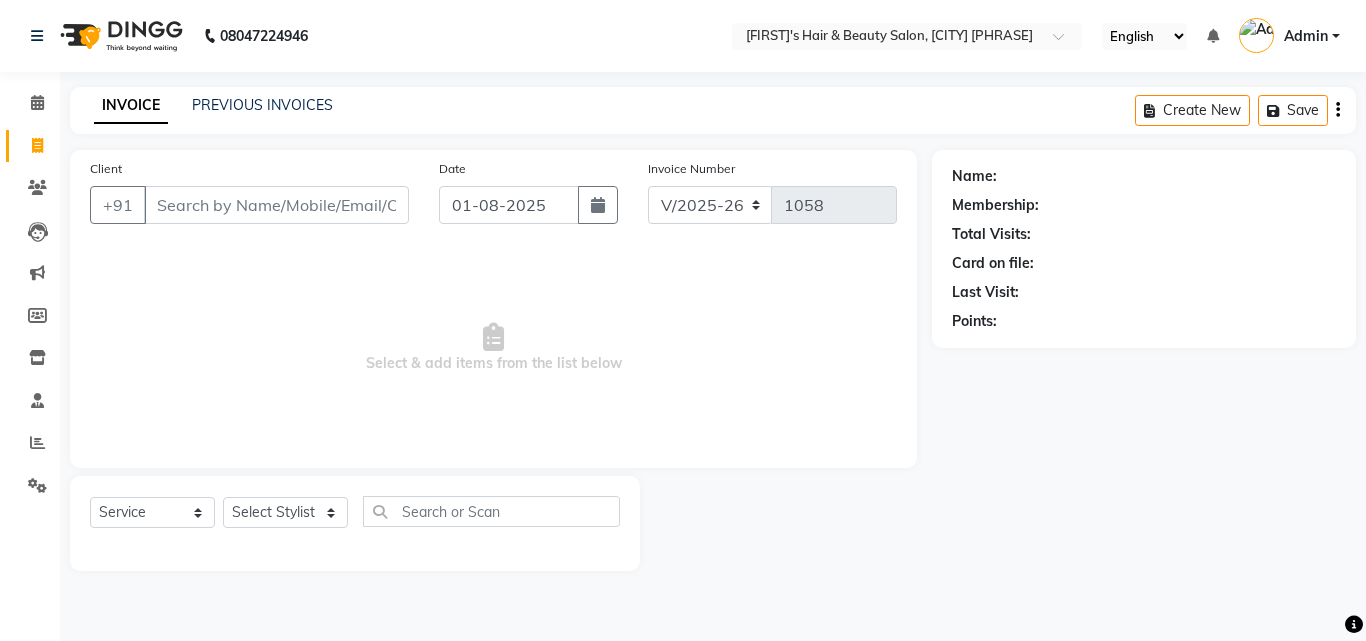 select on "5401" 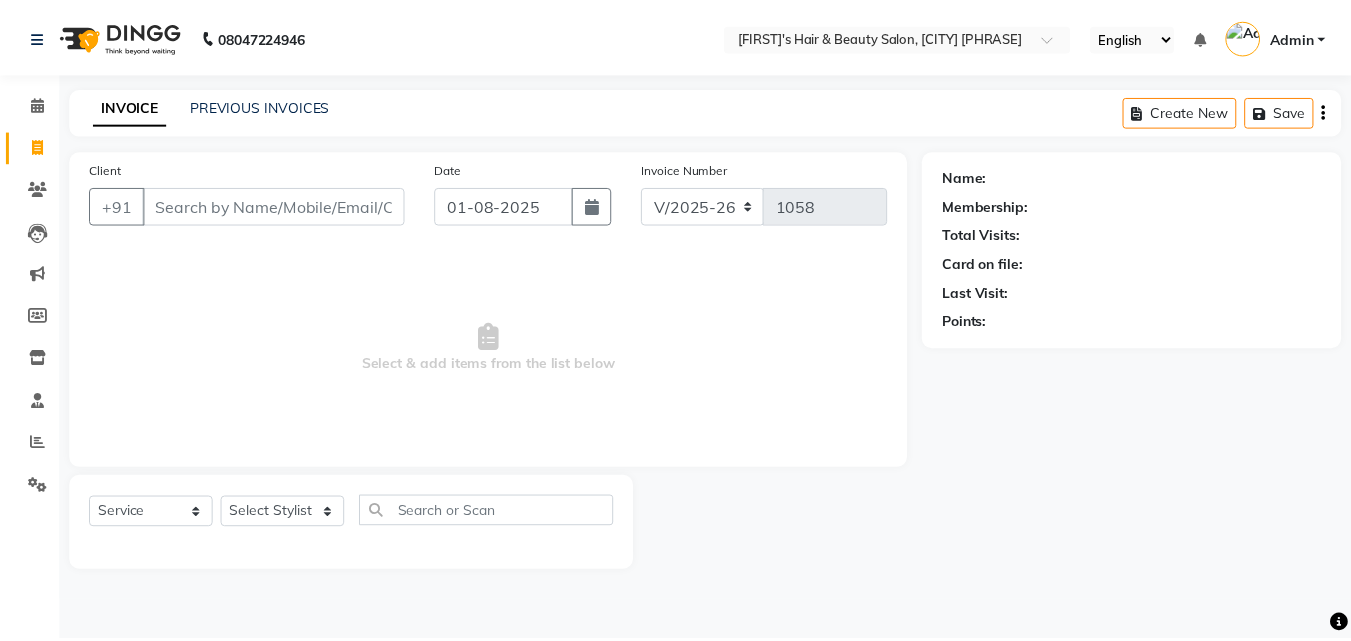 scroll, scrollTop: 0, scrollLeft: 0, axis: both 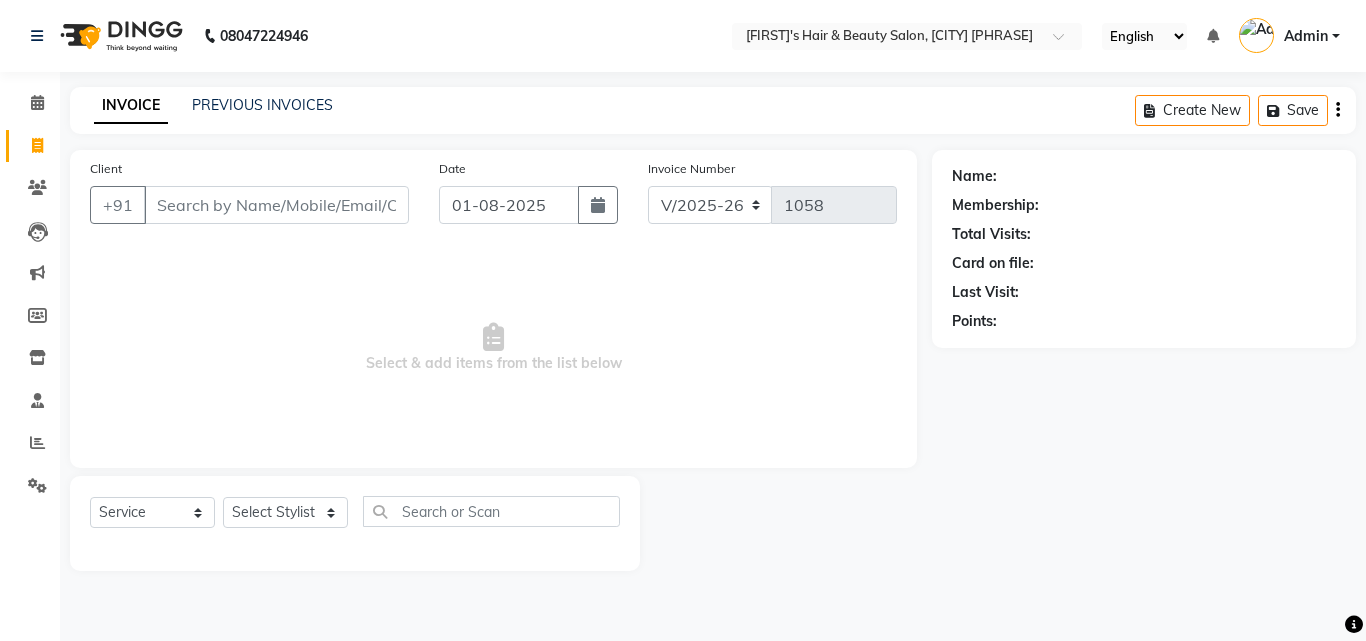 click on "Client" at bounding box center [276, 205] 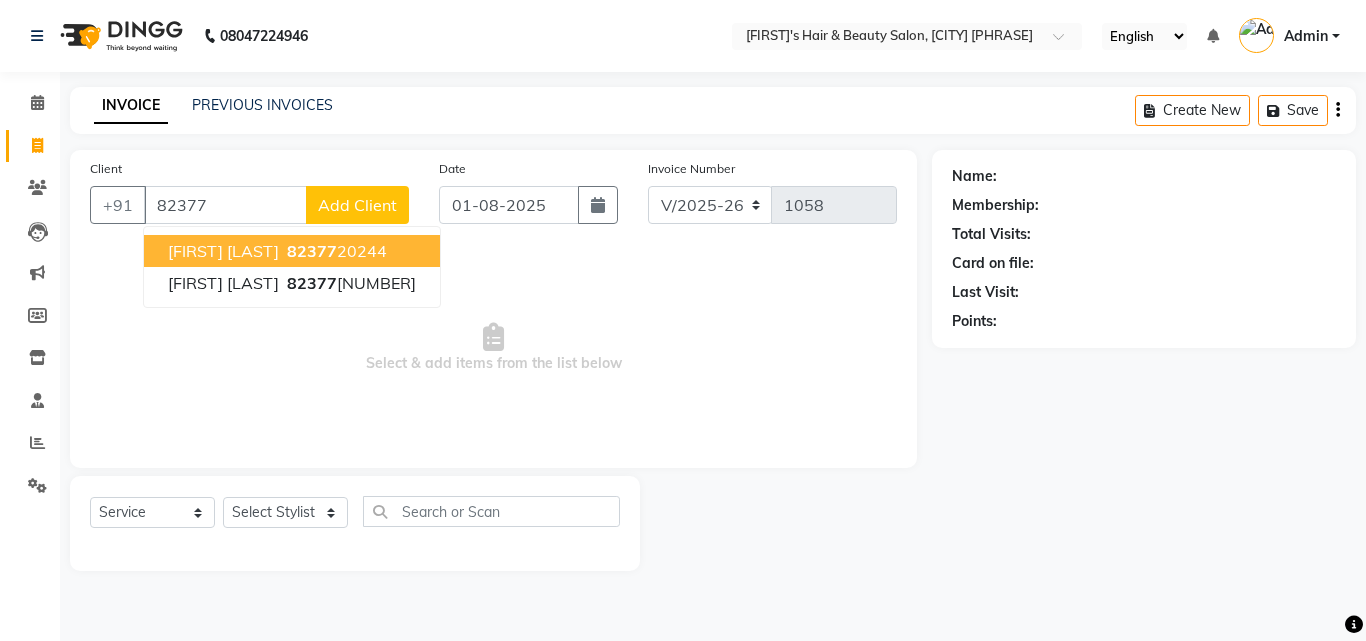 click on "[FIRST] [LAST]" at bounding box center [223, 251] 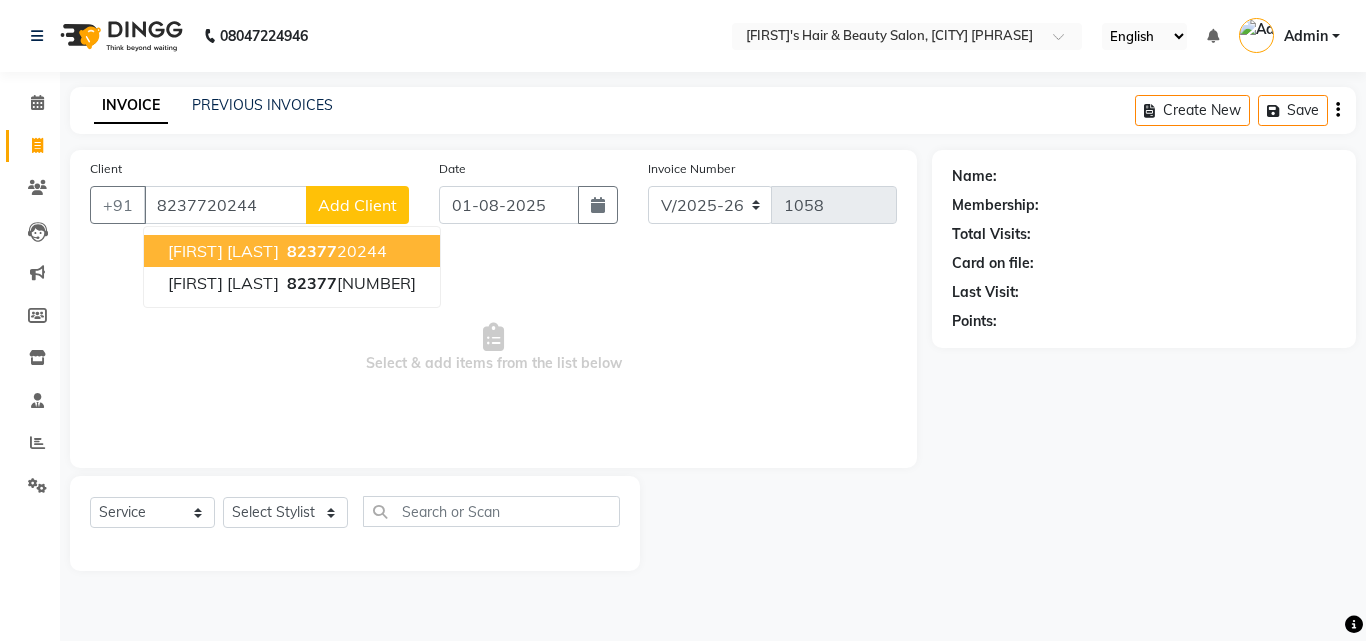 type on "8237720244" 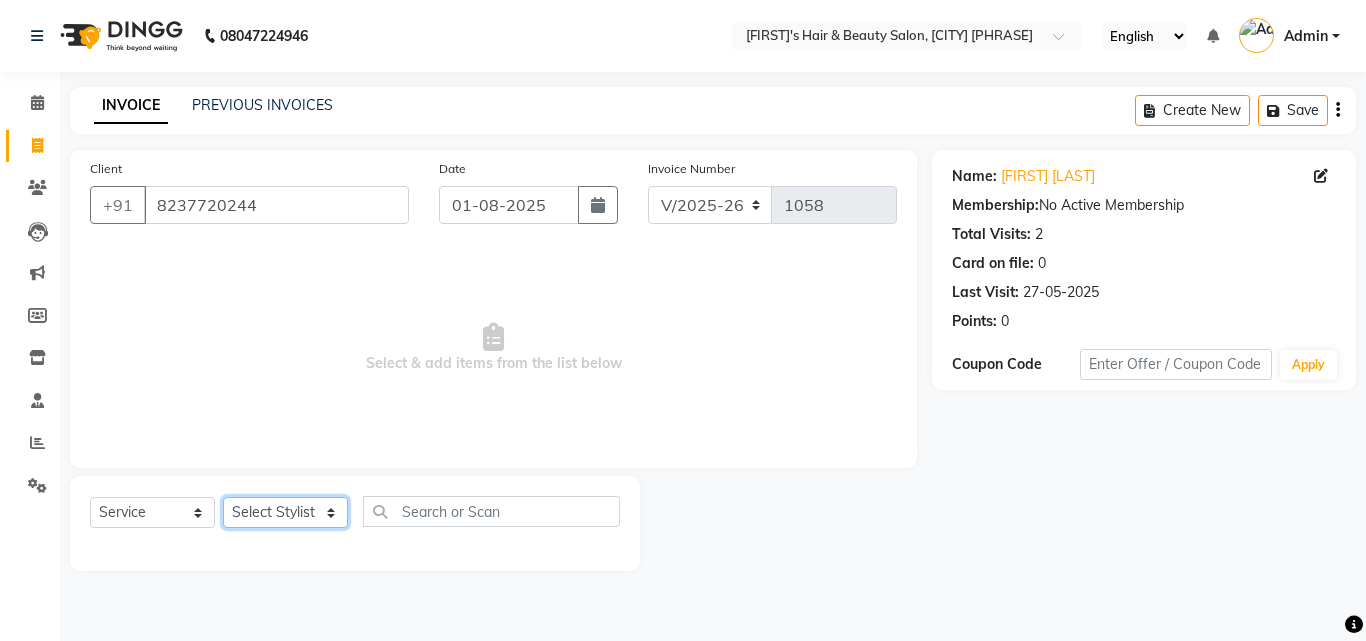 click on "Select Stylist [FIRST] [LAST] [FIRST] [LAST] [FIRST] [LAST] [FIRST] [LAST] [FIRST] [LAST] [FIRST] [LAST] [FIRST] [LAST] [FIRST] [LAST] [FIRST] [LAST]" 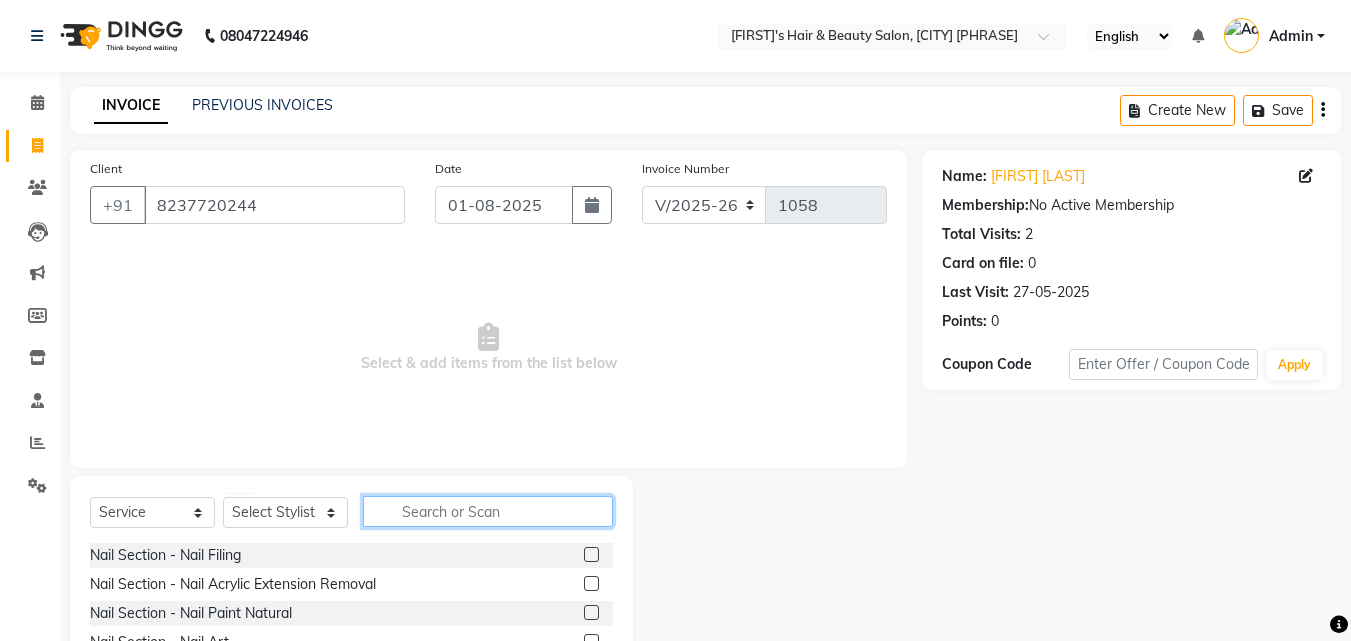 click 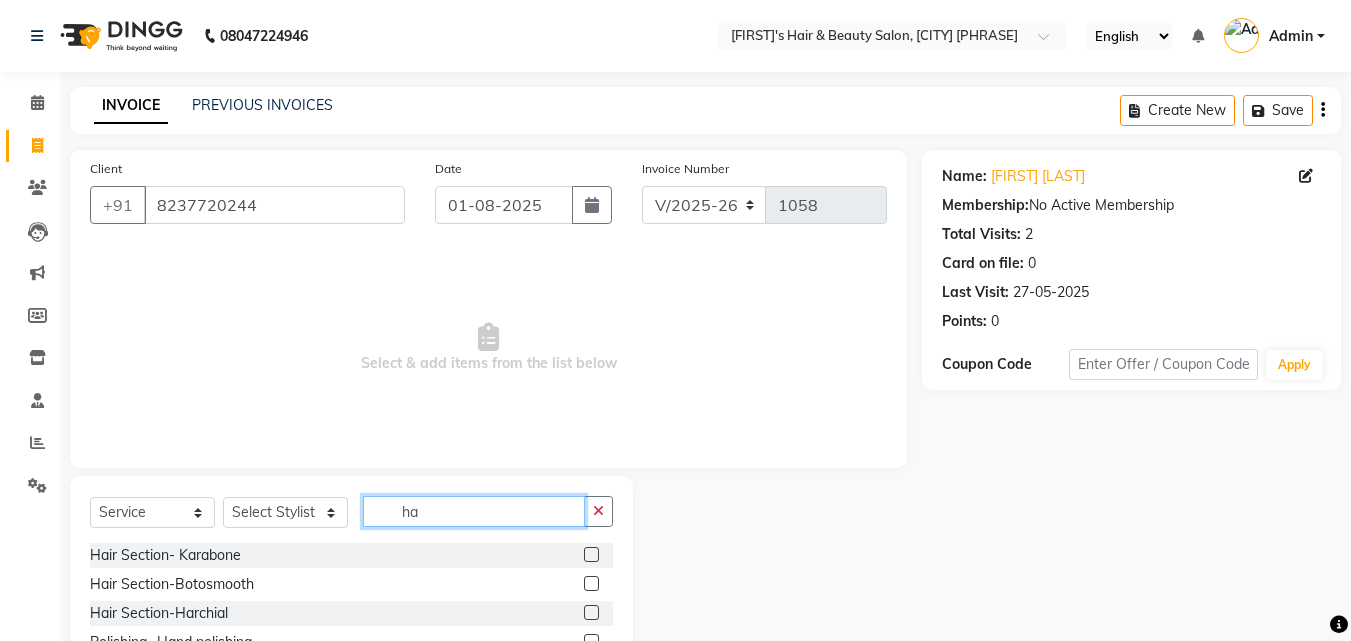type on "h" 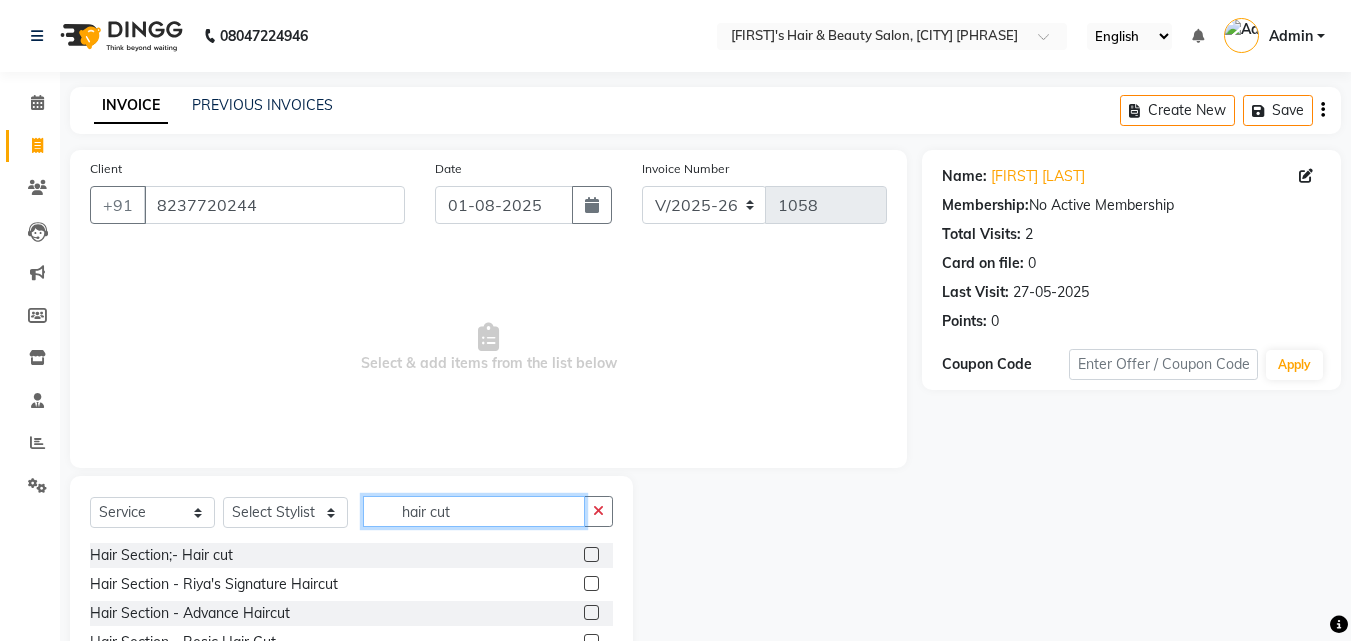 type on "hair cut" 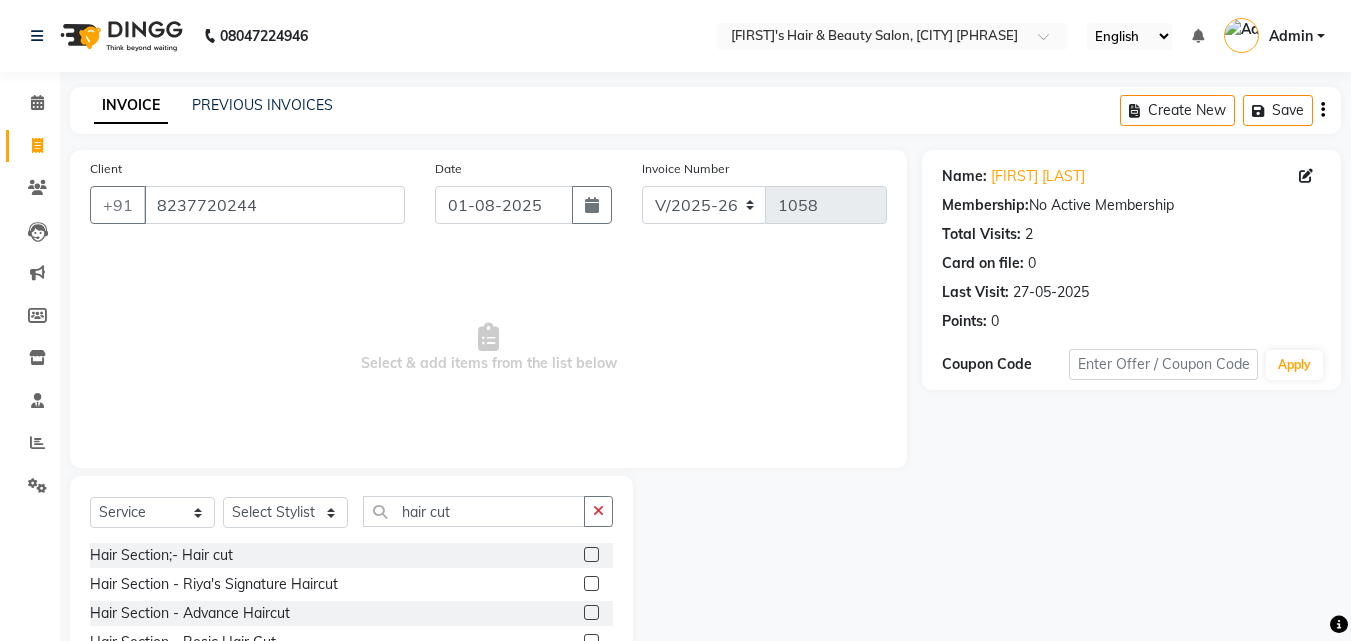 click 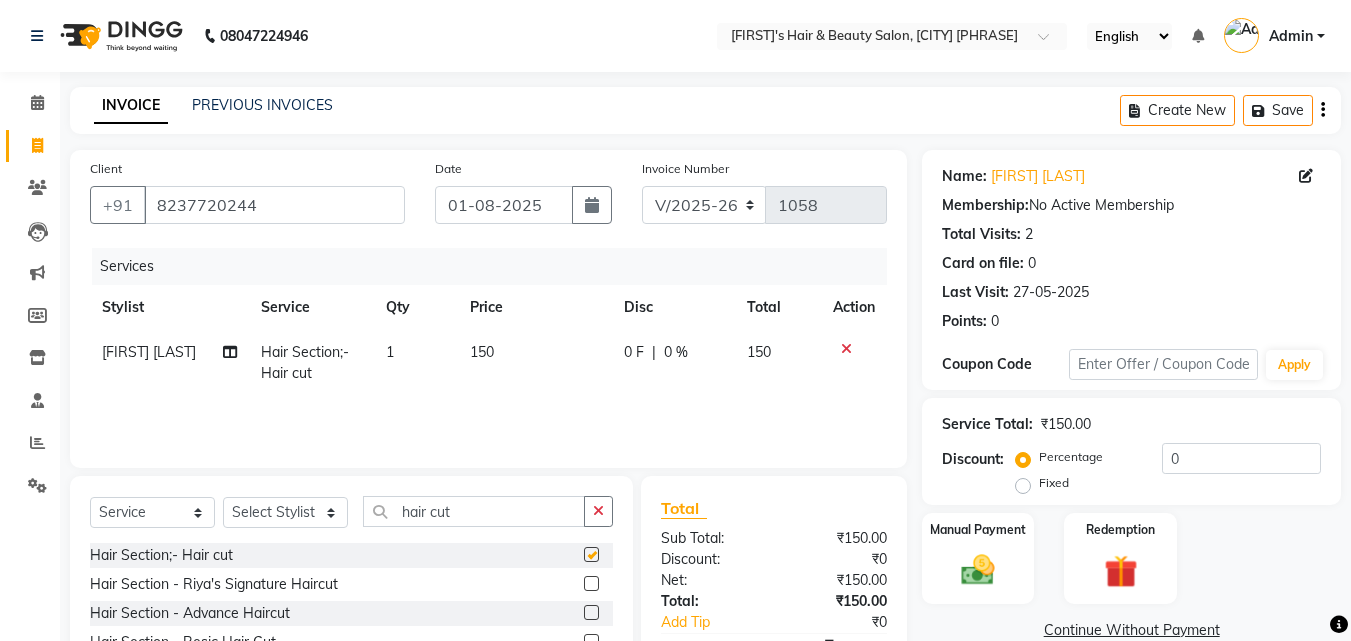 checkbox on "false" 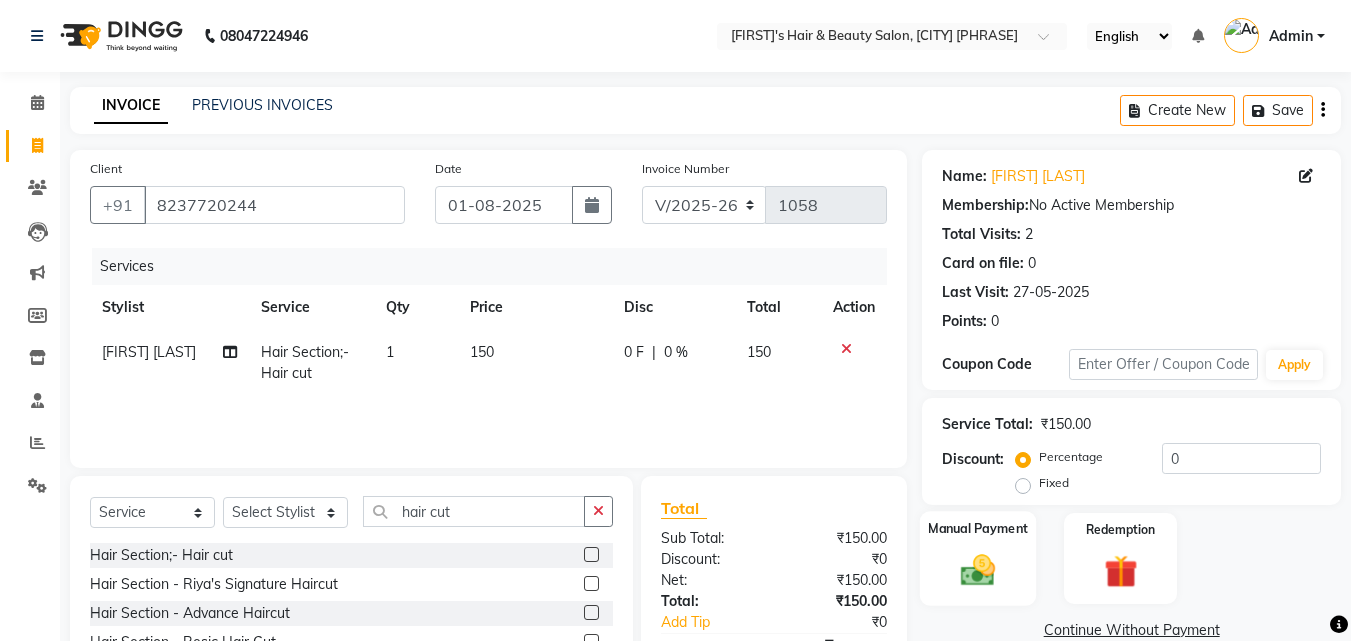 click 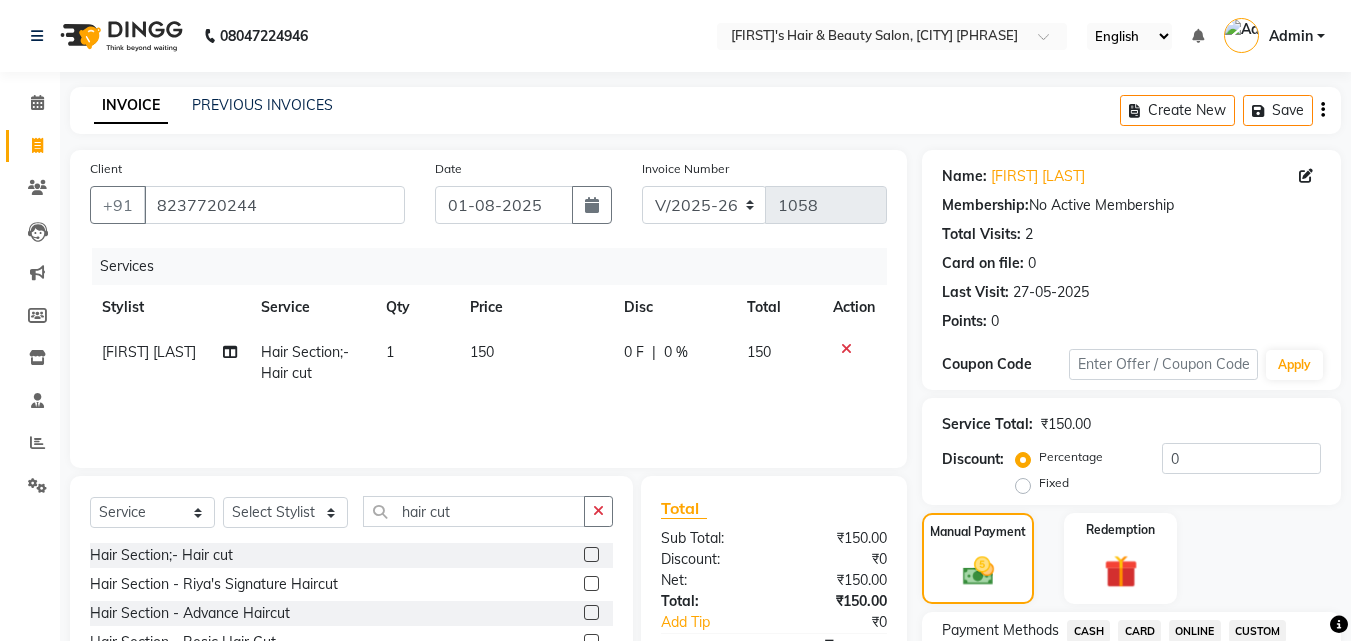 scroll, scrollTop: 560, scrollLeft: 0, axis: vertical 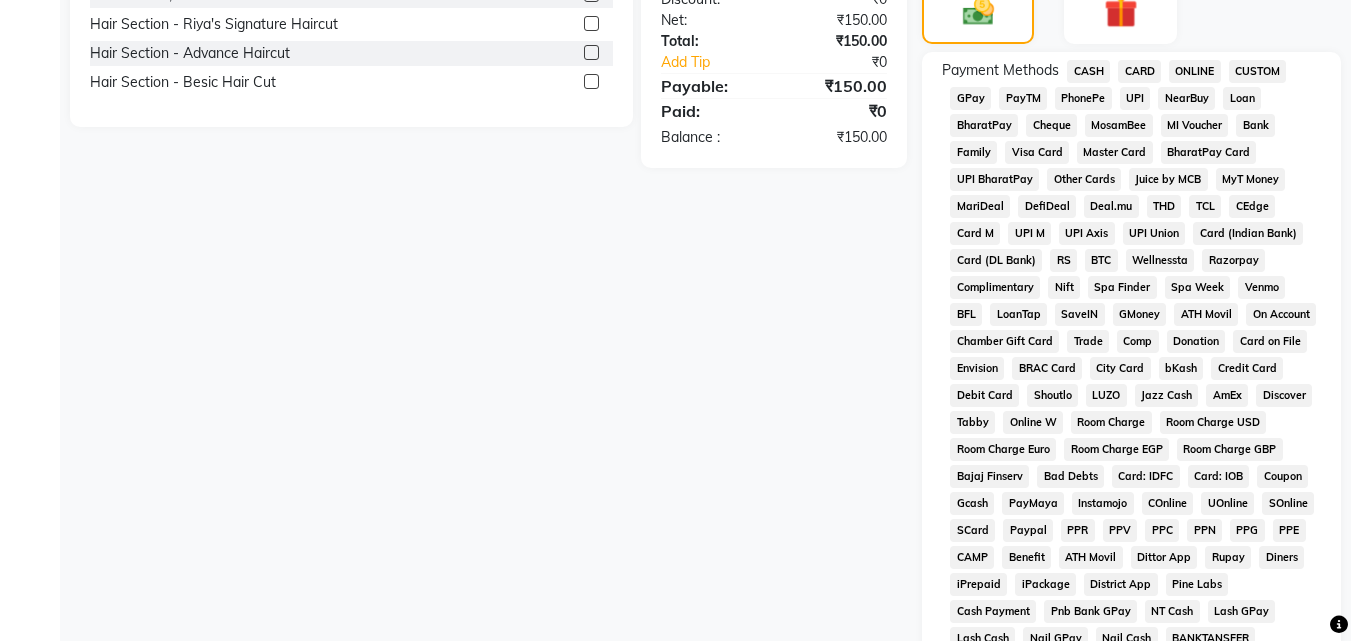 click on "GPay" 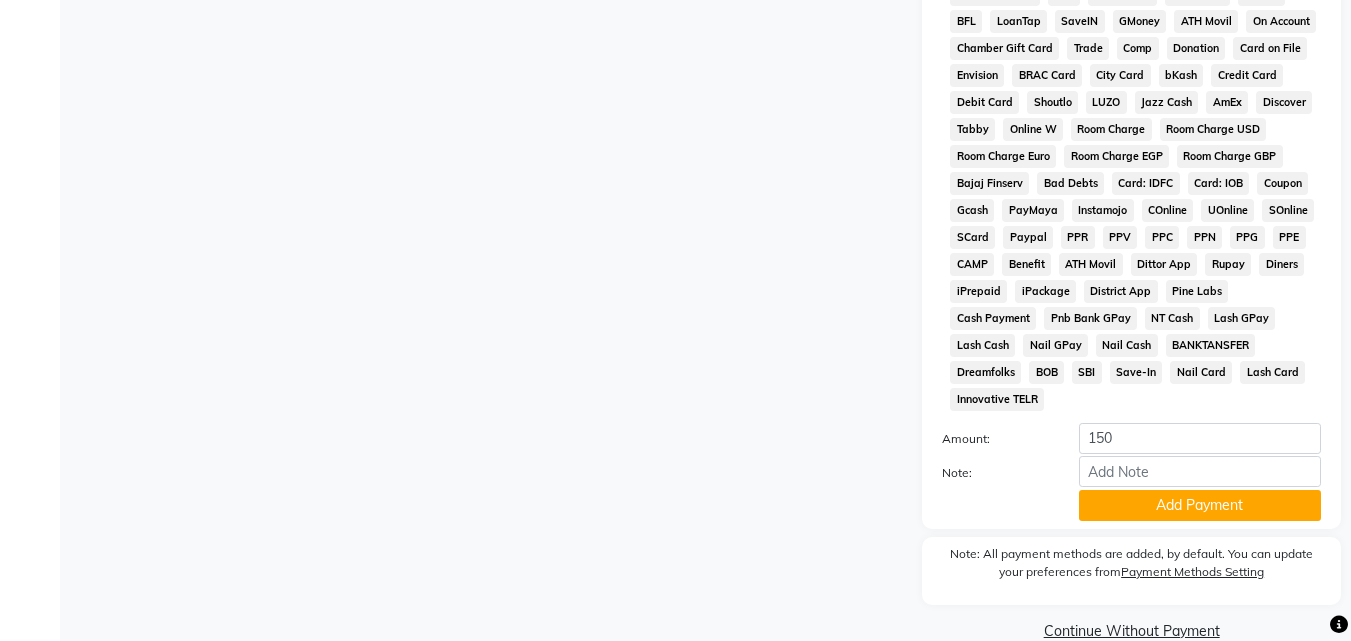 scroll, scrollTop: 861, scrollLeft: 0, axis: vertical 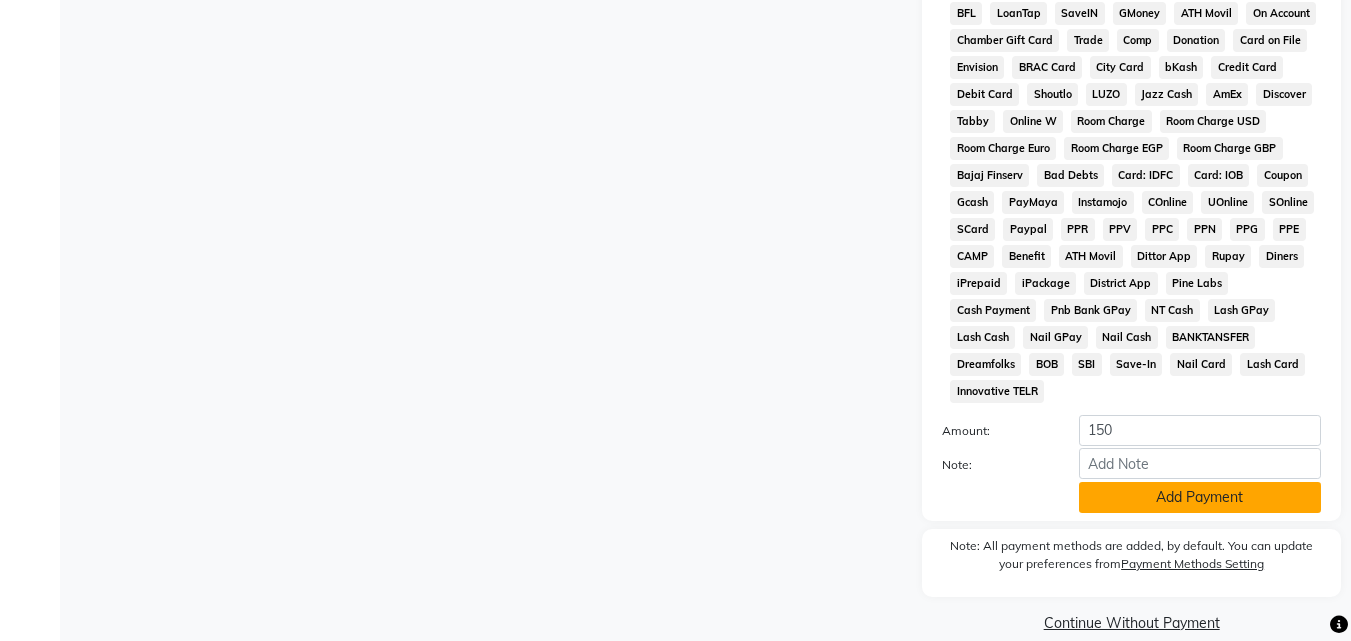 click on "Add Payment" 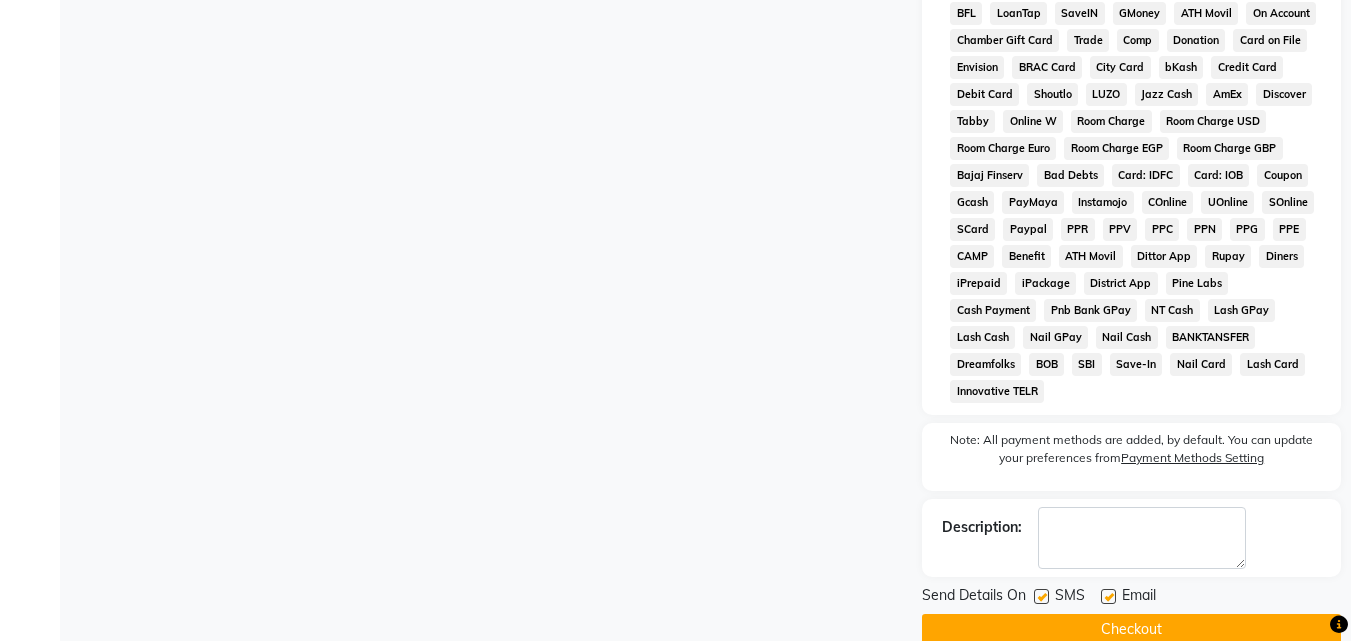 click on "Checkout" 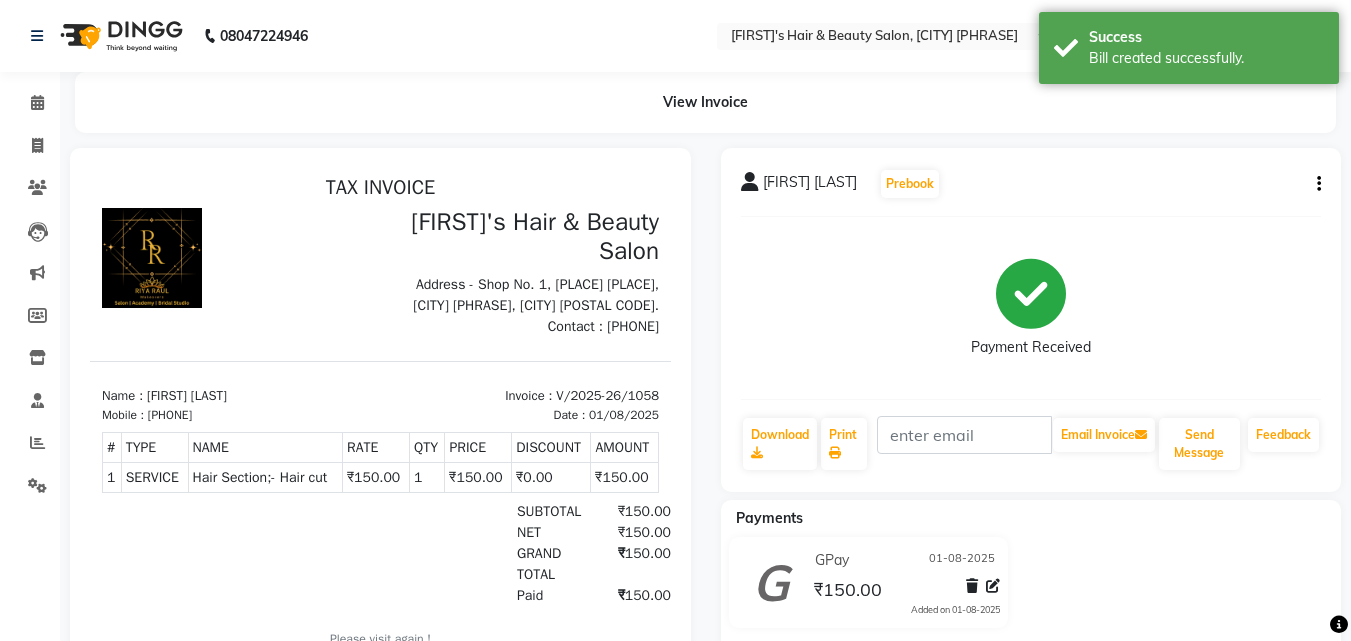 scroll, scrollTop: 0, scrollLeft: 0, axis: both 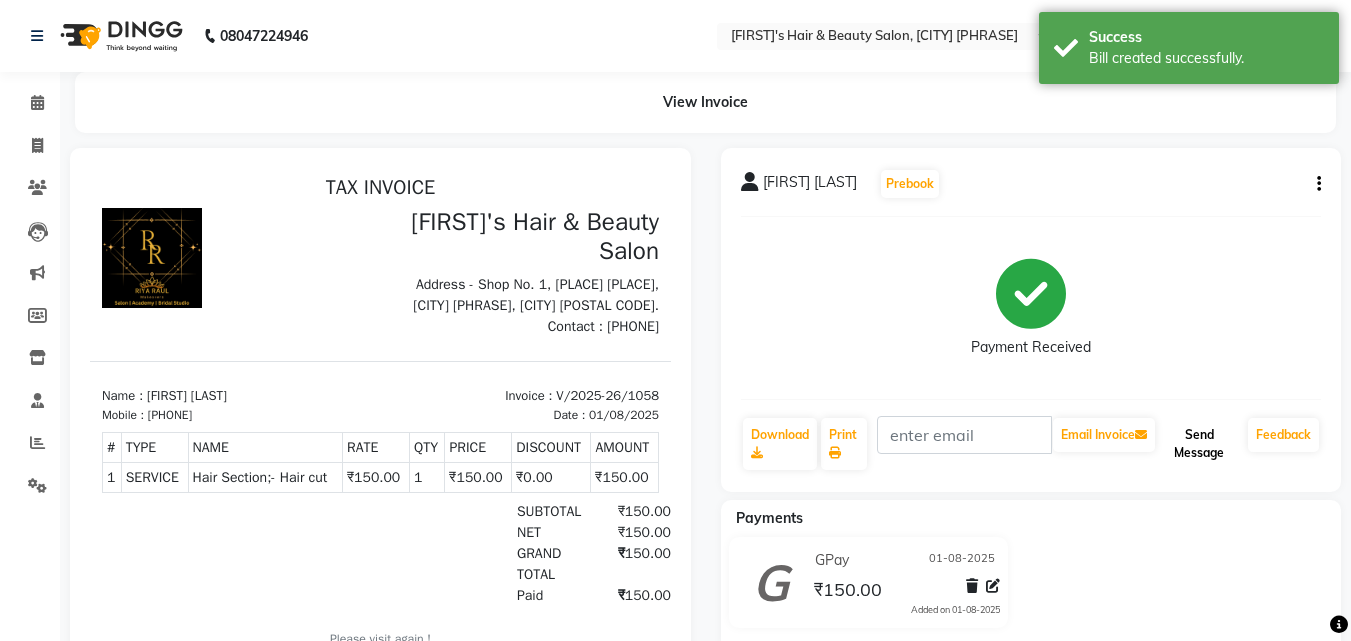 click on "Send Message" 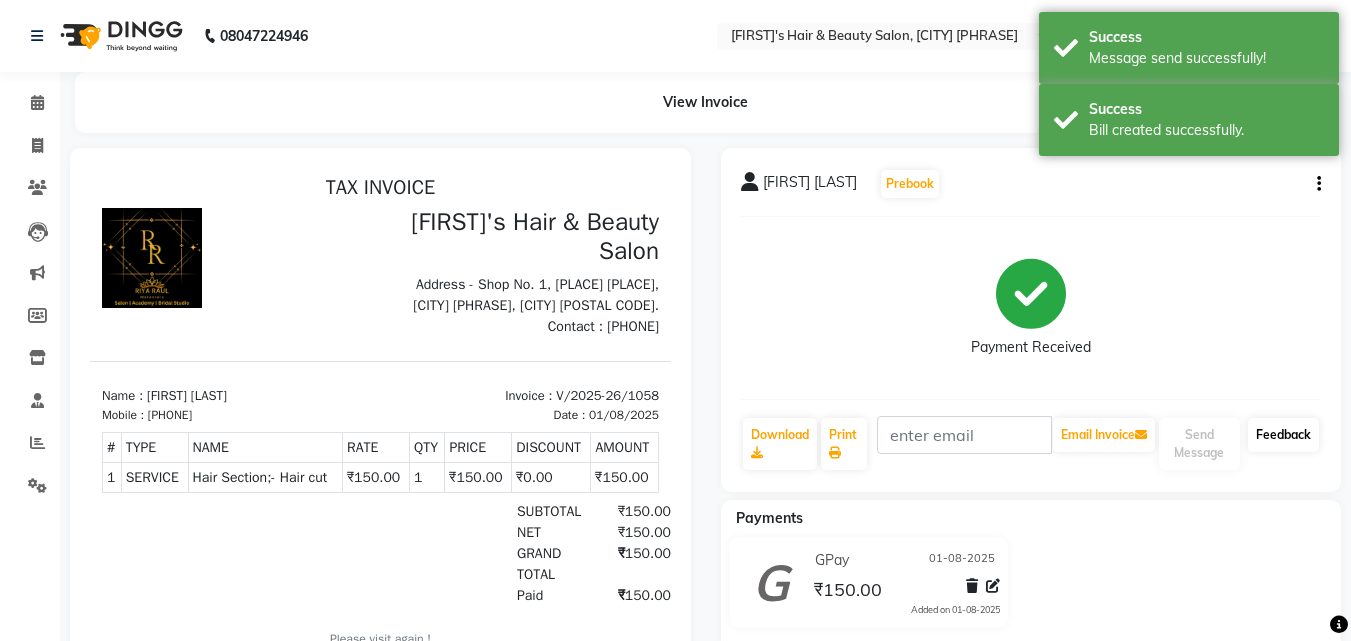 click on "Feedback" 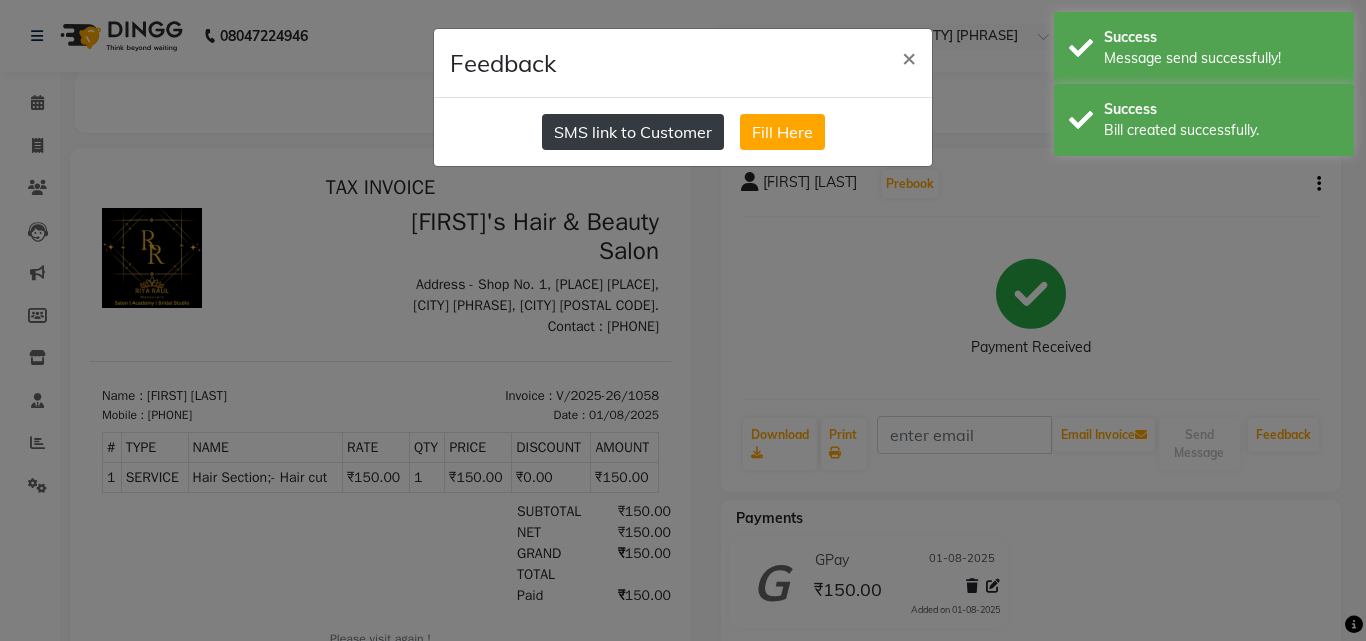 click on "SMS link to Customer" 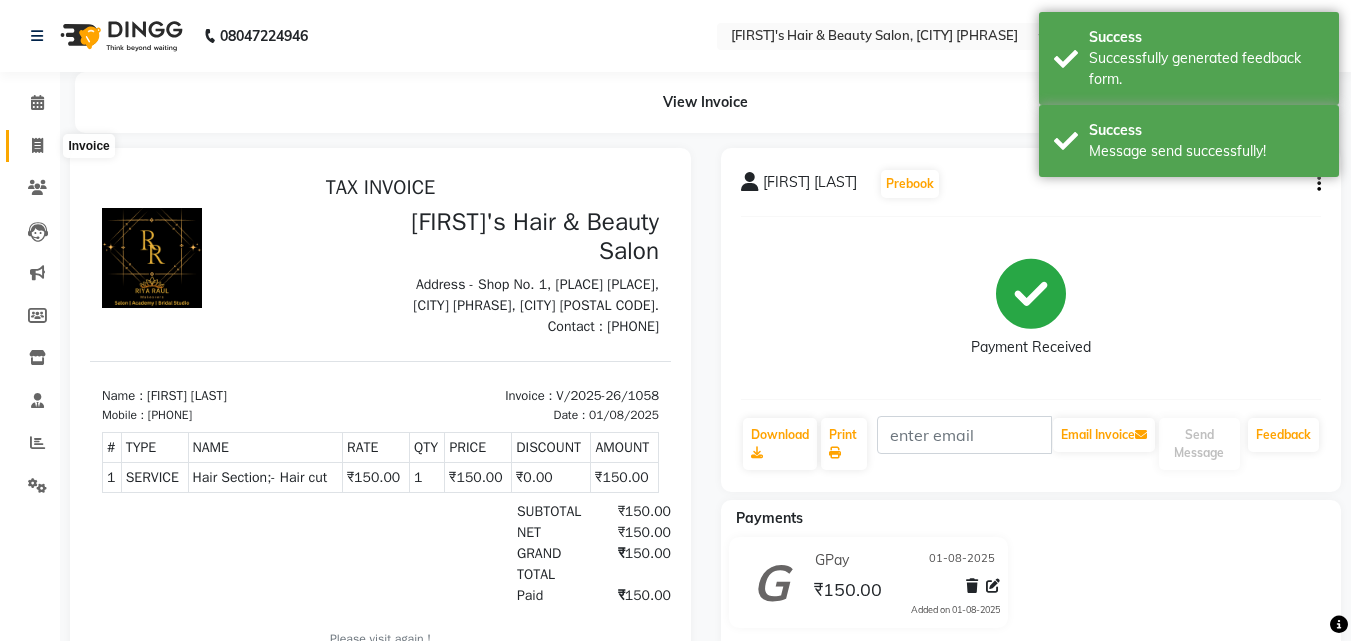 click 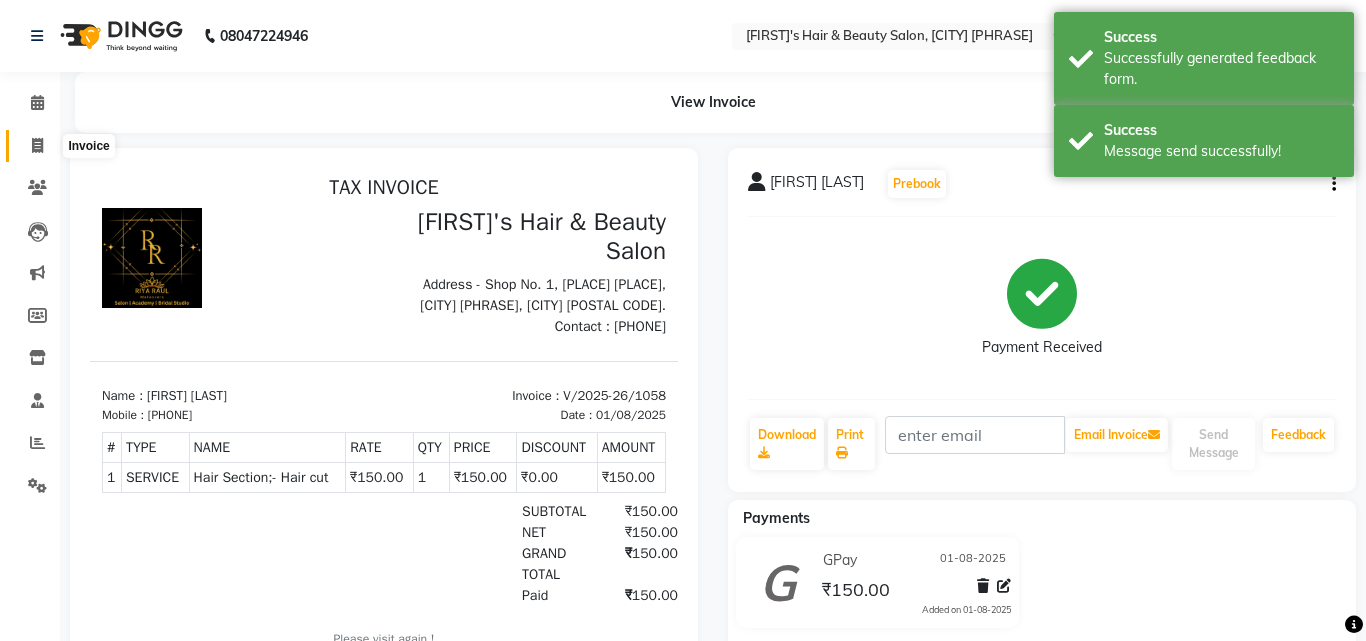 select on "service" 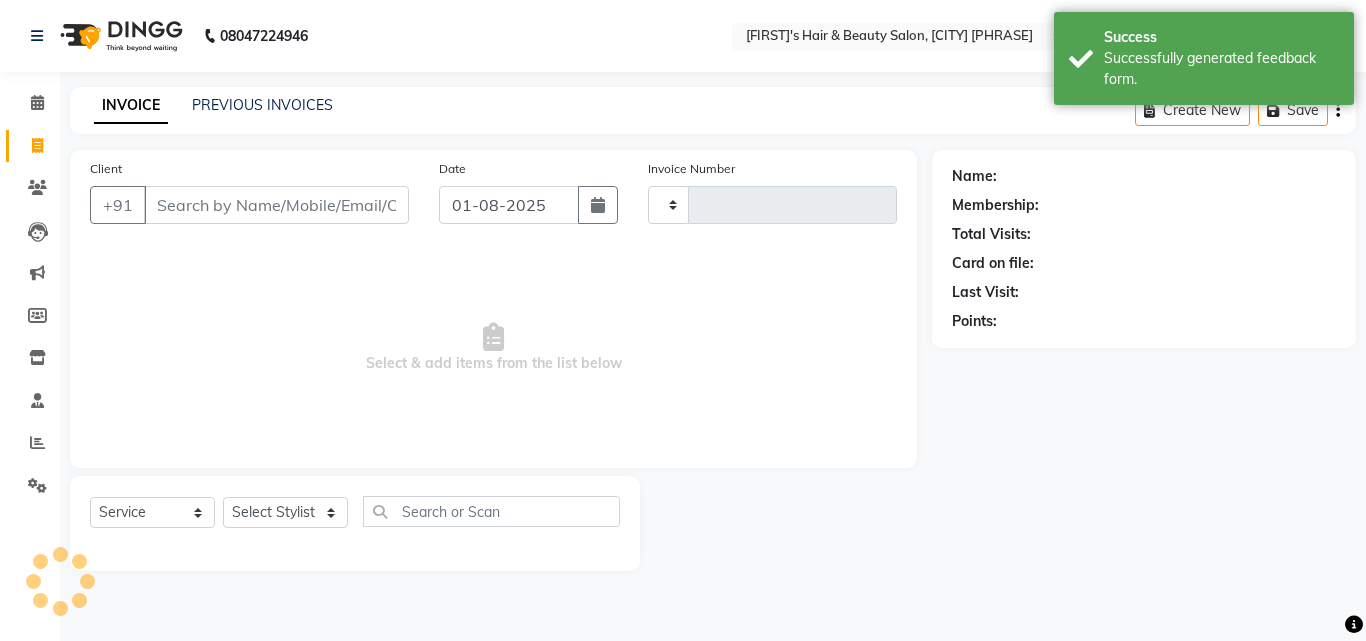 type on "1059" 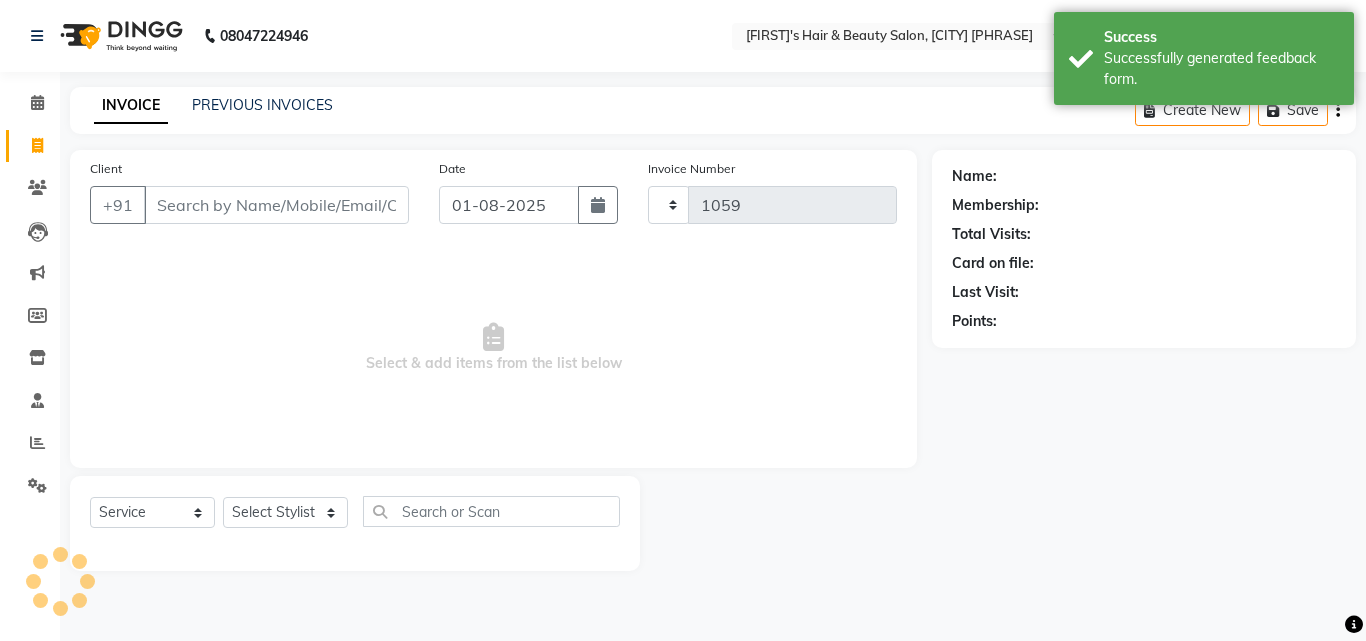 select on "5401" 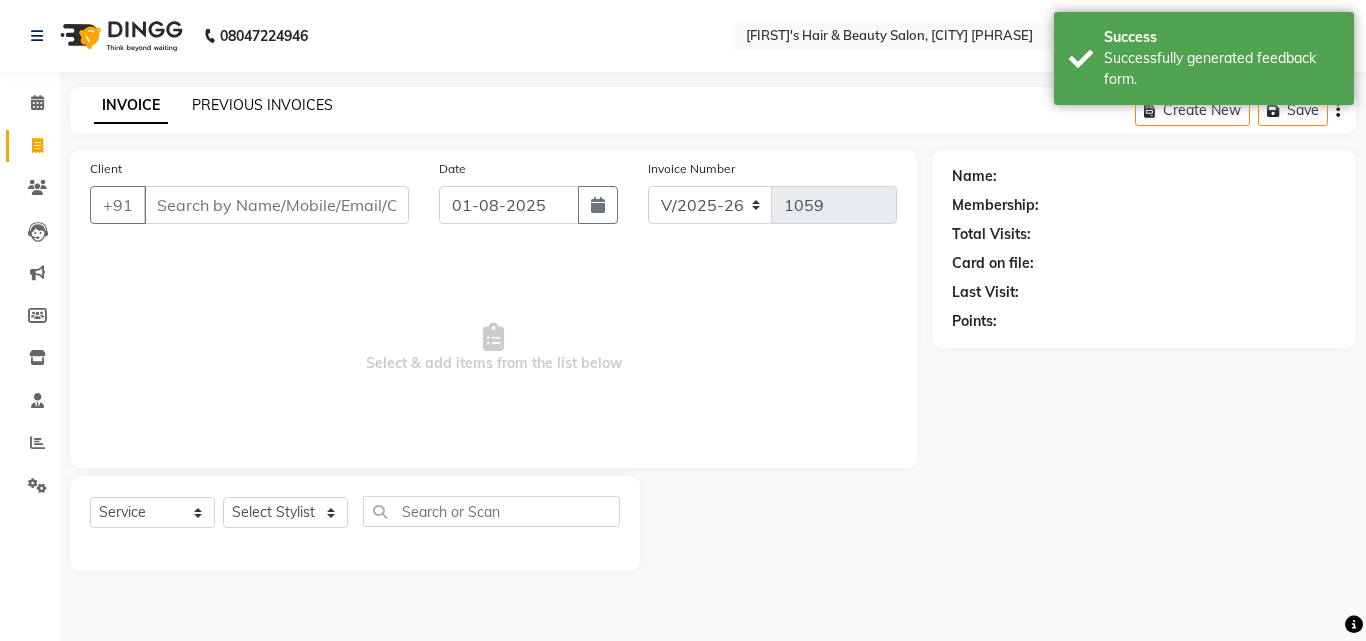 click on "PREVIOUS INVOICES" 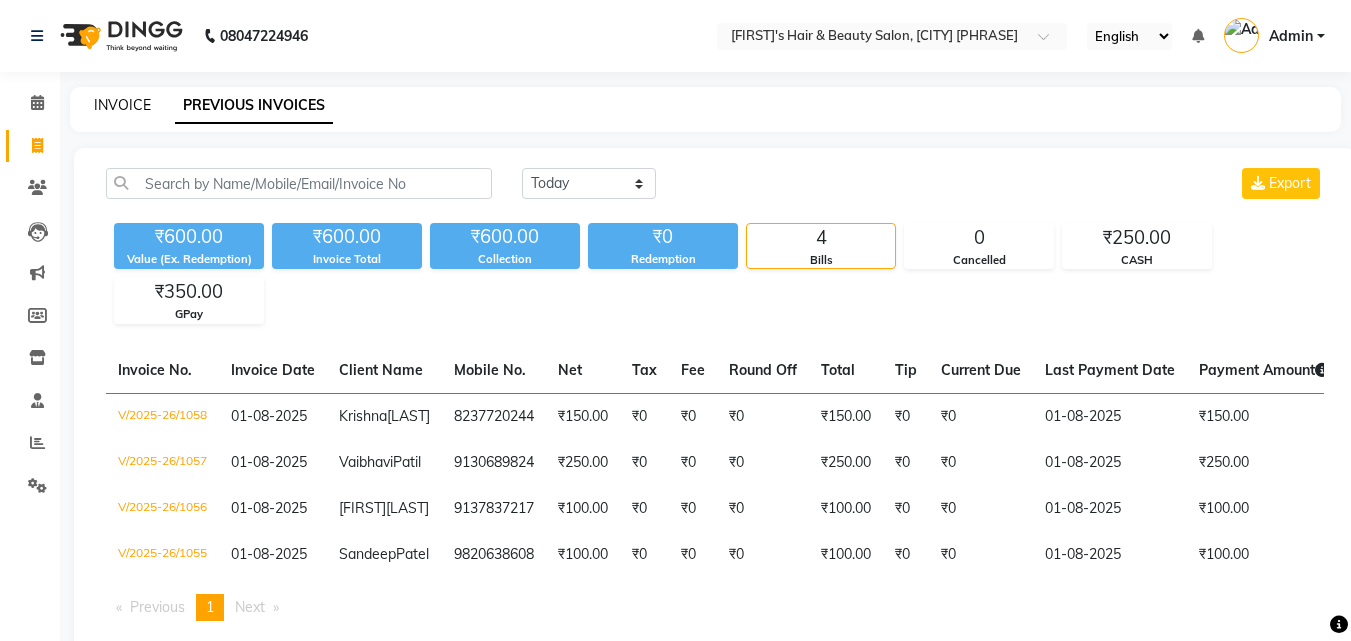click on "INVOICE" 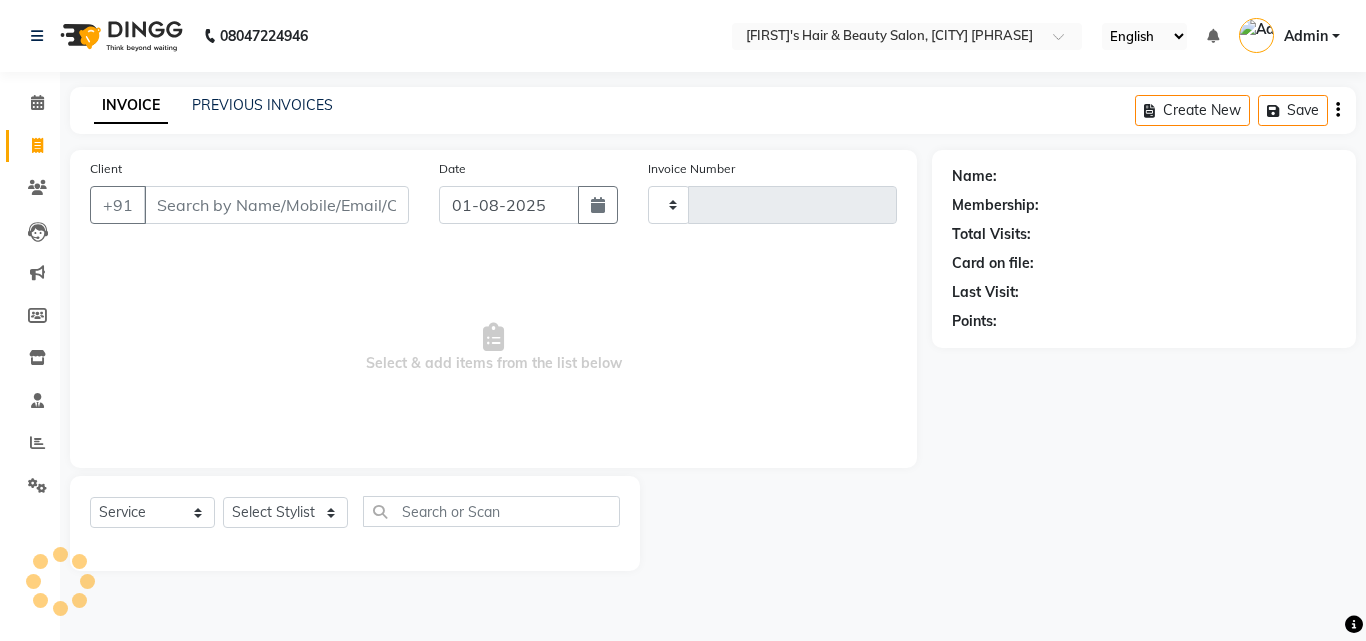 type on "1059" 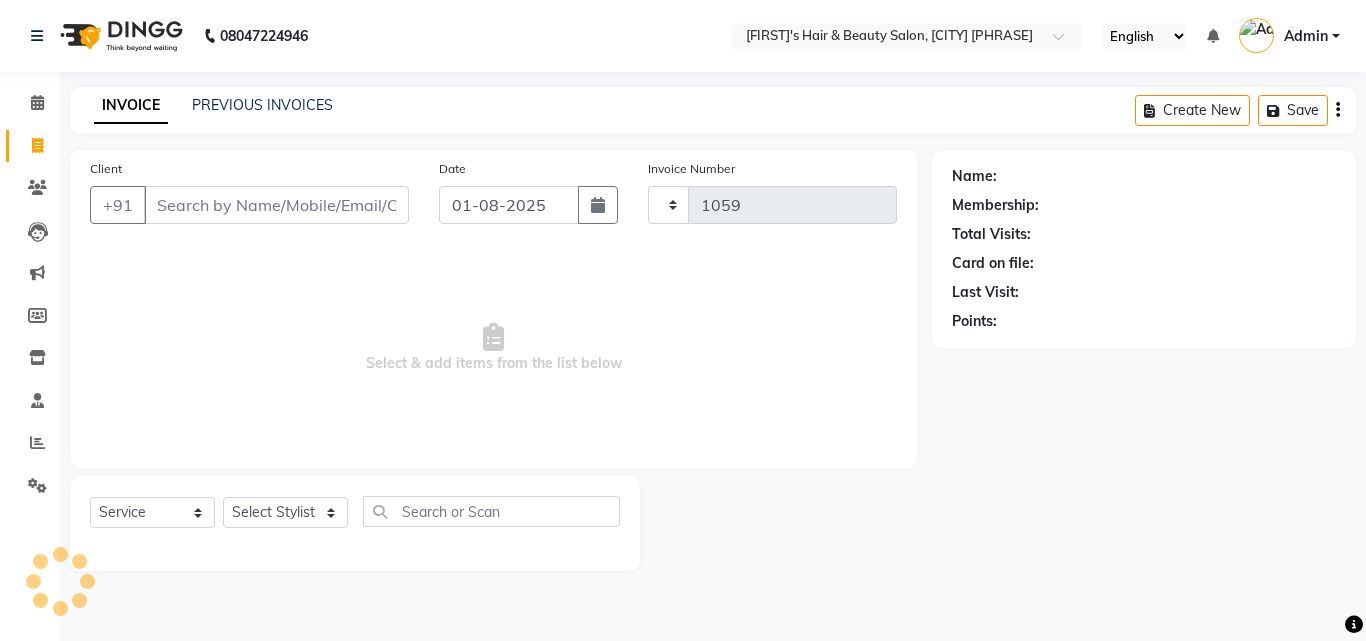 select on "5401" 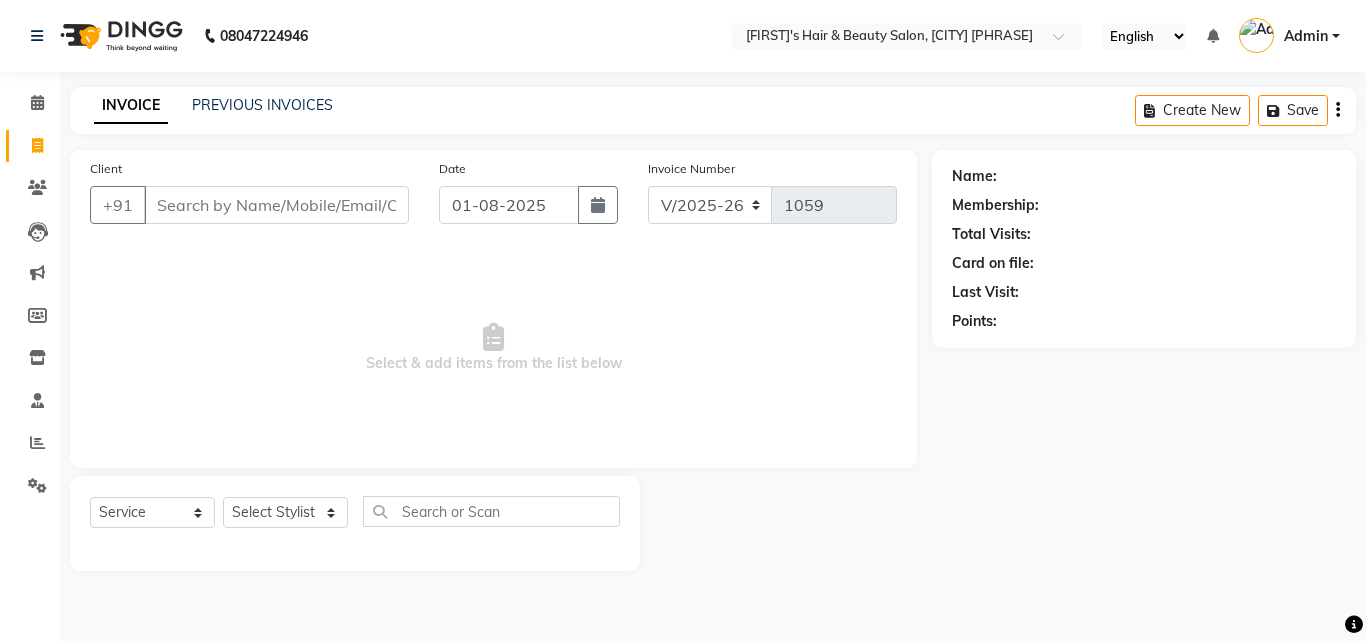 click on "Client" at bounding box center [276, 205] 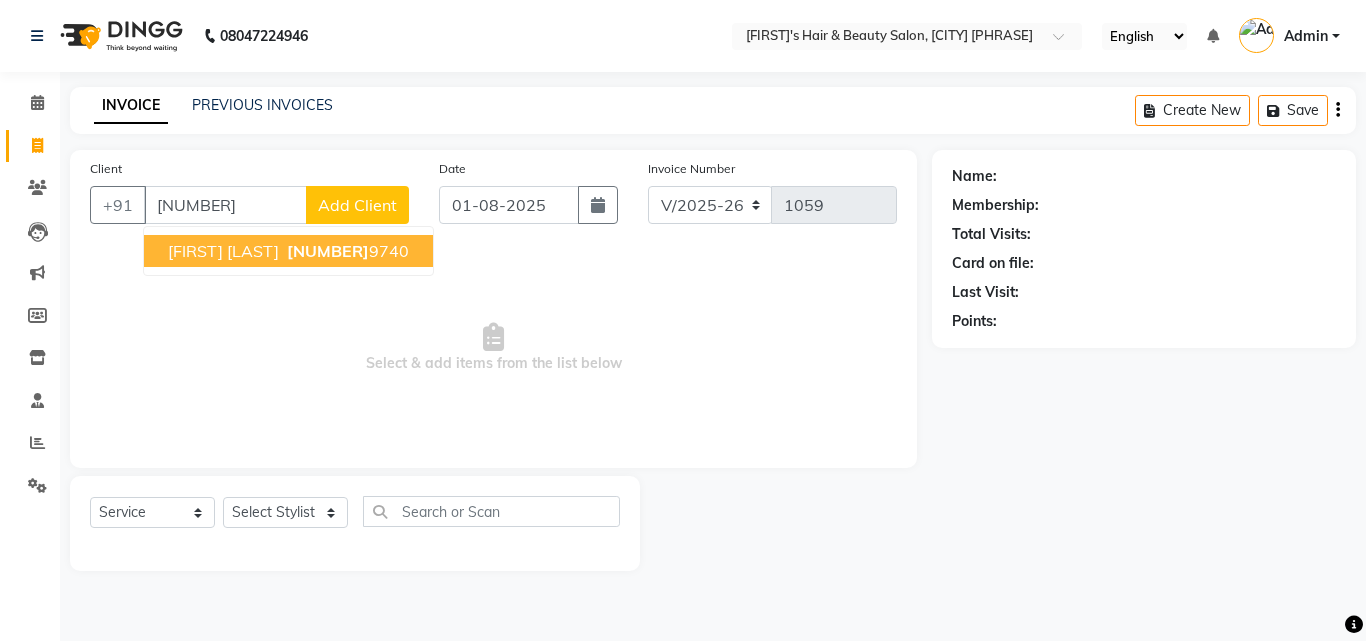 click on "[FIRST] [LAST]" at bounding box center (223, 251) 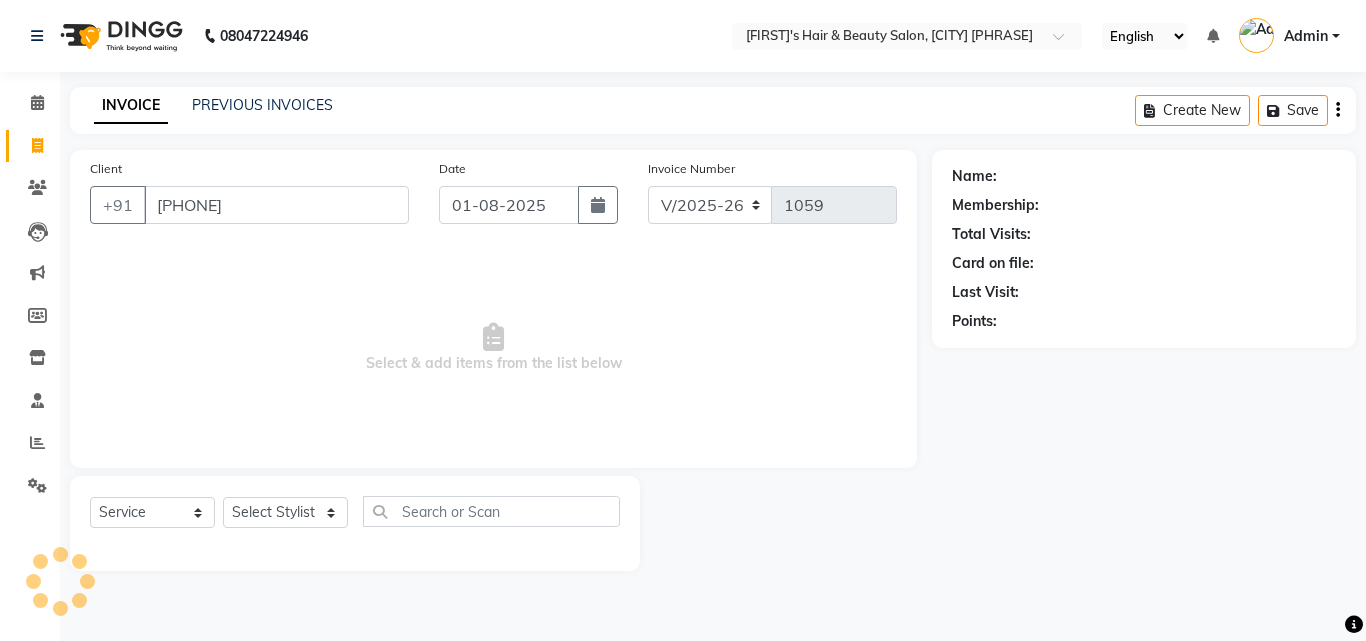 type on "[PHONE]" 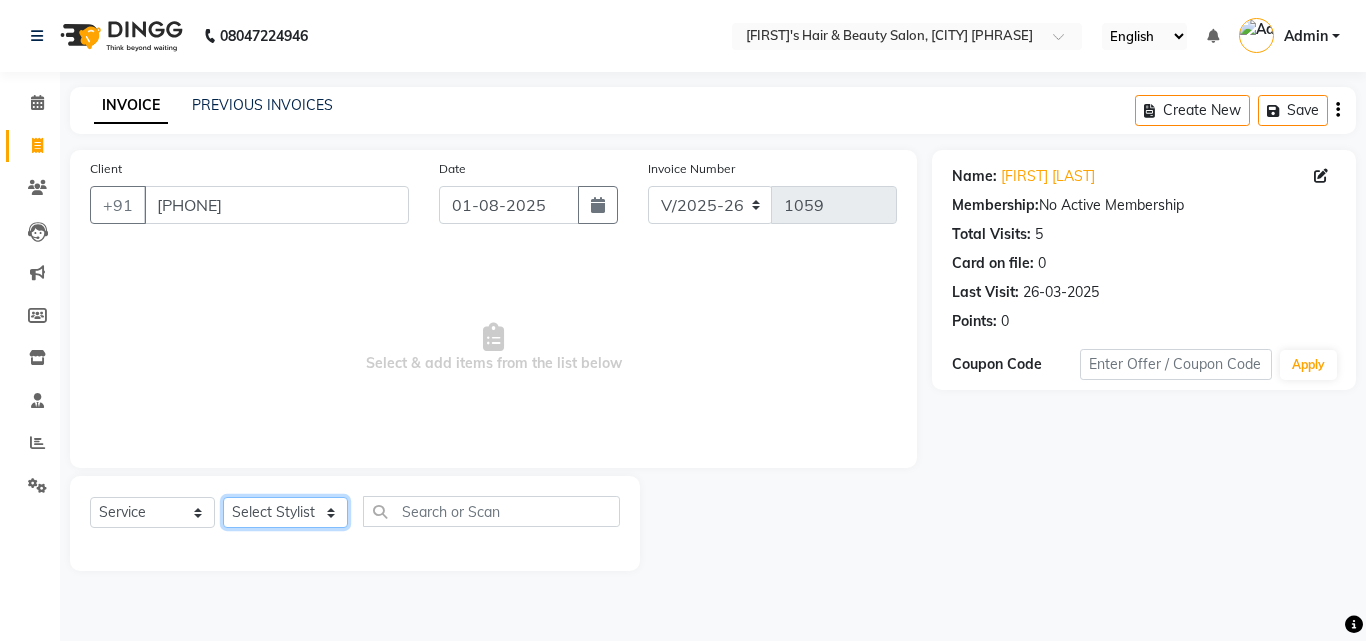 click on "Select Stylist [FIRST] [LAST] [FIRST] [LAST] [FIRST] [LAST] [FIRST] [LAST] [FIRST] [LAST] [FIRST] [LAST] [FIRST] [LAST] [FIRST] [LAST] [FIRST] [LAST]" 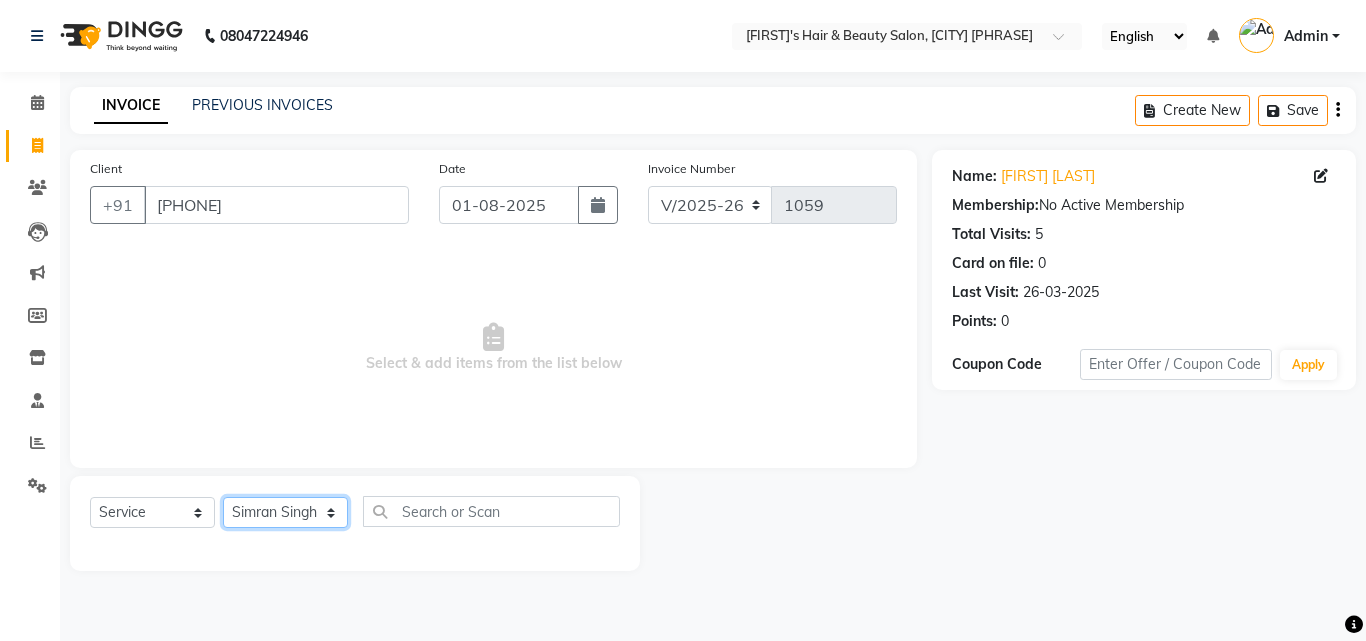 click on "Select Stylist [FIRST] [LAST] [FIRST] [LAST] [FIRST] [LAST] [FIRST] [LAST] [FIRST] [LAST] [FIRST] [LAST] [FIRST] [LAST] [FIRST] [LAST] [FIRST] [LAST]" 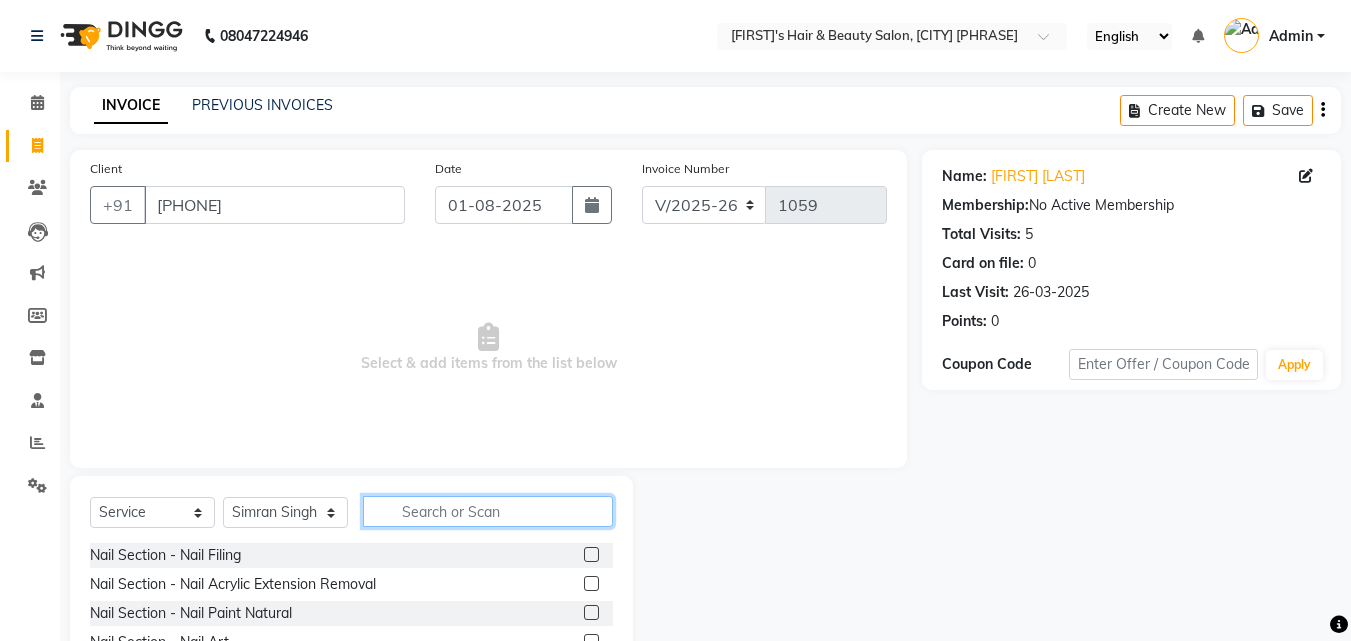 click 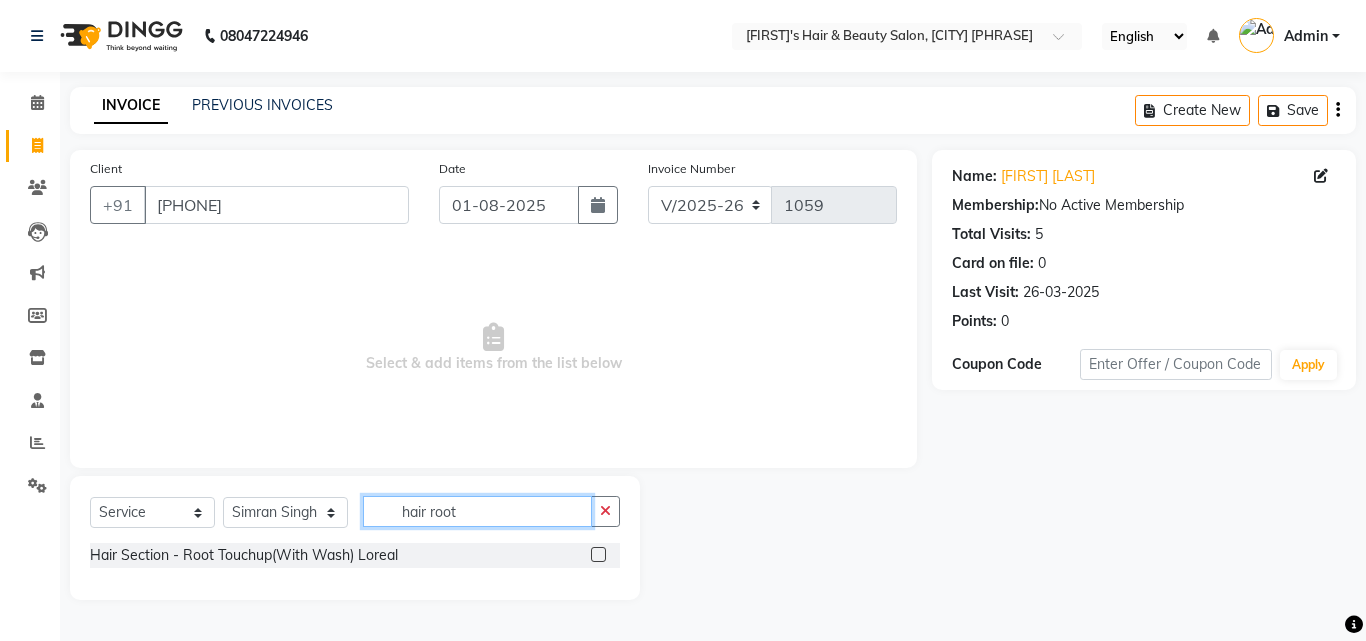 type on "hair root" 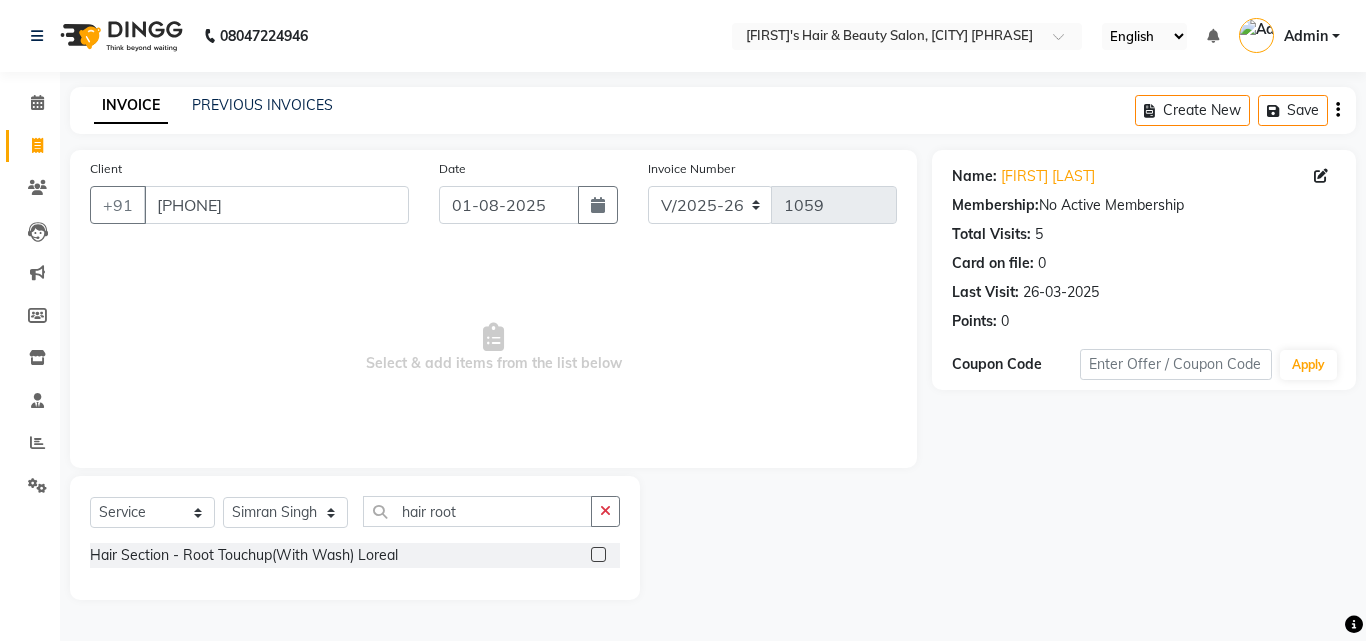 click 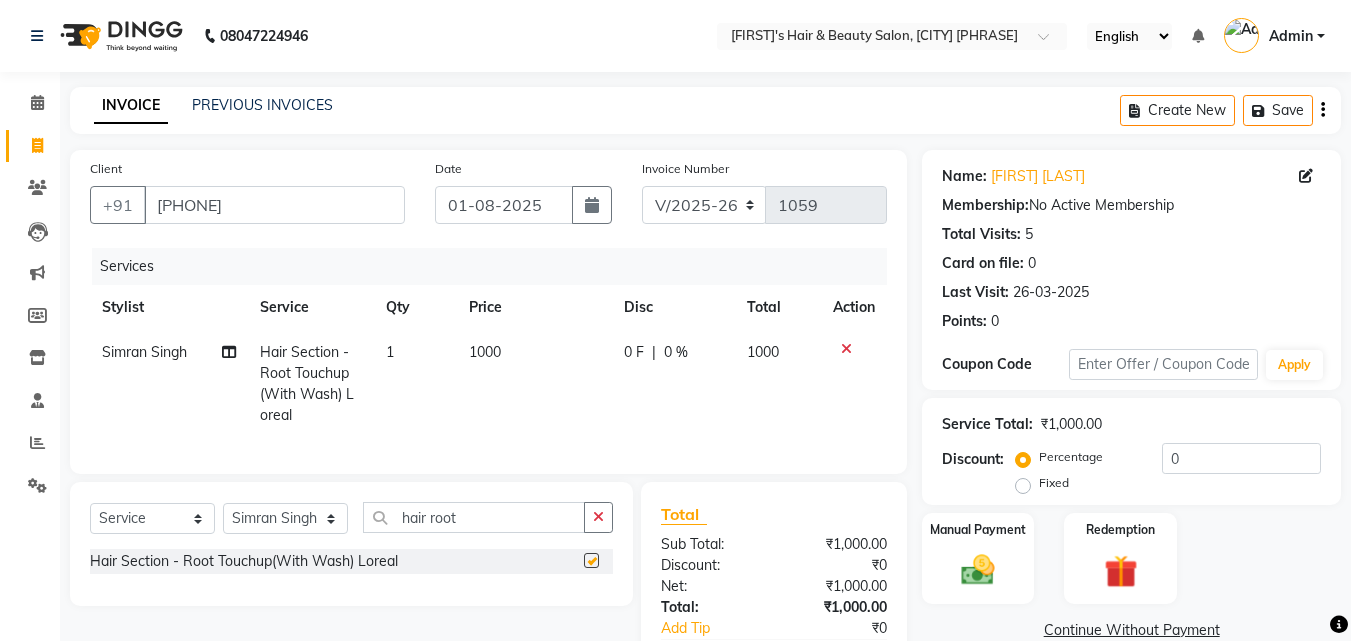checkbox on "false" 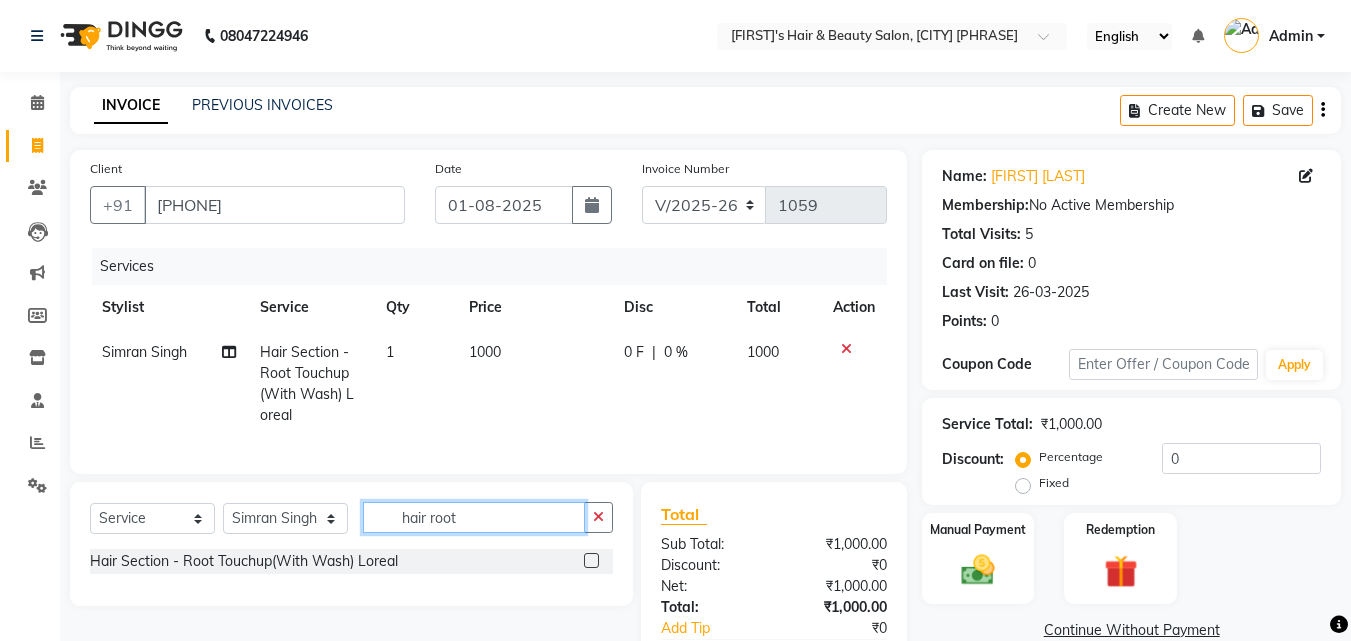 click on "hair root" 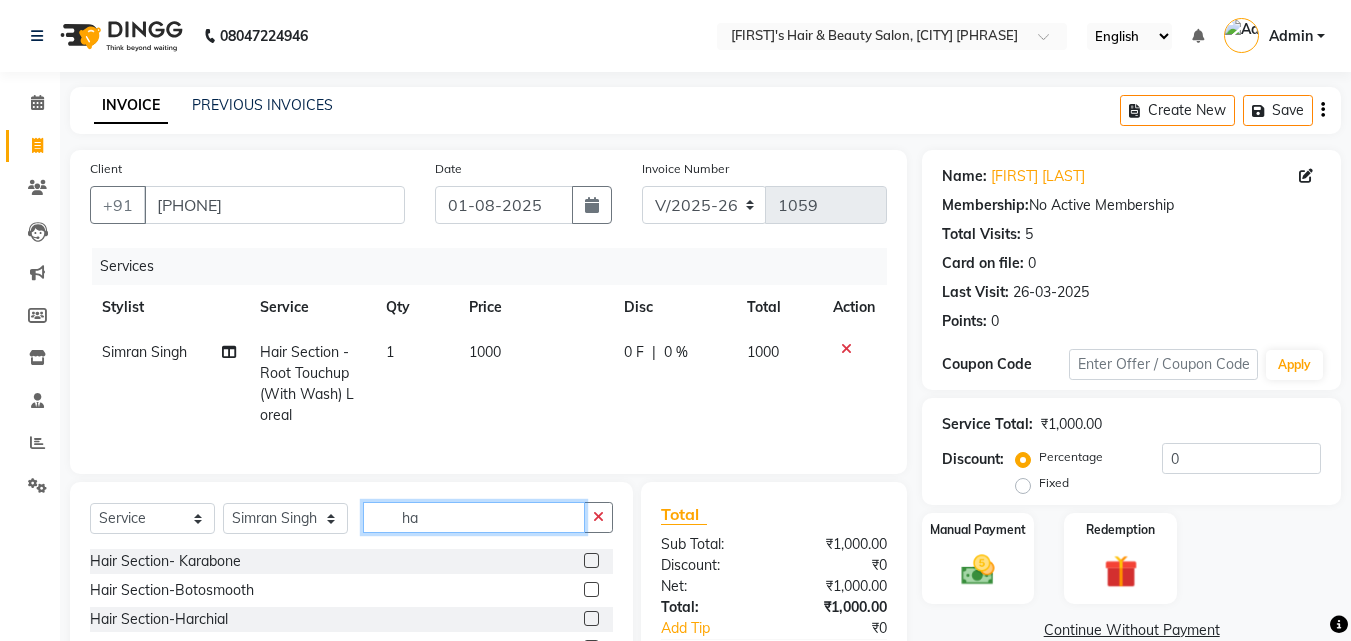 type on "h" 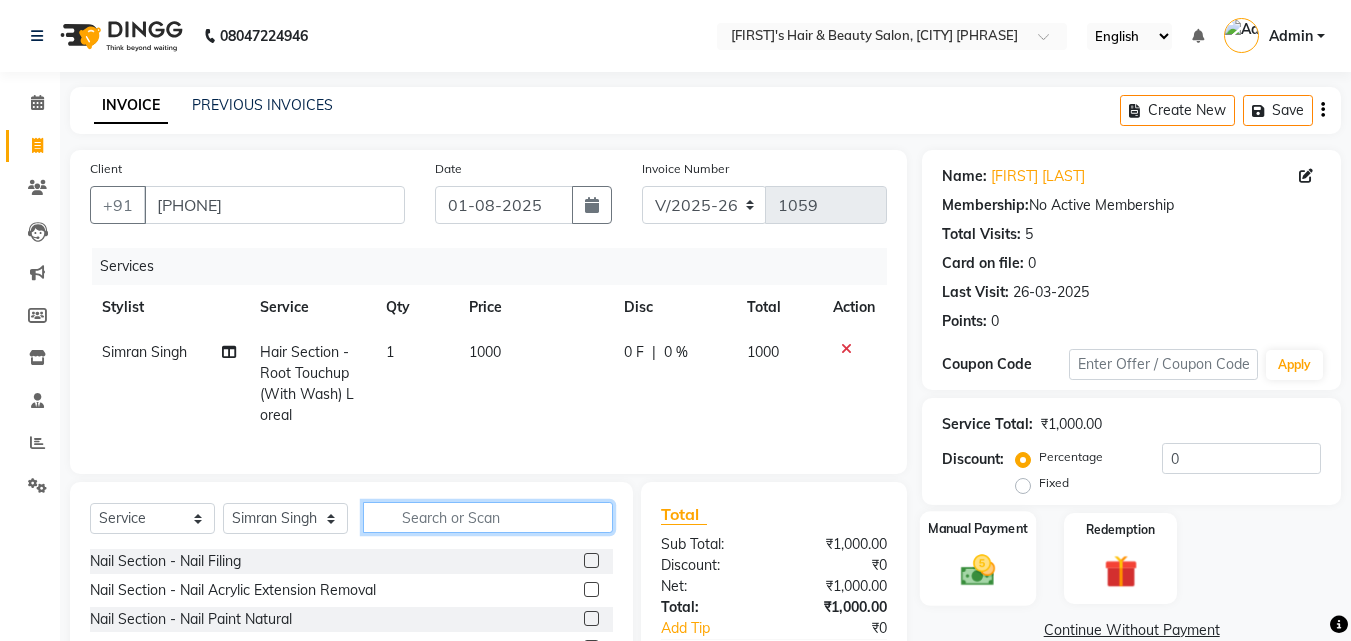 type 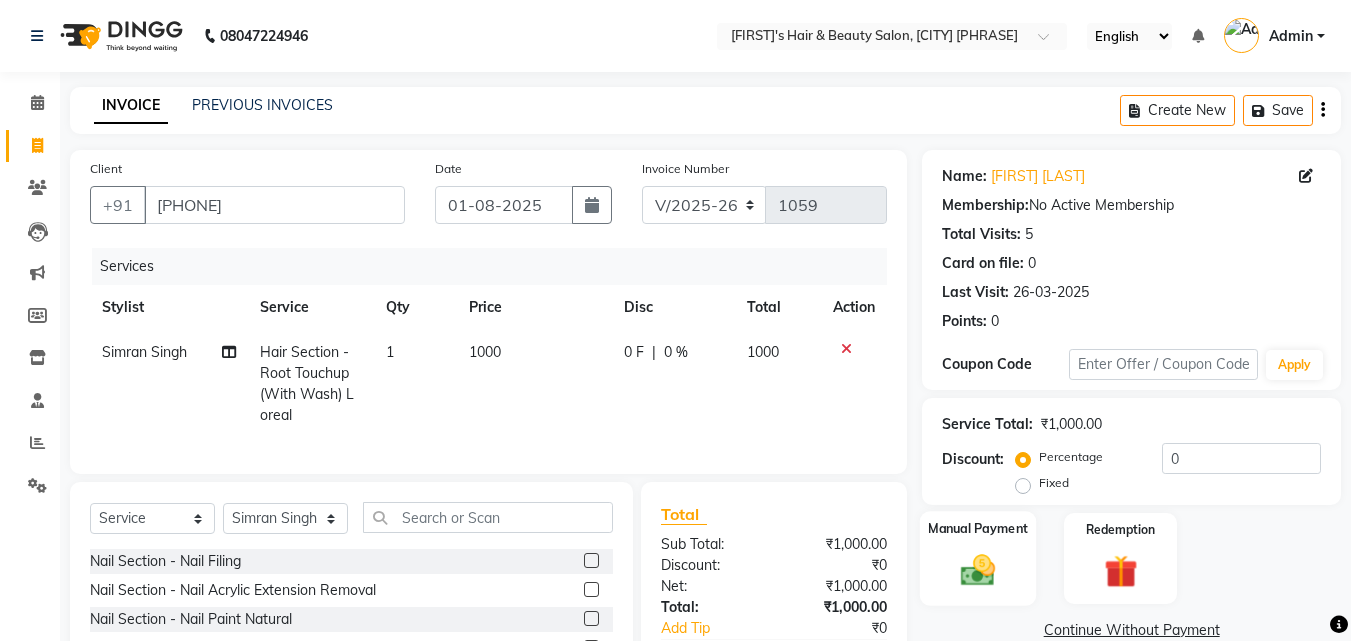 click on "Manual Payment" 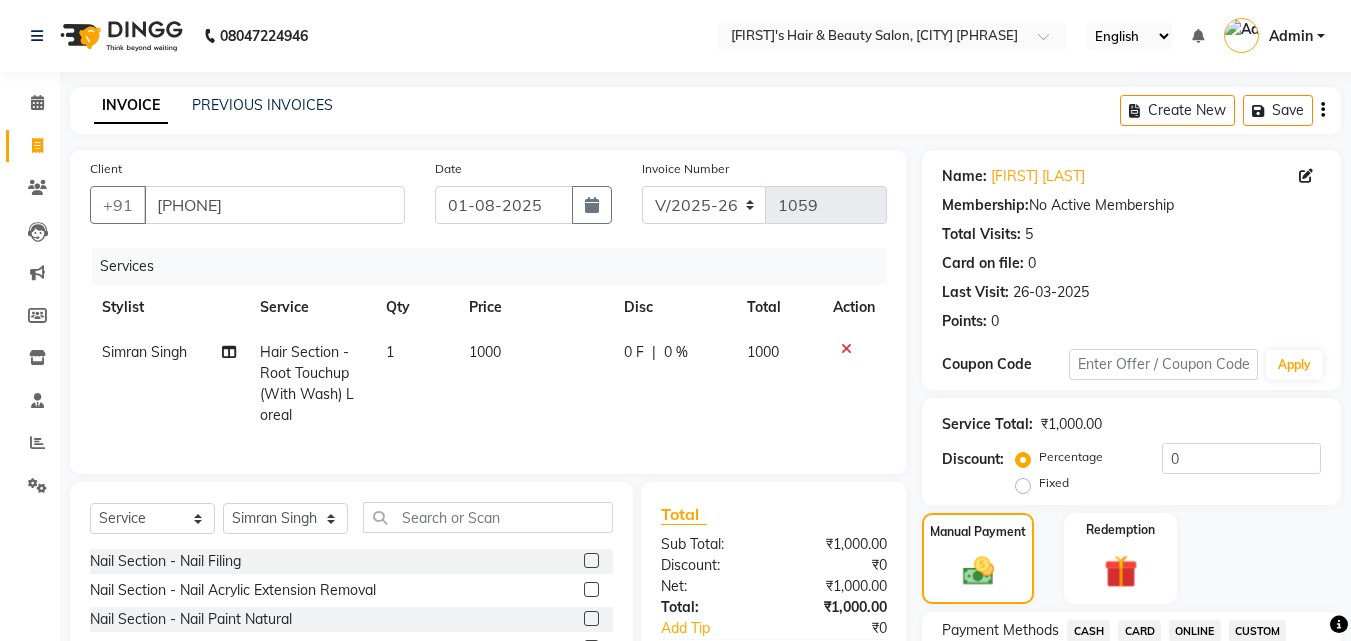 click on "CASH" 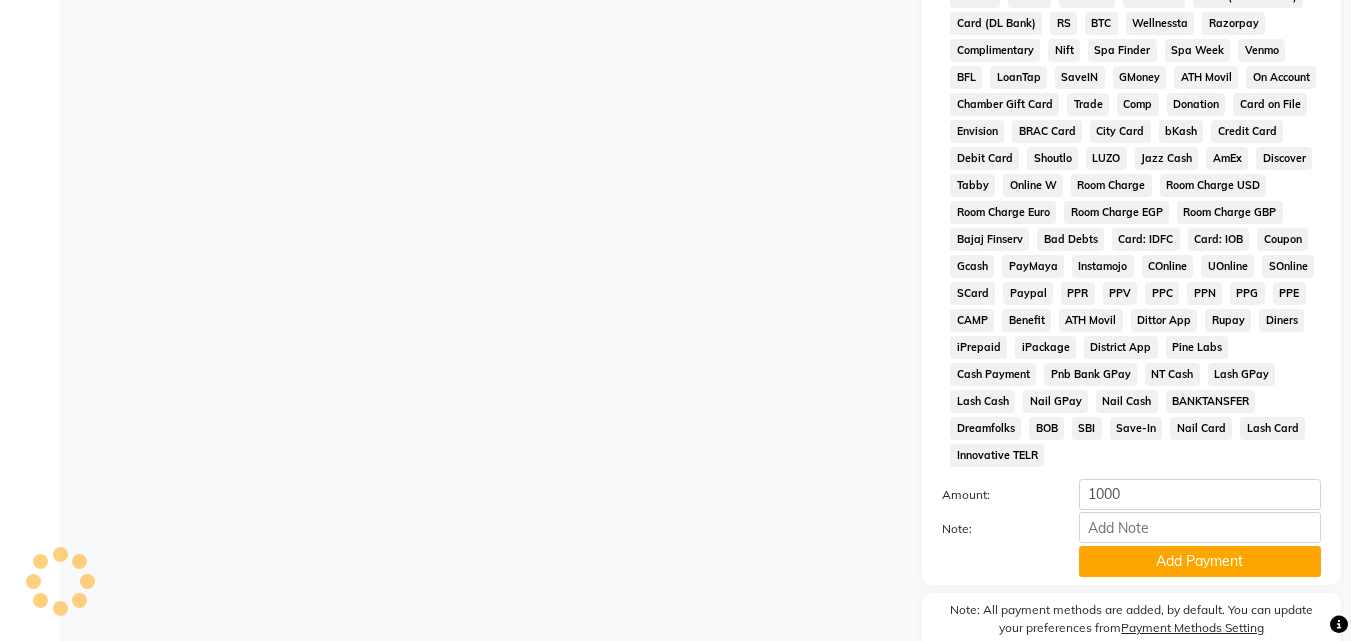 scroll, scrollTop: 800, scrollLeft: 0, axis: vertical 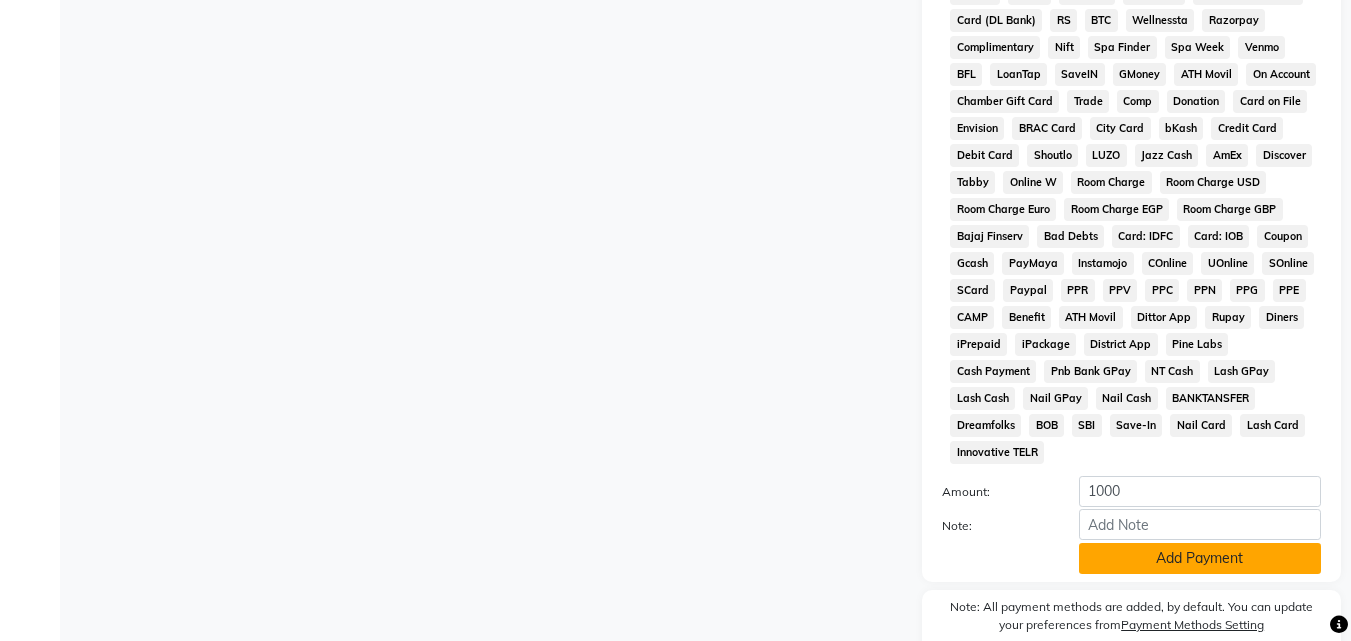 click on "Add Payment" 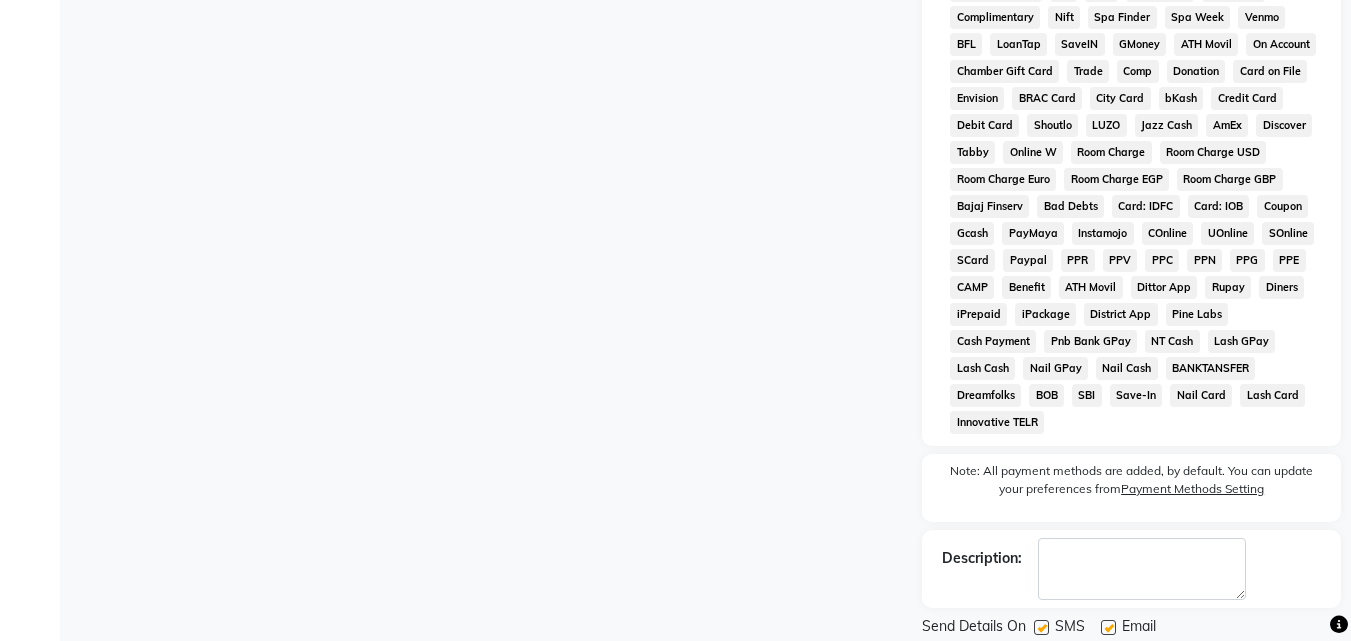 scroll, scrollTop: 840, scrollLeft: 0, axis: vertical 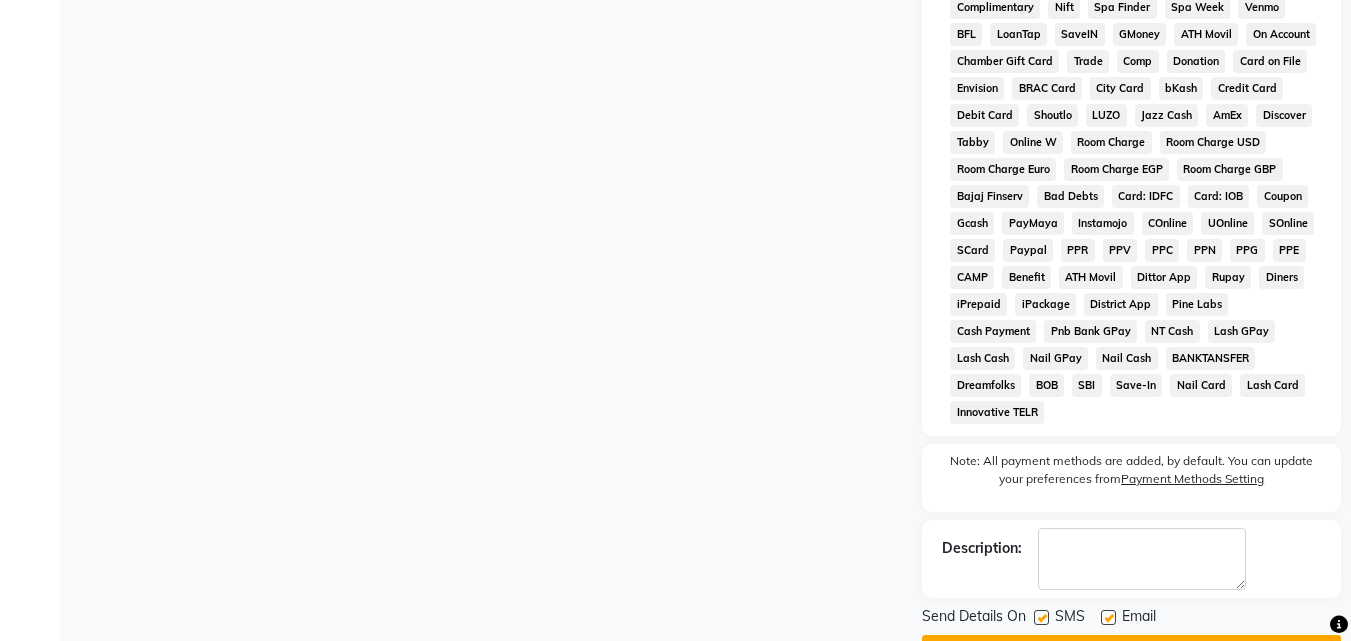 click on "Checkout" 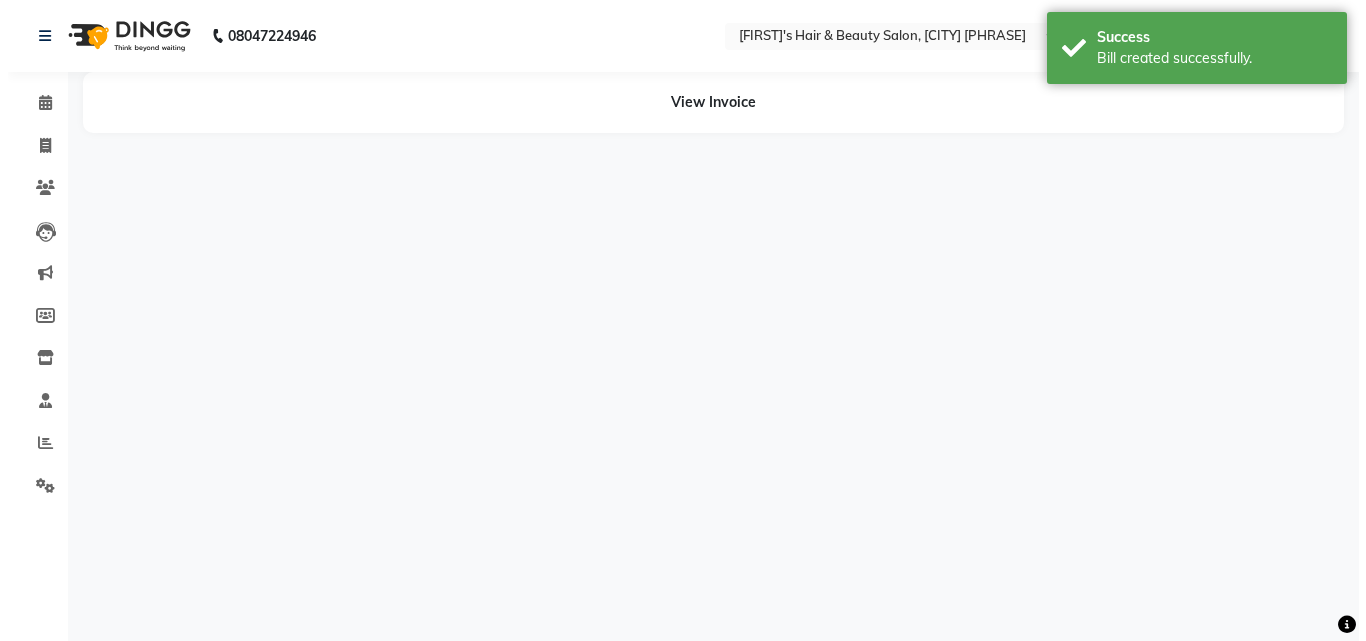 scroll, scrollTop: 0, scrollLeft: 0, axis: both 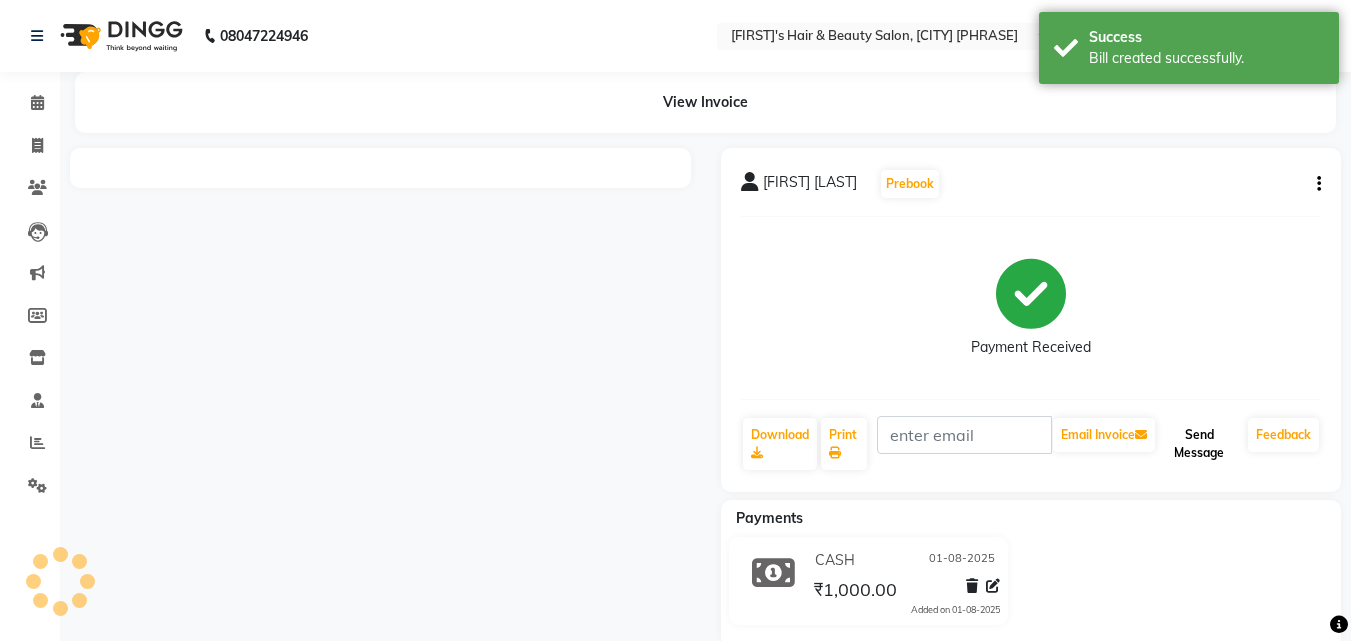 click on "Send Message" 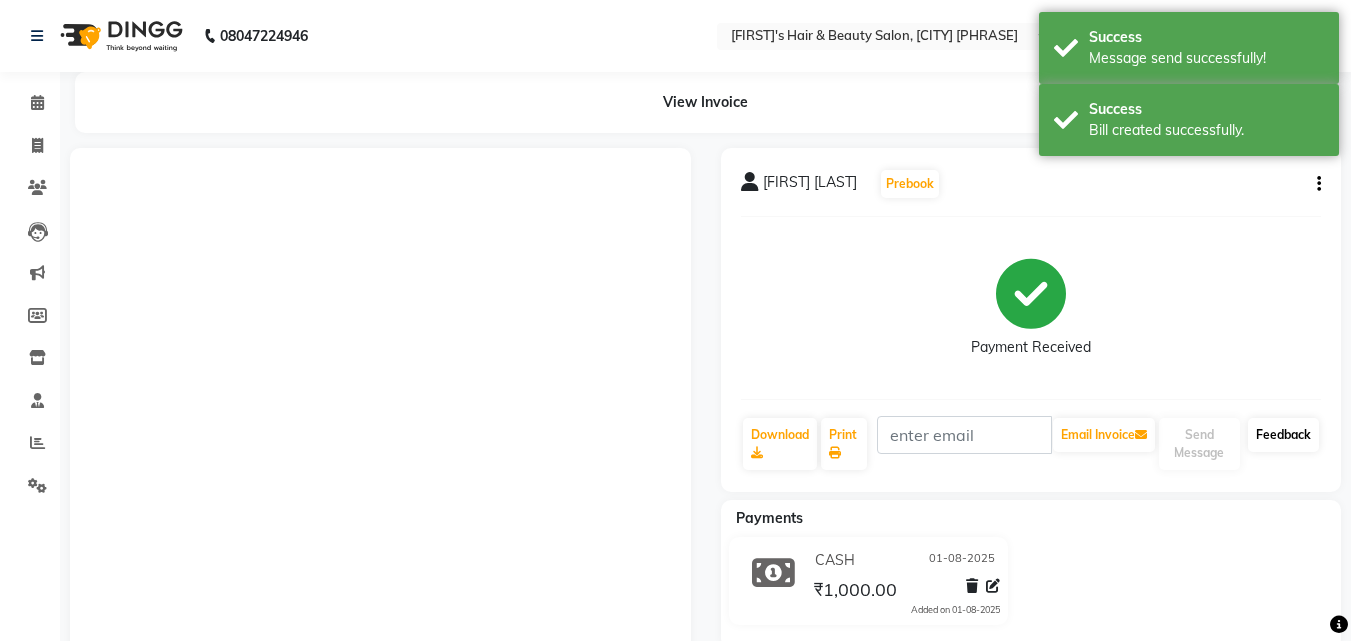 click on "Feedback" 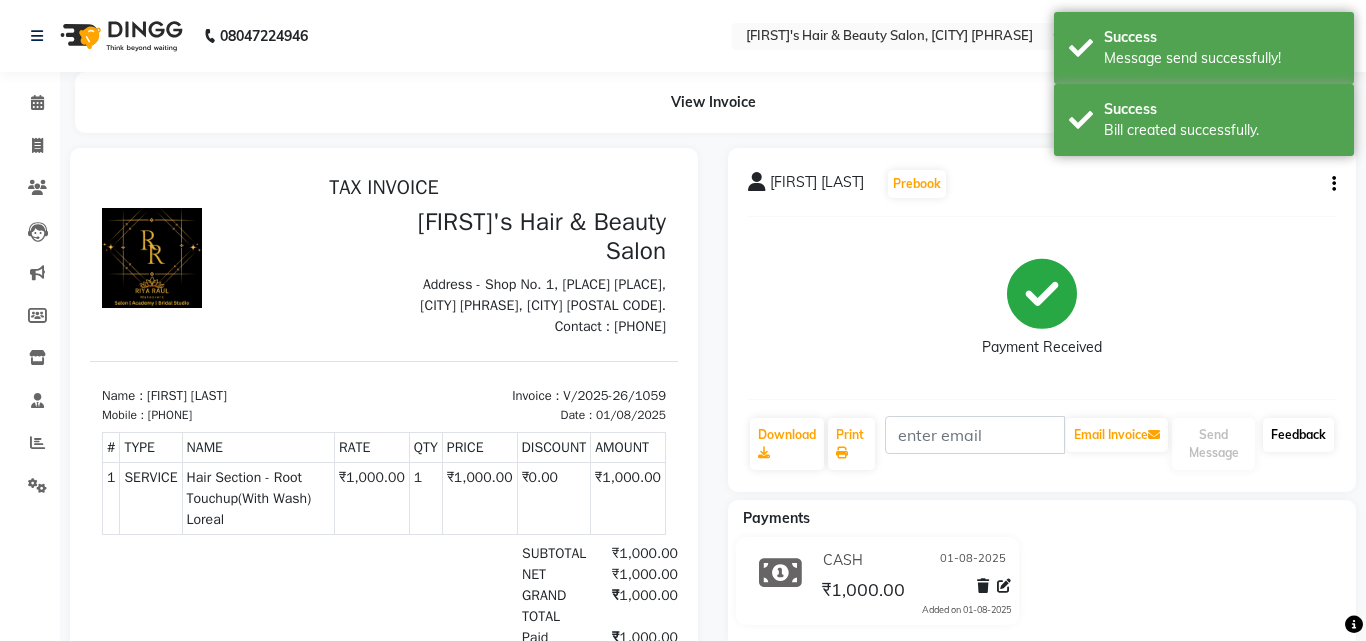 scroll, scrollTop: 0, scrollLeft: 0, axis: both 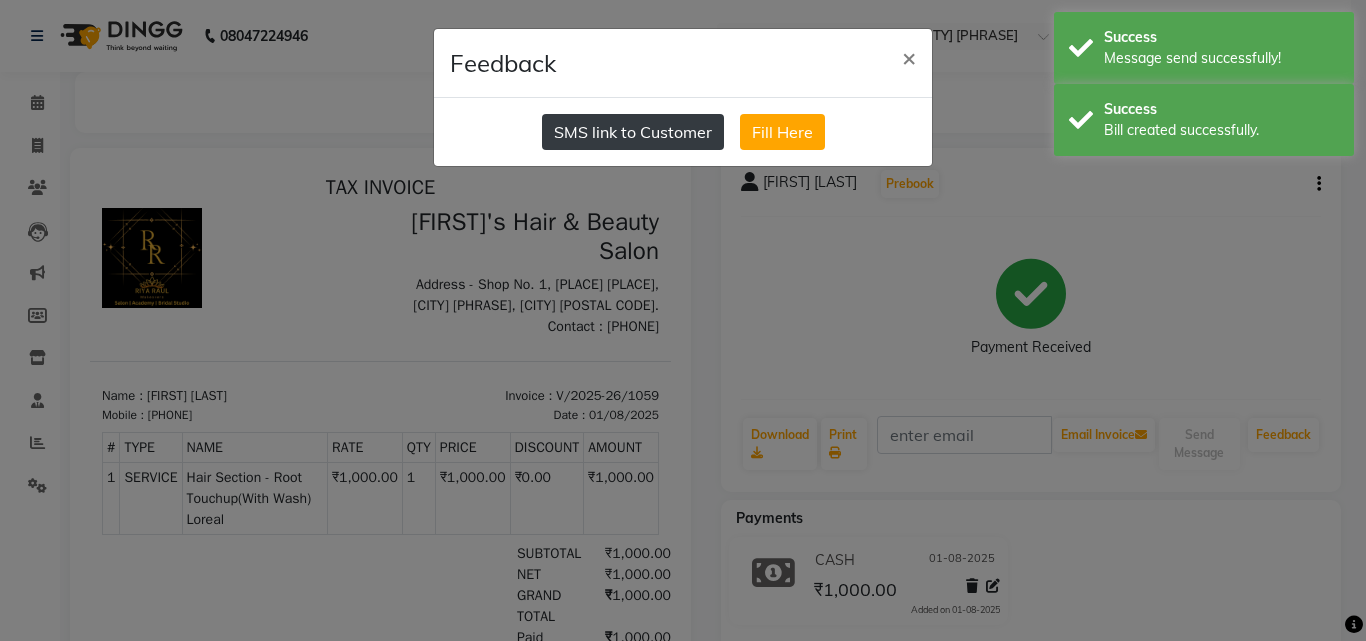 click on "SMS link to Customer" 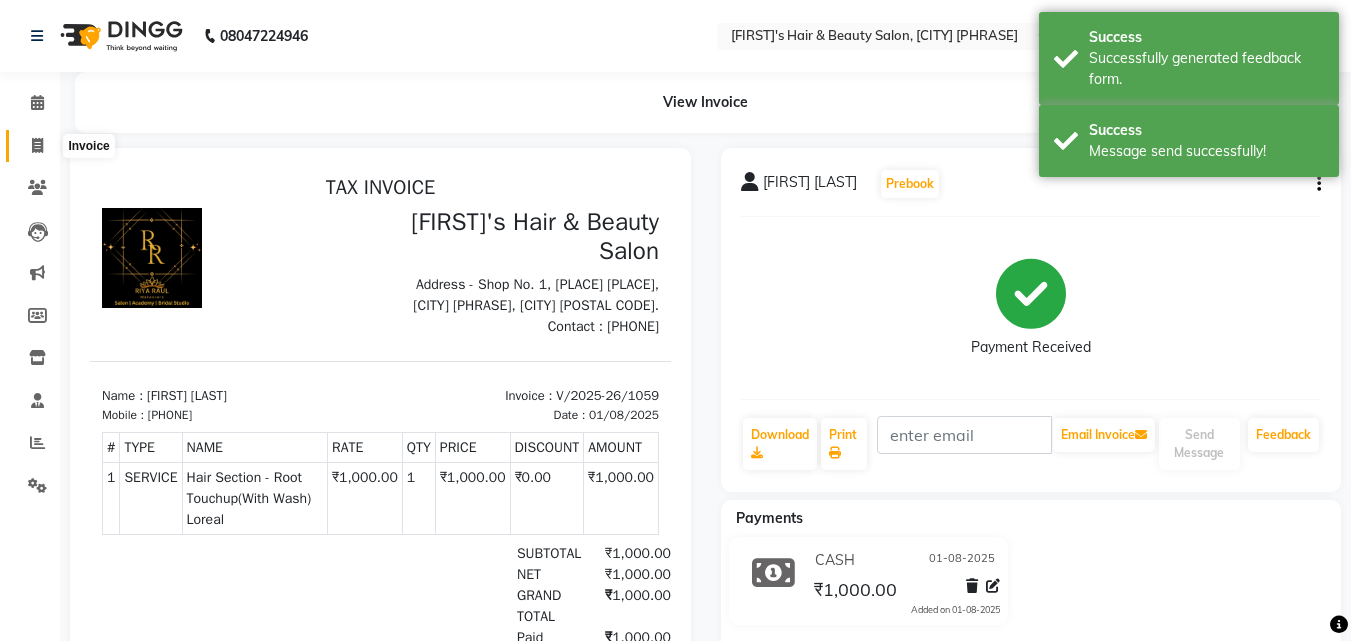 click 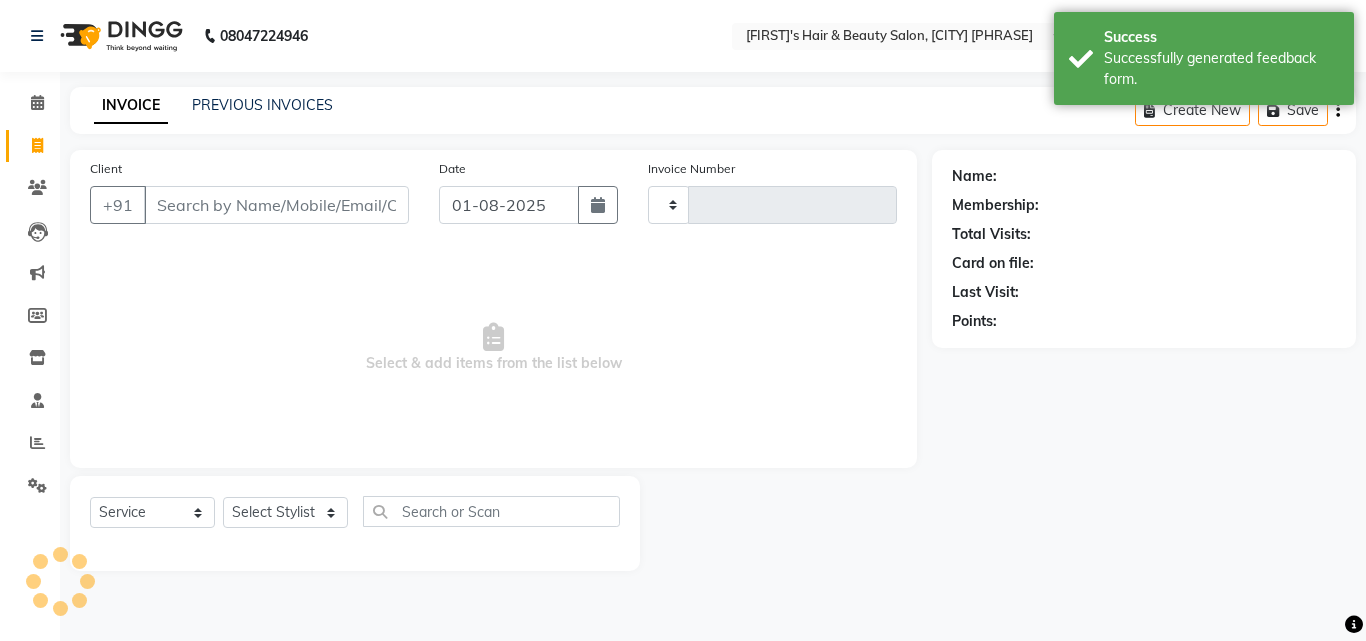 type on "1060" 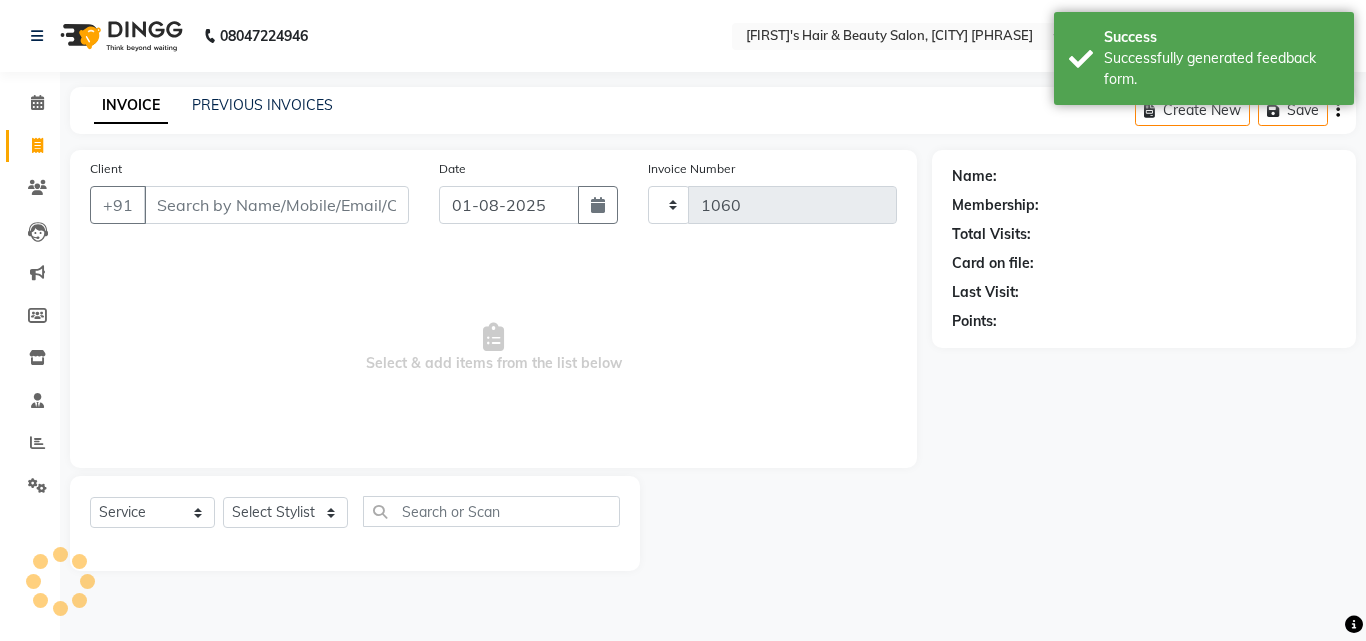 select on "5401" 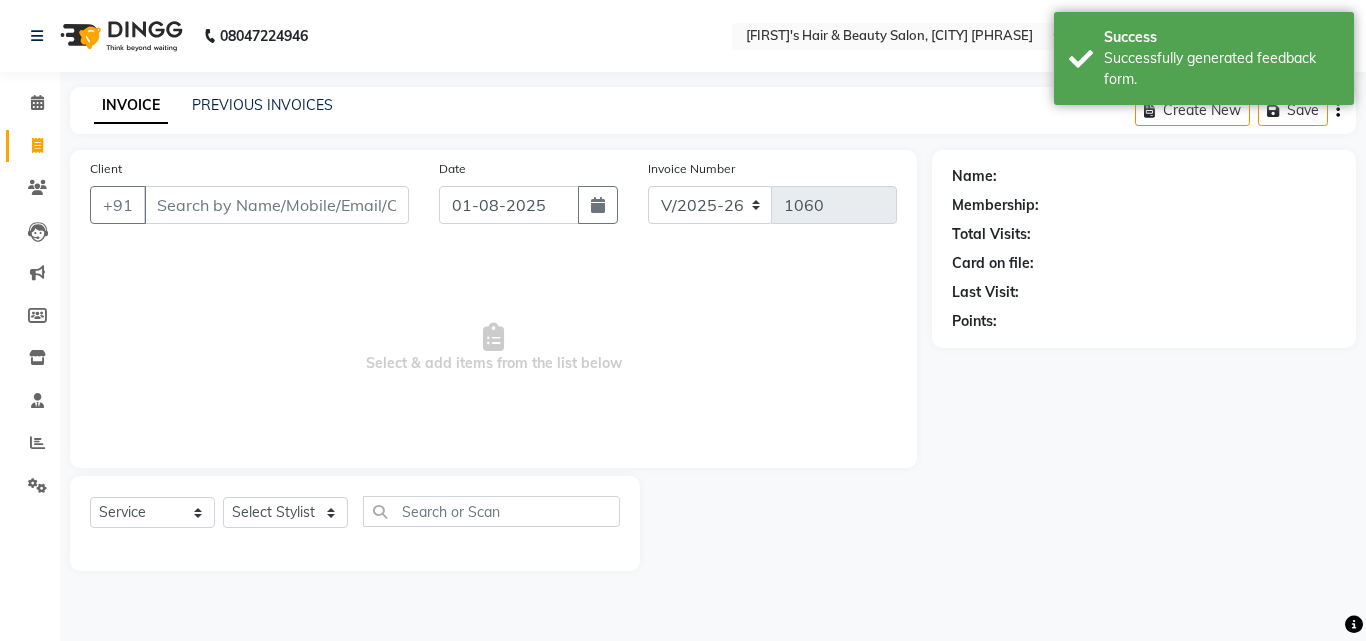 click on "Client" at bounding box center (276, 205) 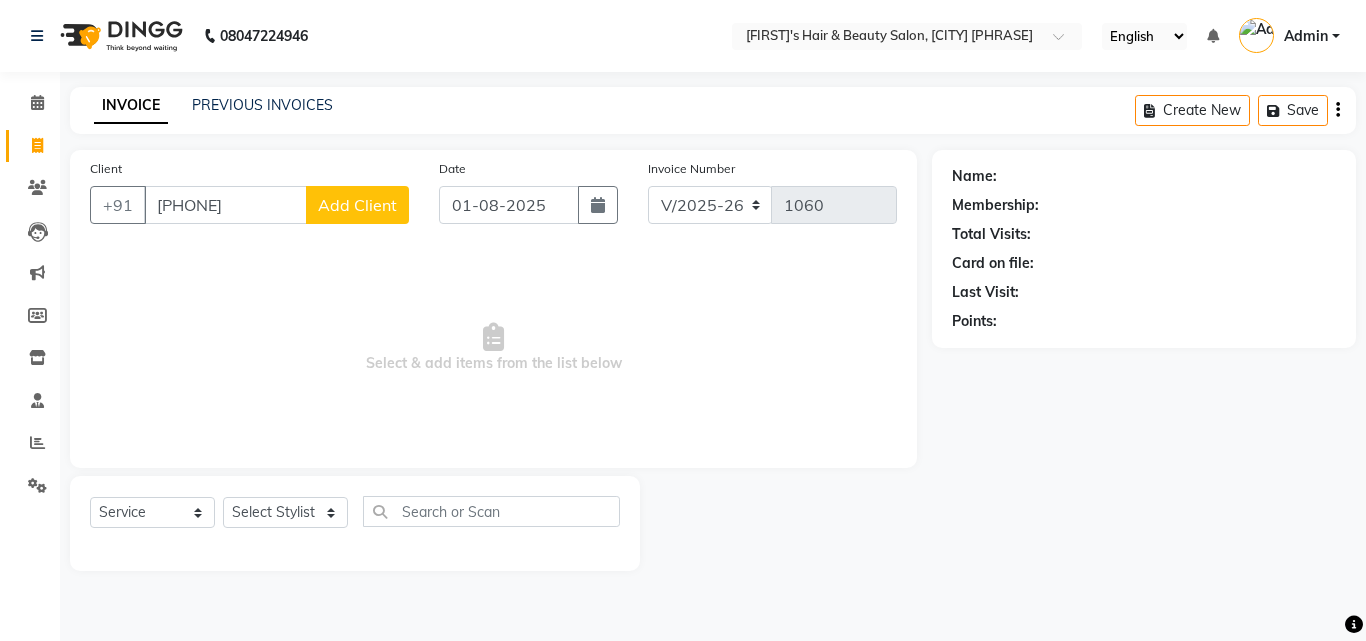 type on "[PHONE]" 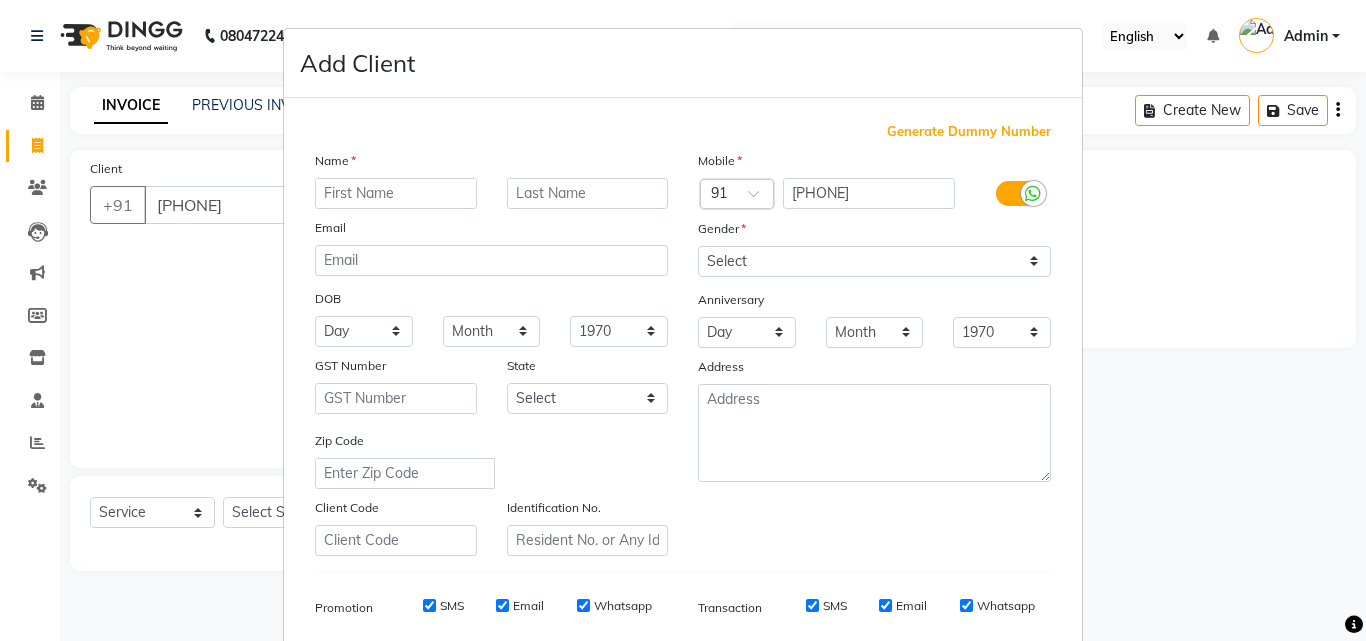 click at bounding box center [396, 193] 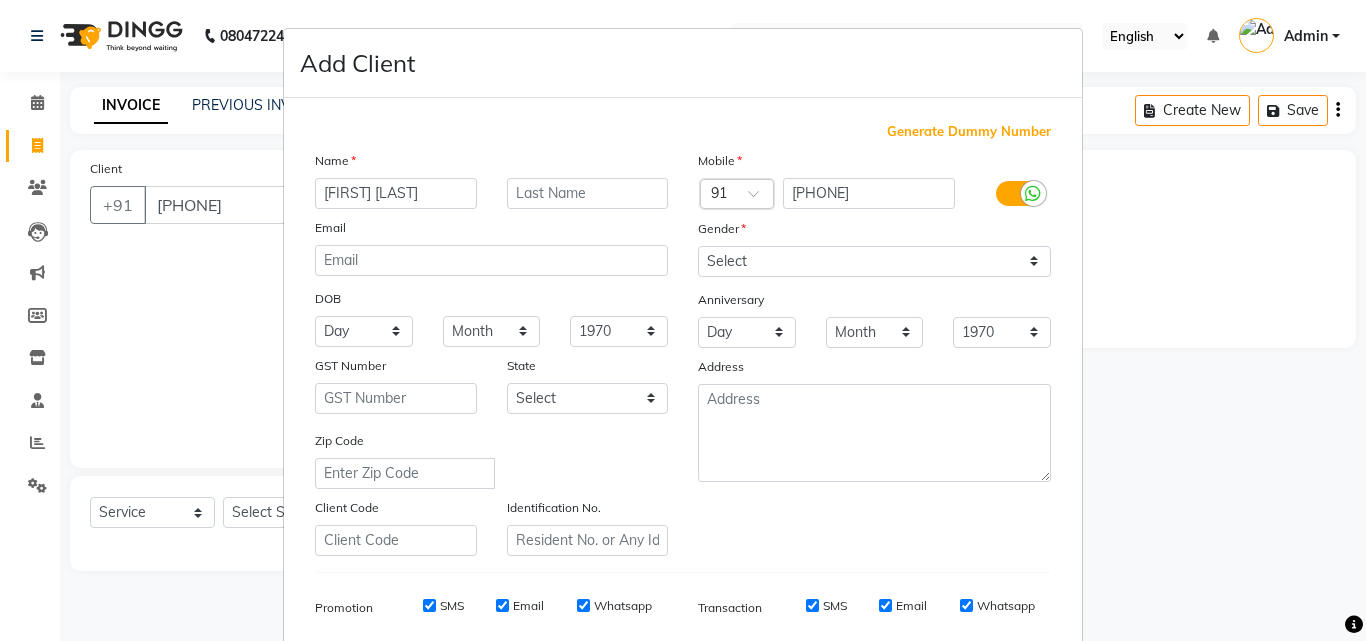 type on "[FIRST] [LAST]" 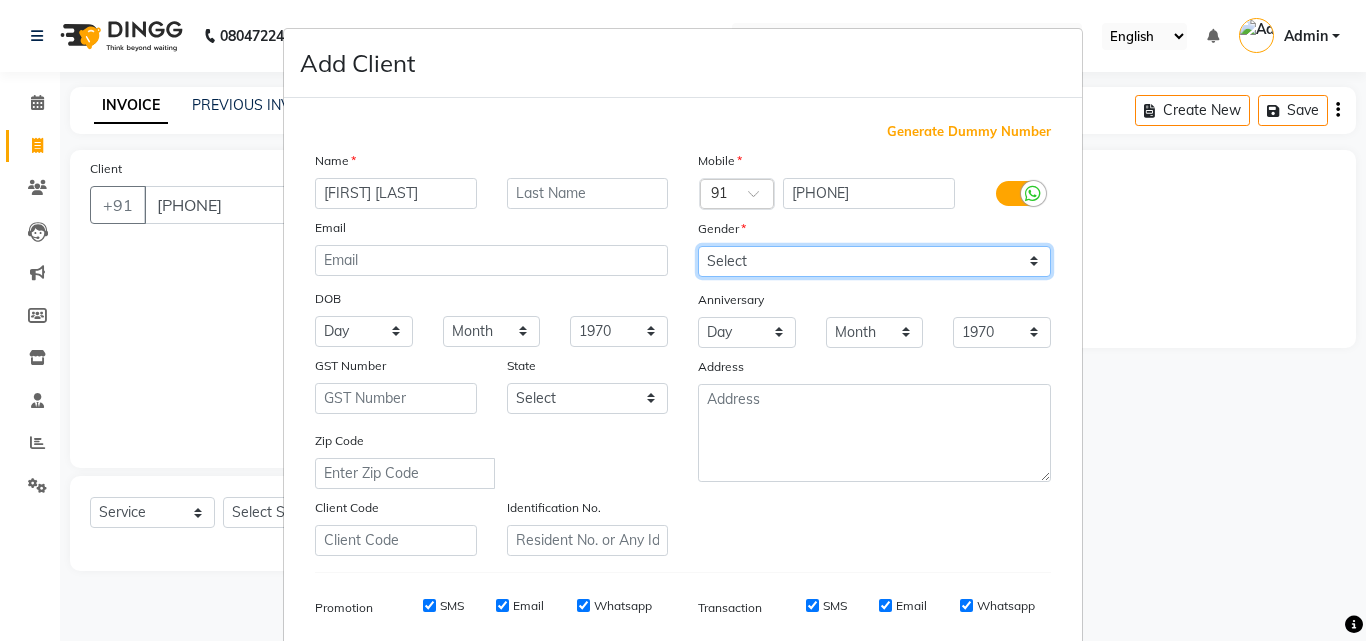 click on "Select Male Female Other Prefer Not To Say" at bounding box center [874, 261] 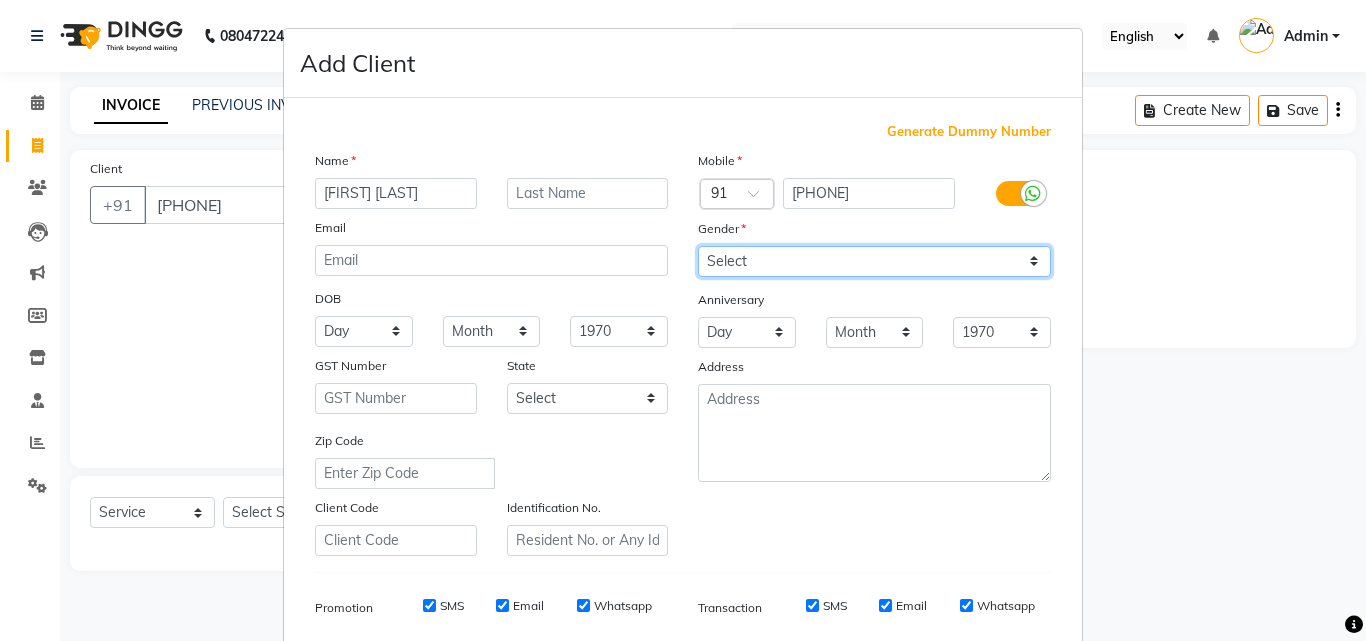 select on "female" 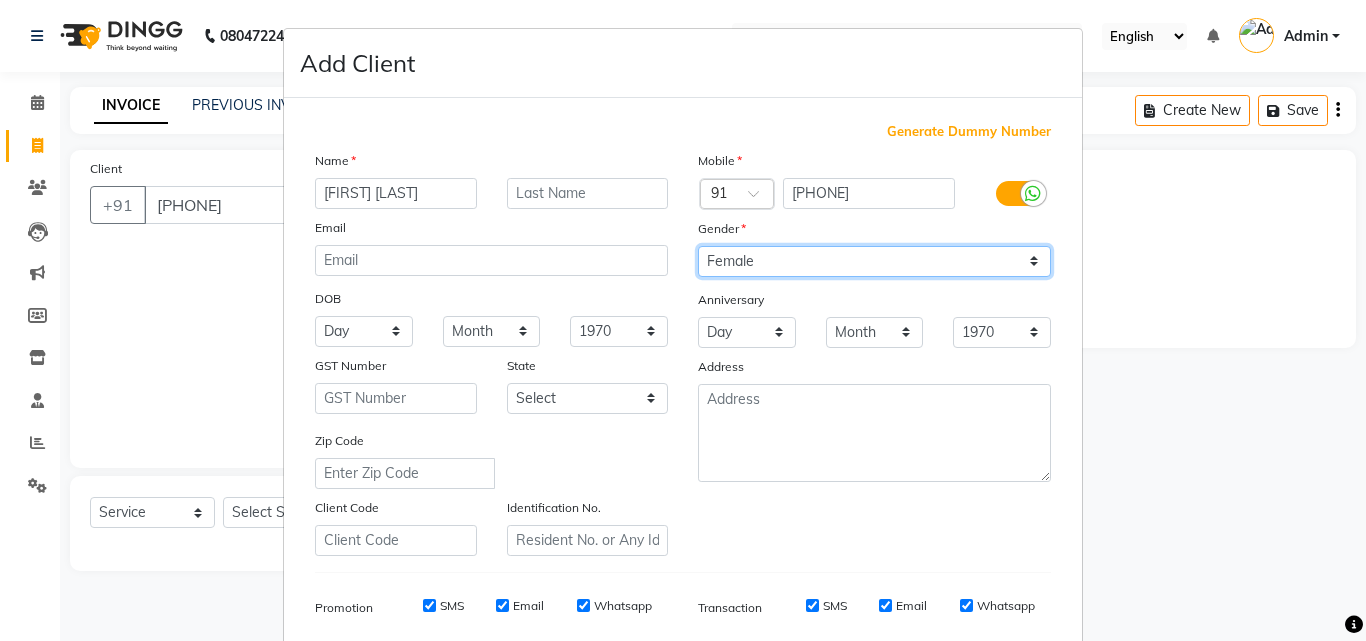click on "Select Male Female Other Prefer Not To Say" at bounding box center [874, 261] 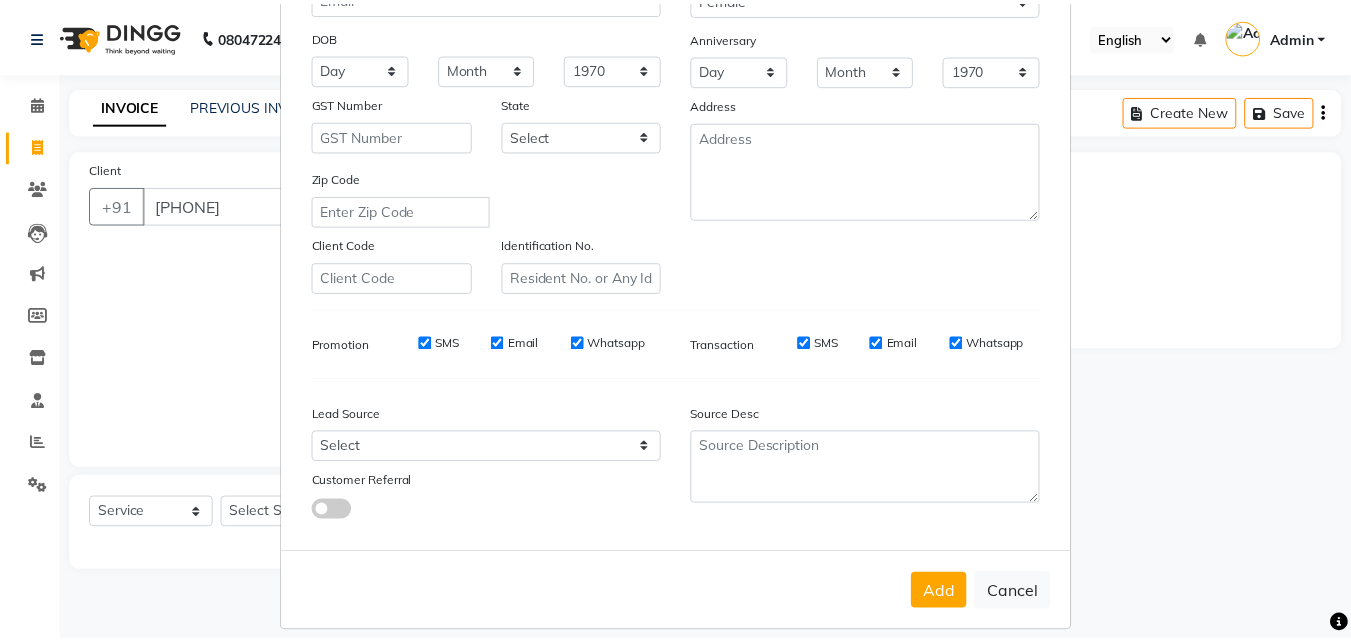scroll, scrollTop: 280, scrollLeft: 0, axis: vertical 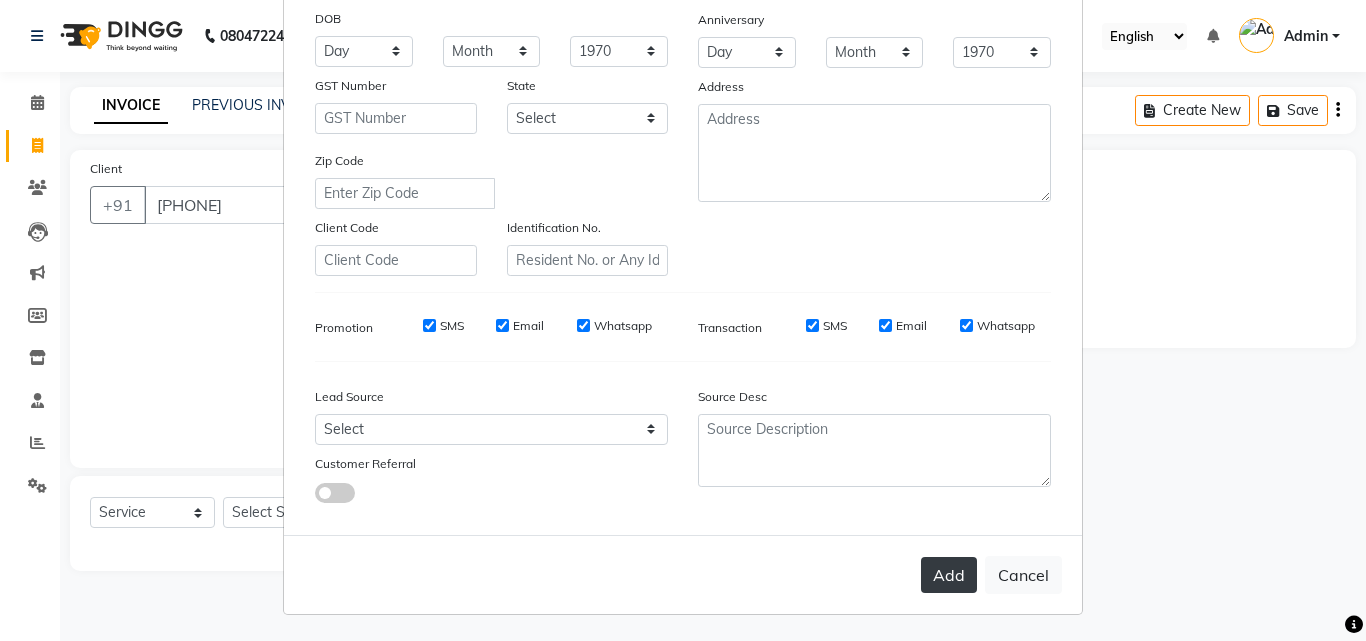 click on "Add" at bounding box center (949, 575) 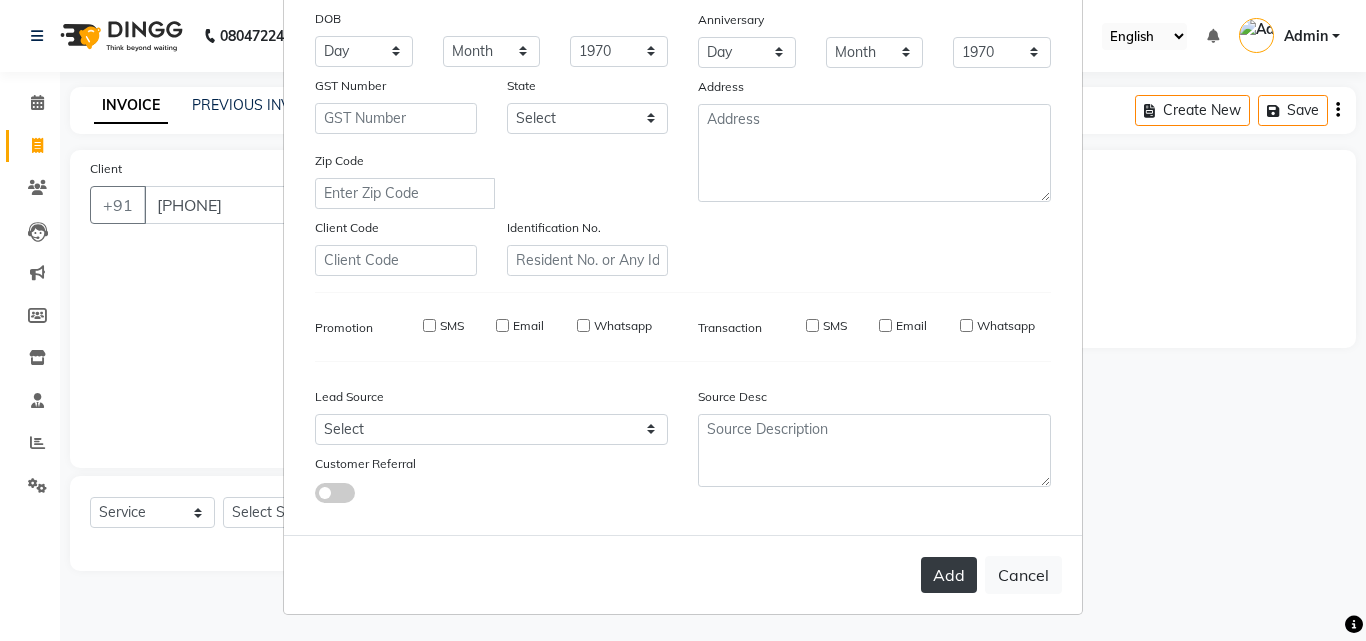 type 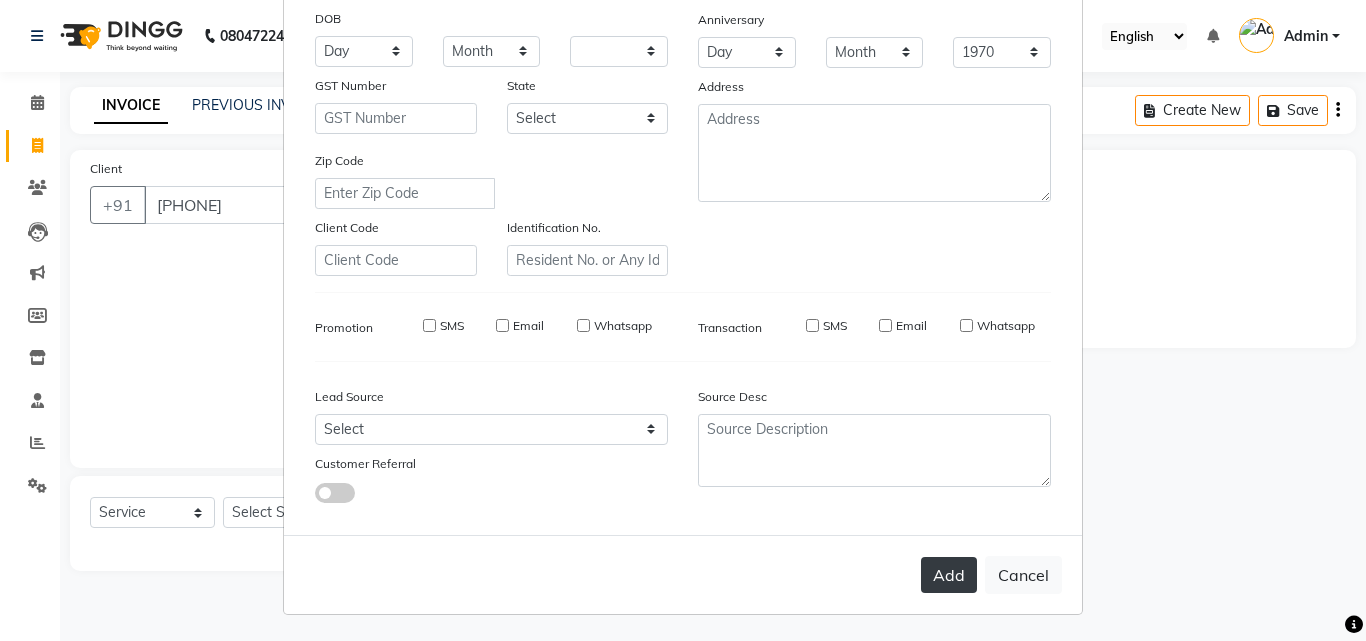 select 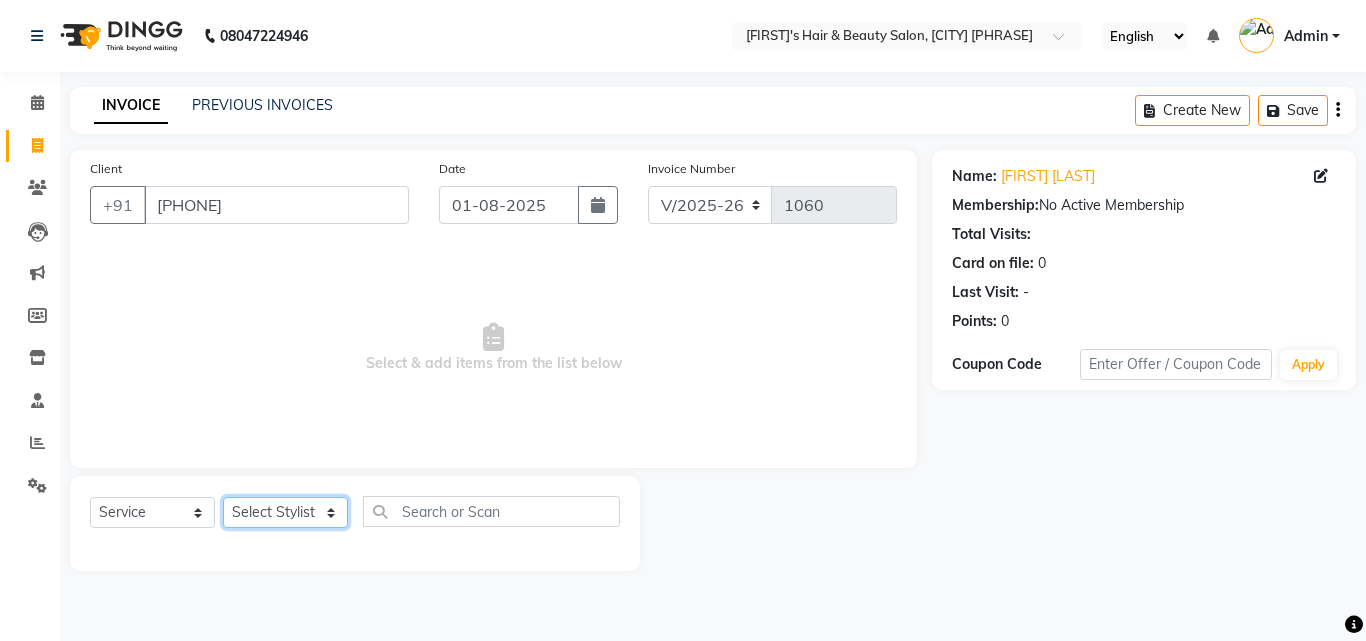 click on "Select Stylist [FIRST] [LAST] [FIRST] [LAST] [FIRST] [LAST] [FIRST] [LAST] [FIRST] [LAST] [FIRST] [LAST] [FIRST] [LAST] [FIRST] [LAST] [FIRST] [LAST]" 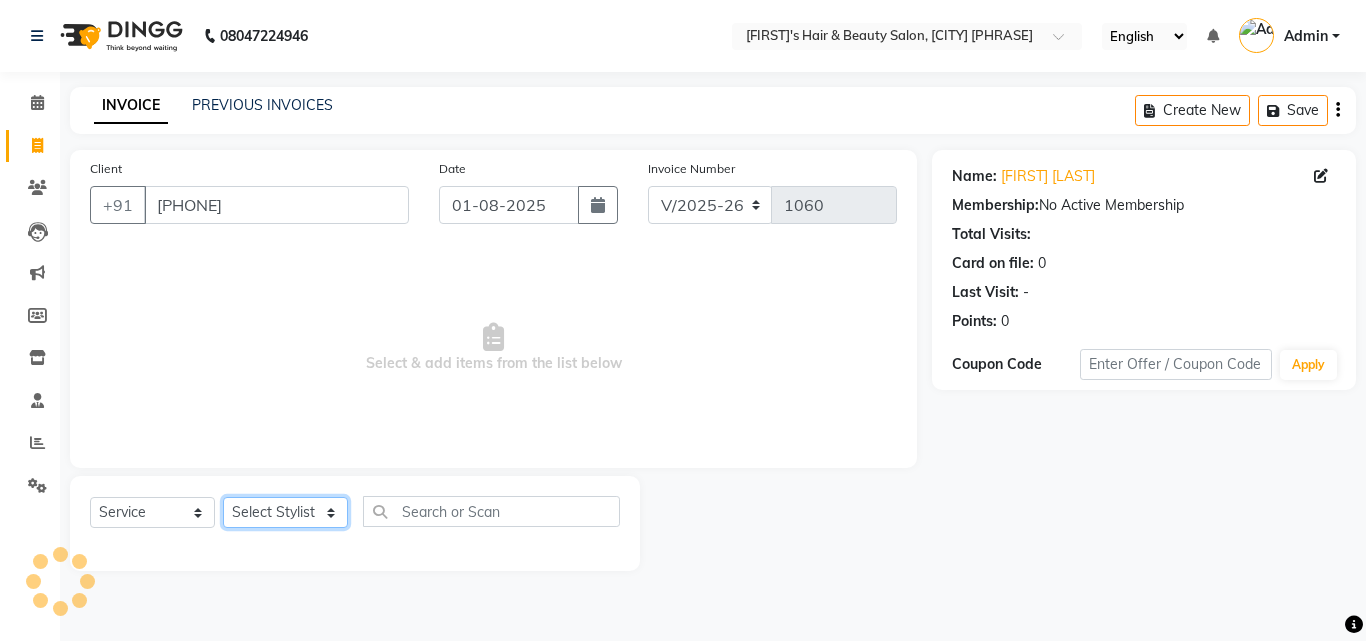 click on "Select Stylist [FIRST] [LAST] [FIRST] [LAST] [FIRST] [LAST] [FIRST] [LAST] [FIRST] [LAST] [FIRST] [LAST] [FIRST] [LAST] [FIRST] [LAST] [FIRST] [LAST]" 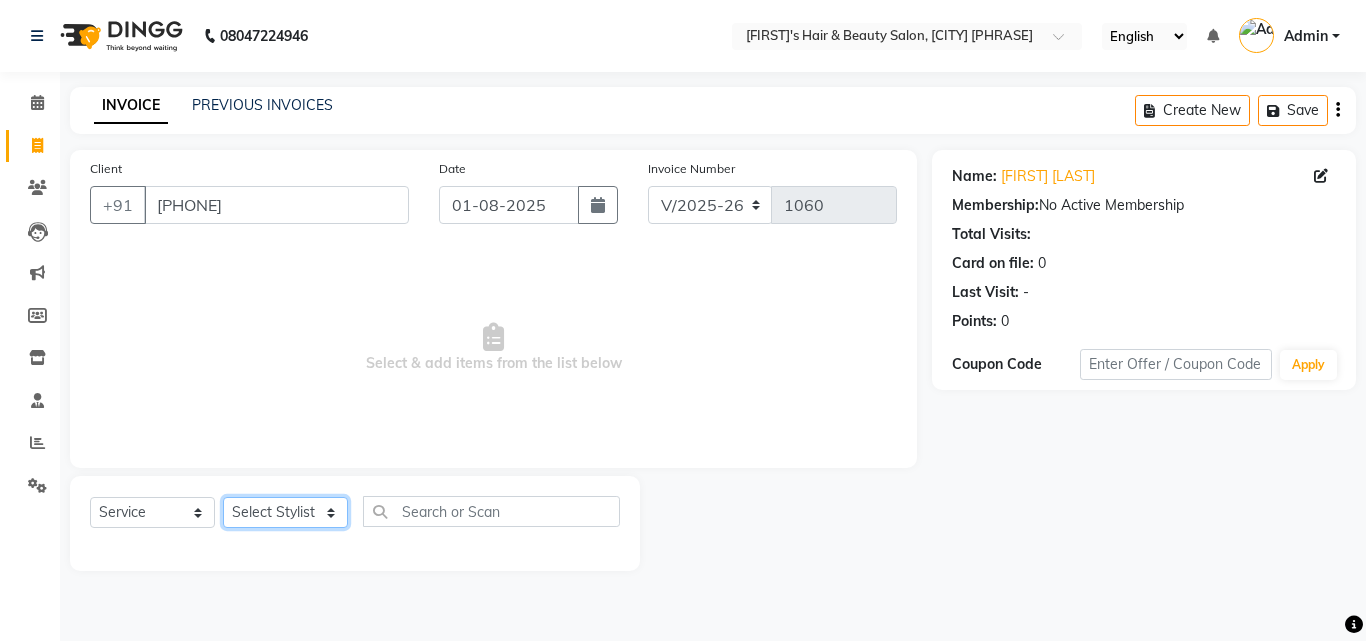 click on "Select Stylist [FIRST] [LAST] [FIRST] [LAST] [FIRST] [LAST] [FIRST] [LAST] [FIRST] [LAST] [FIRST] [LAST] [FIRST] [LAST] [FIRST] [LAST] [FIRST] [LAST]" 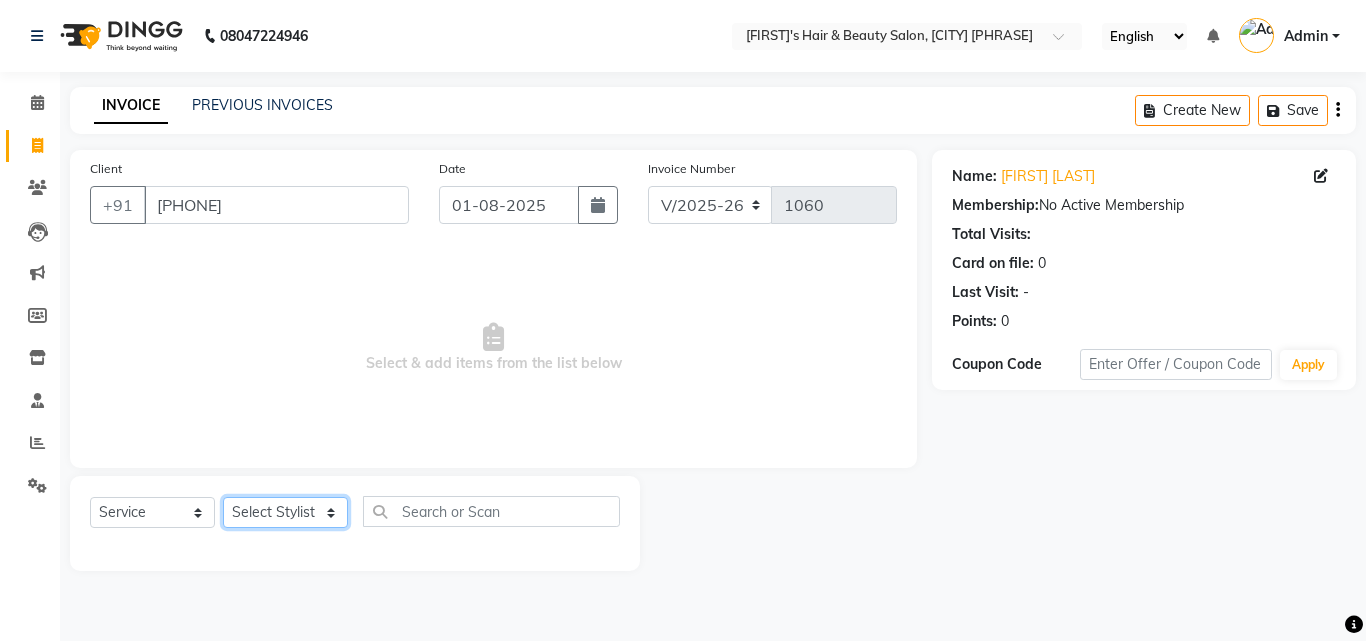 select on "67904" 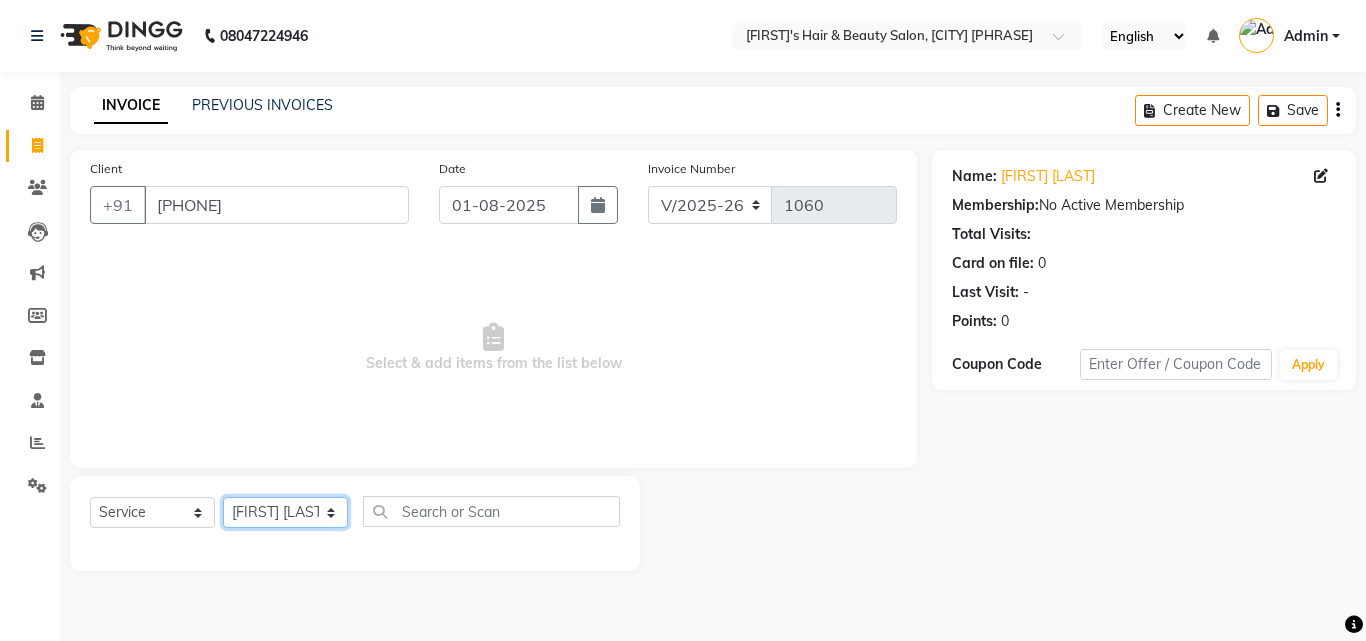 click on "Select Stylist [FIRST] [LAST] [FIRST] [LAST] [FIRST] [LAST] [FIRST] [LAST] [FIRST] [LAST] [FIRST] [LAST] [FIRST] [LAST] [FIRST] [LAST] [FIRST] [LAST]" 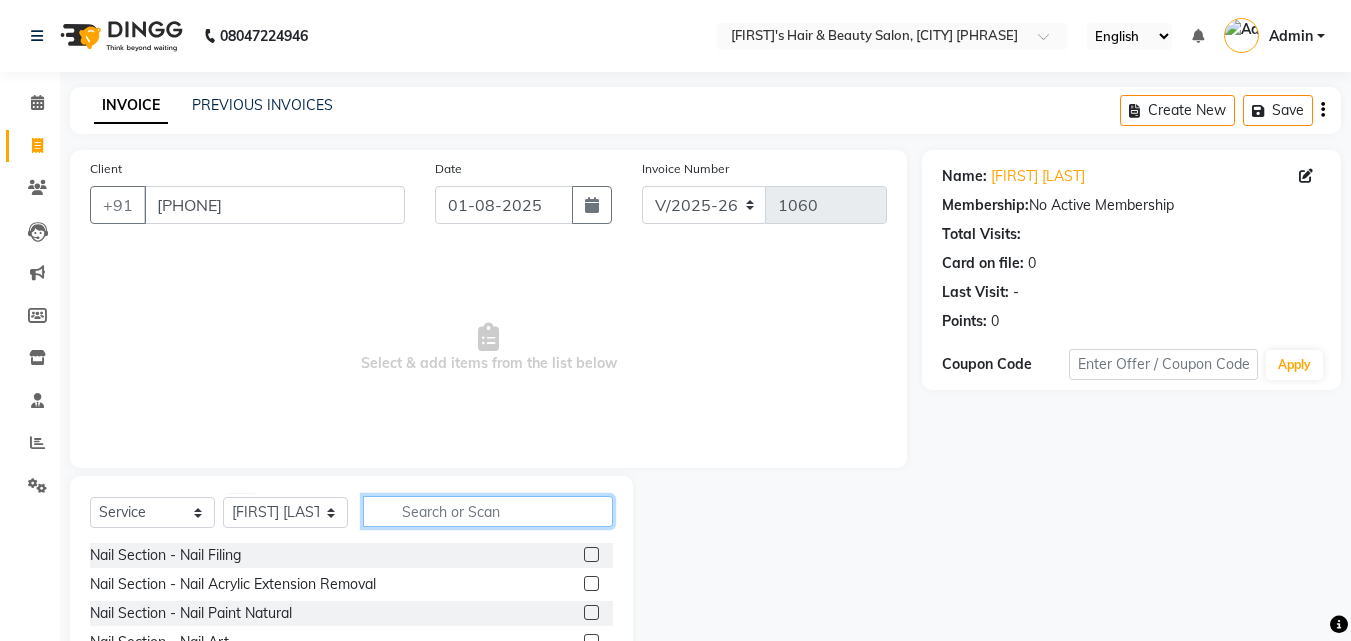 click 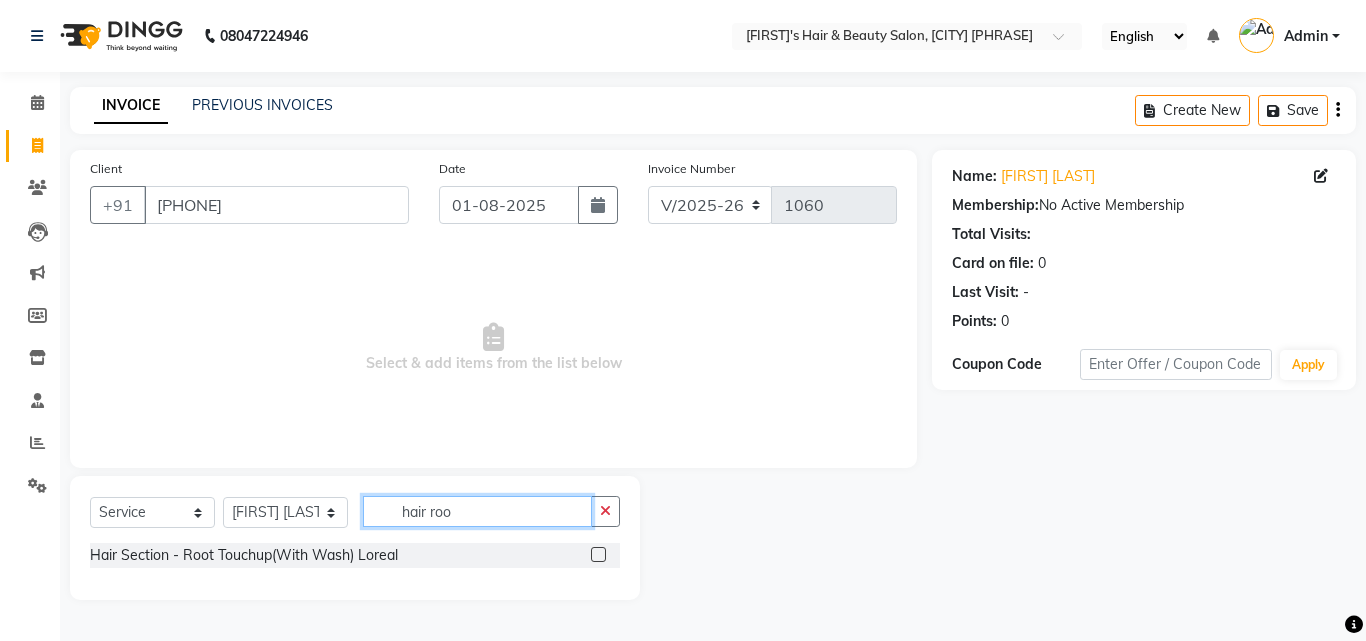 type on "hair roo" 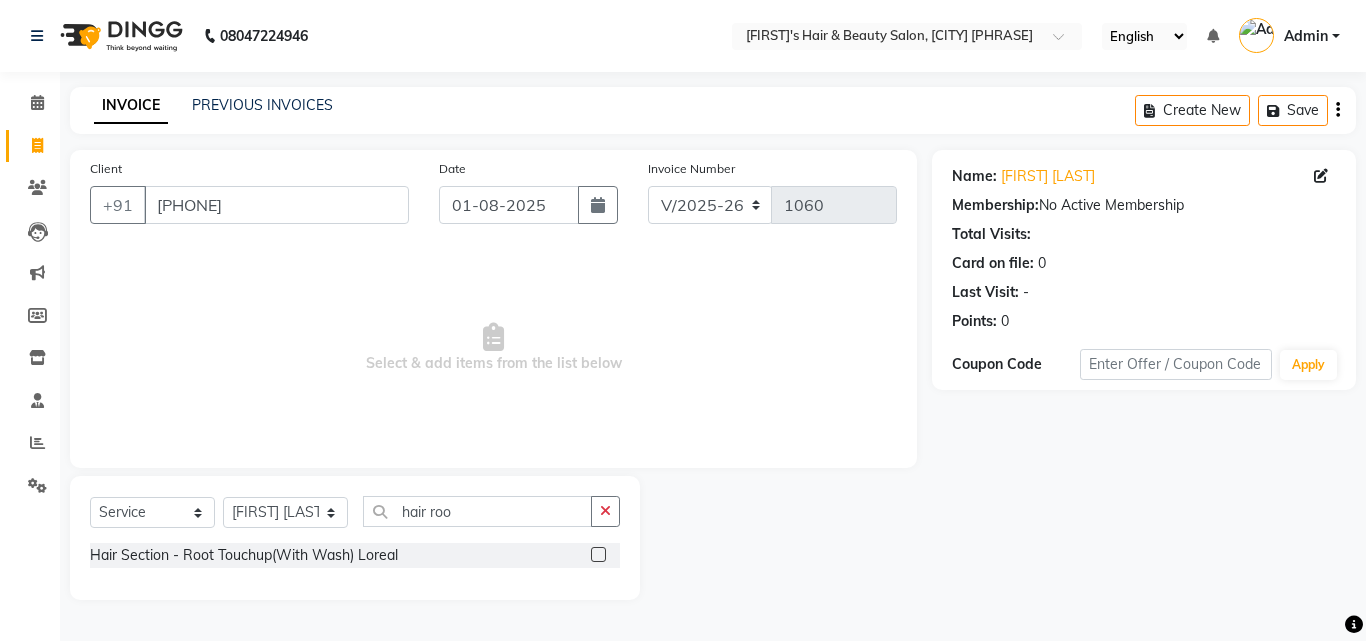 click 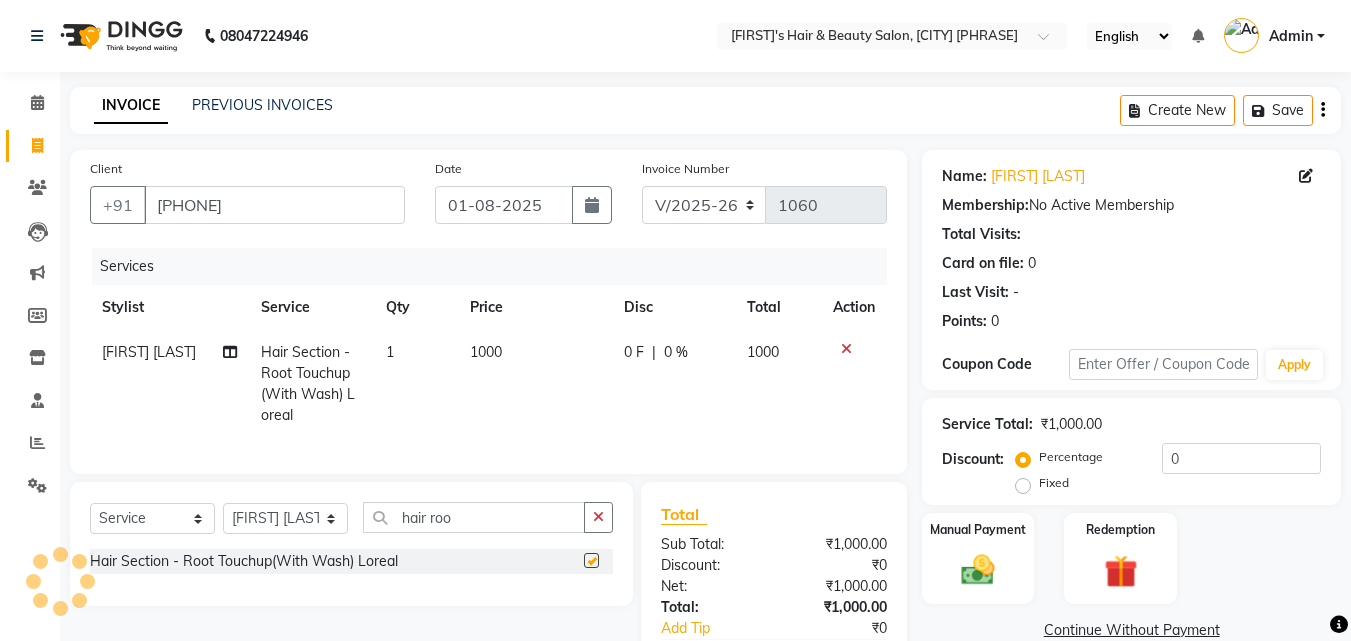 checkbox on "false" 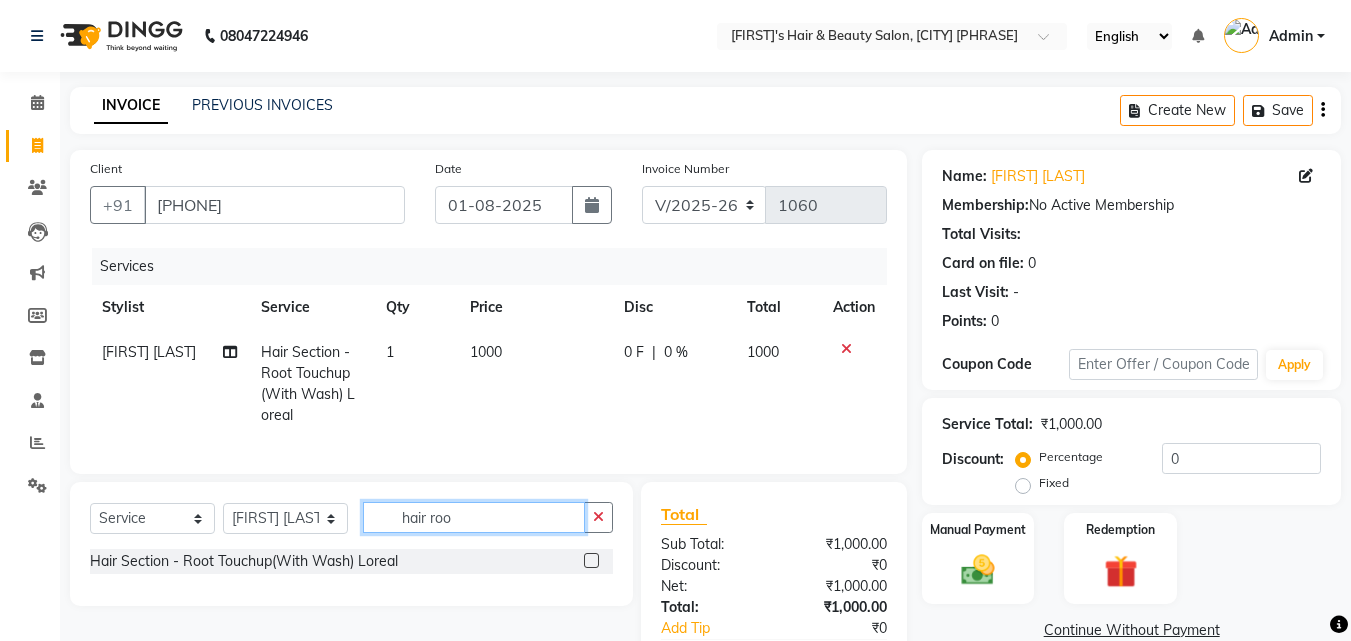 click on "hair roo" 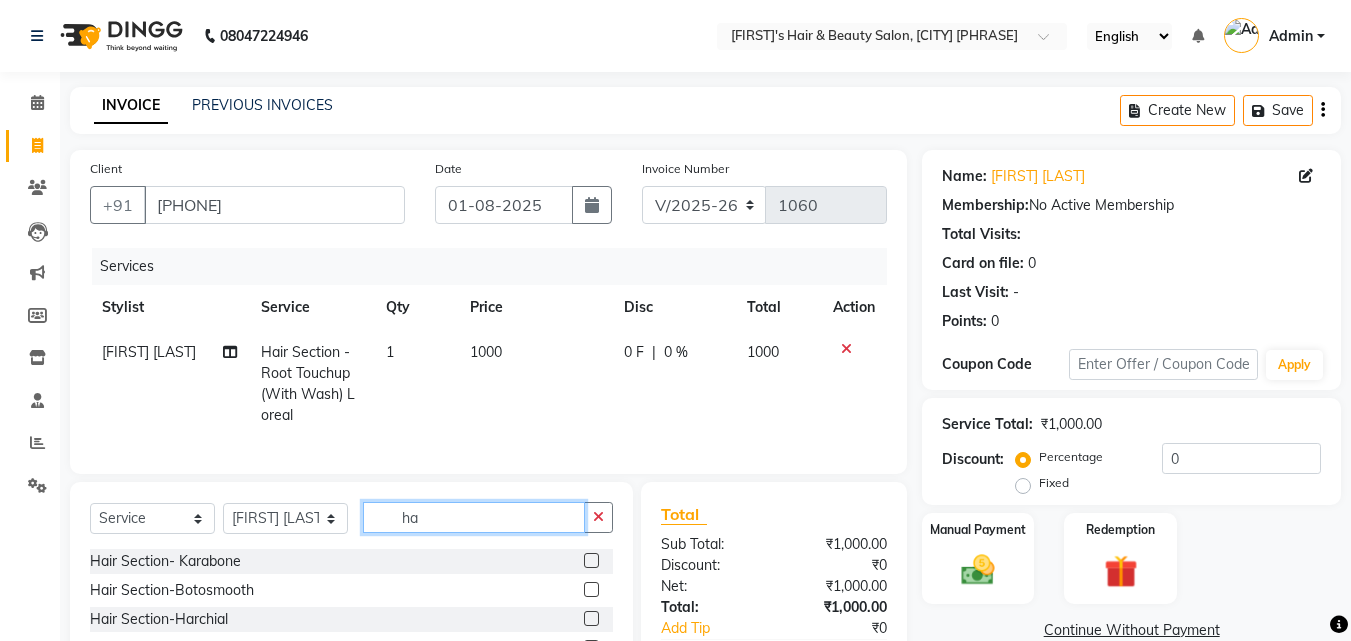 type on "h" 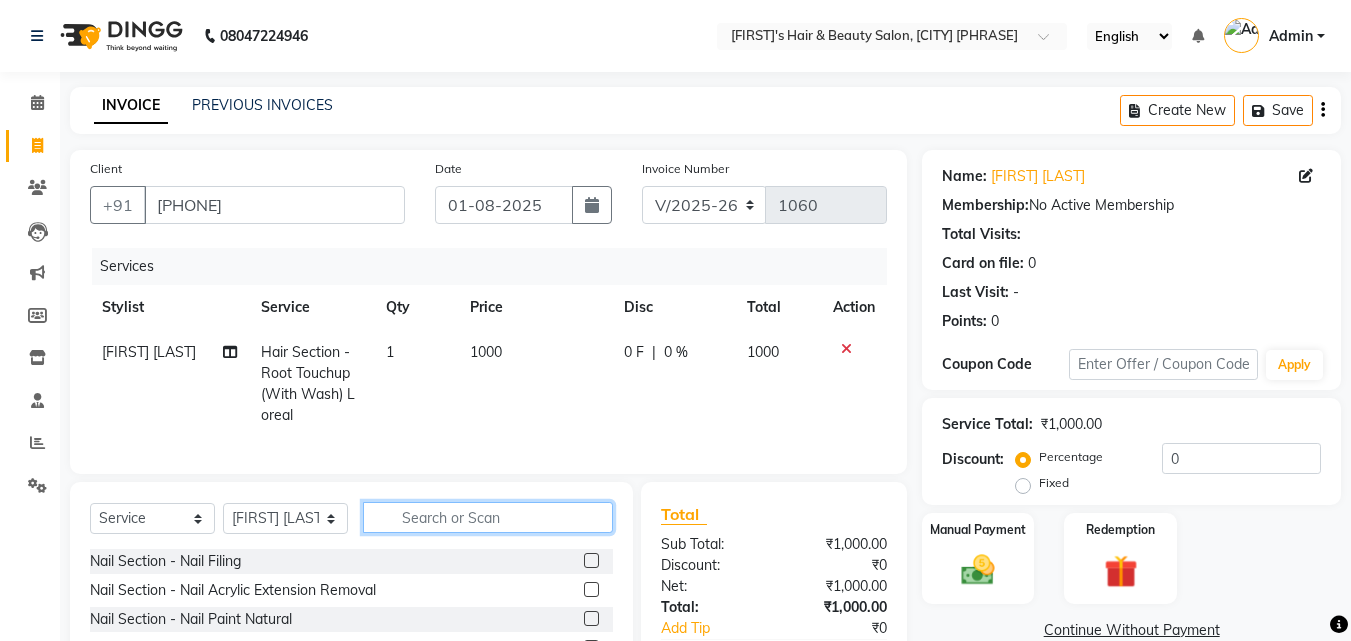 type on "h" 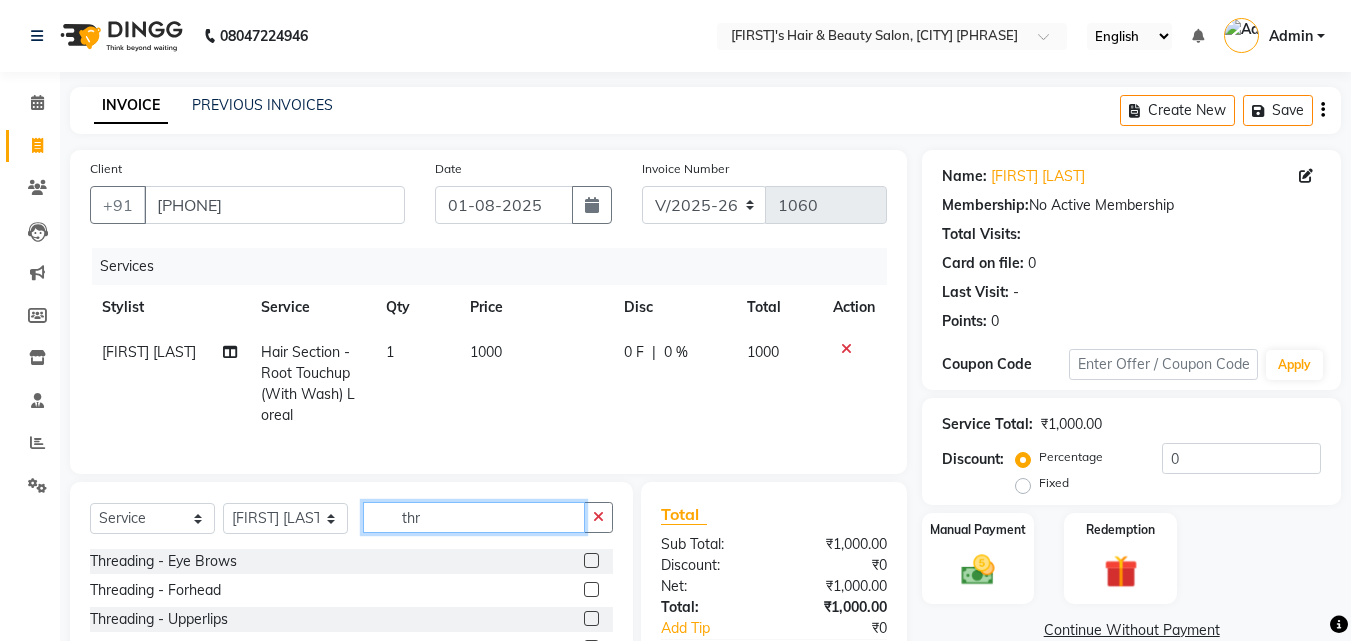 type on "thr" 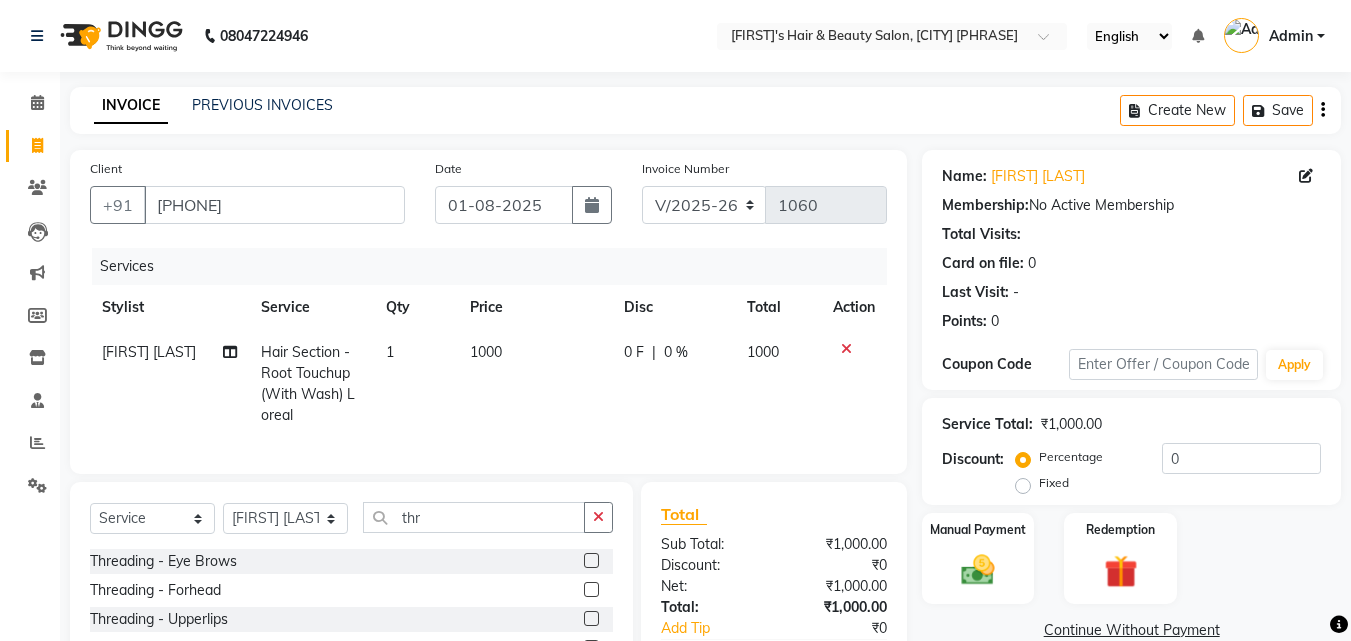 click 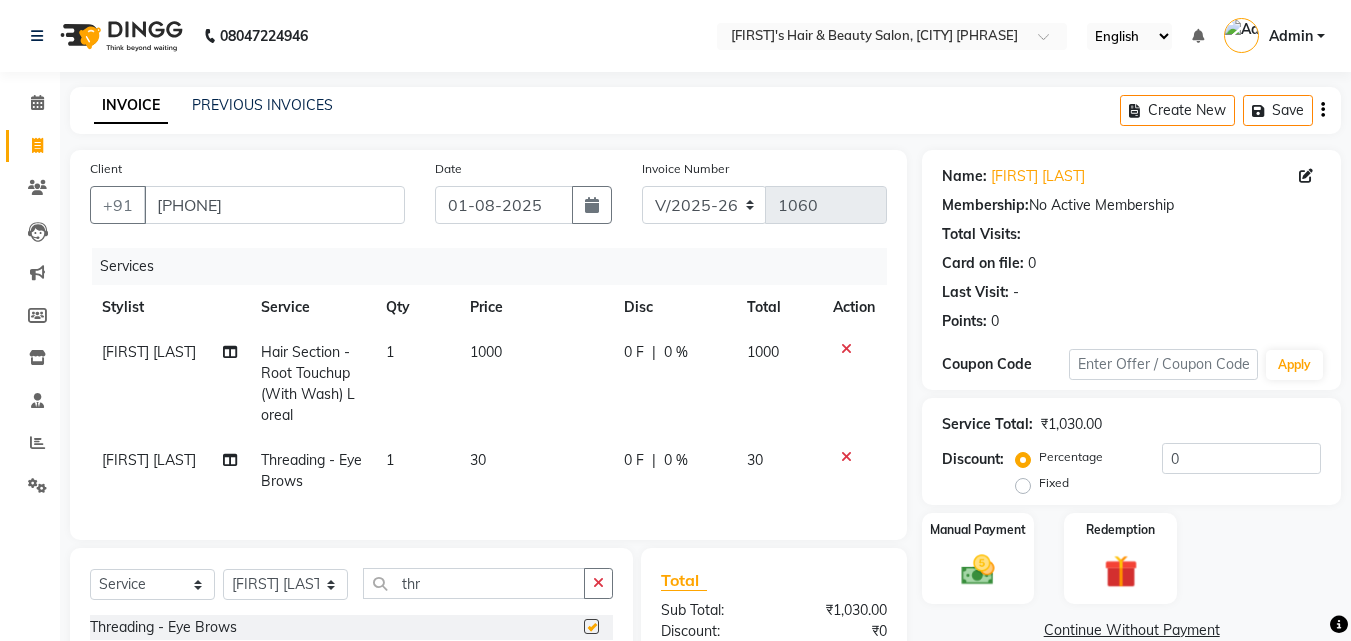 checkbox on "false" 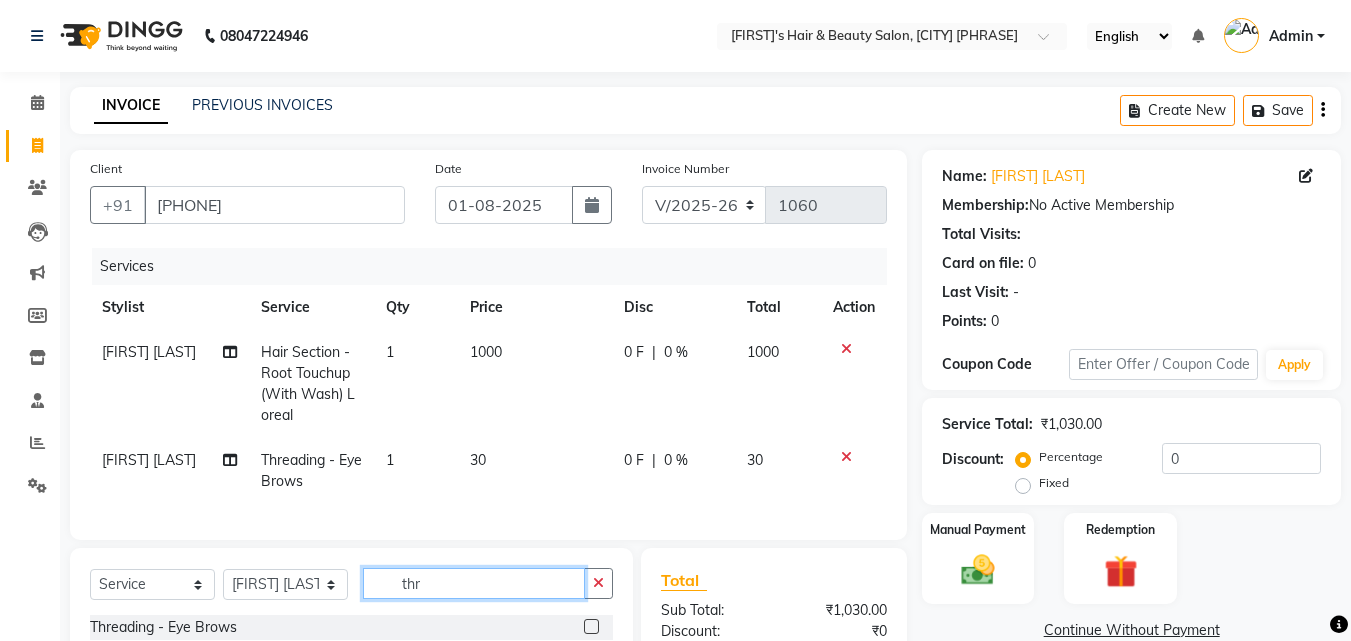 click on "thr" 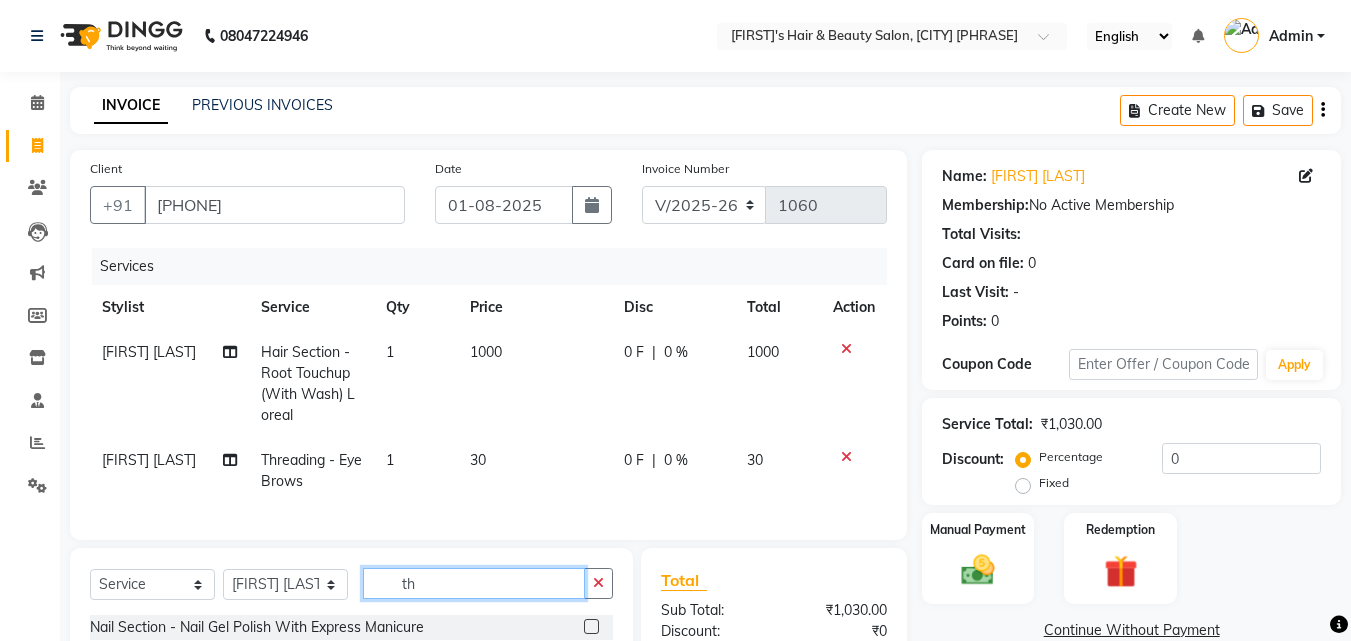 type on "t" 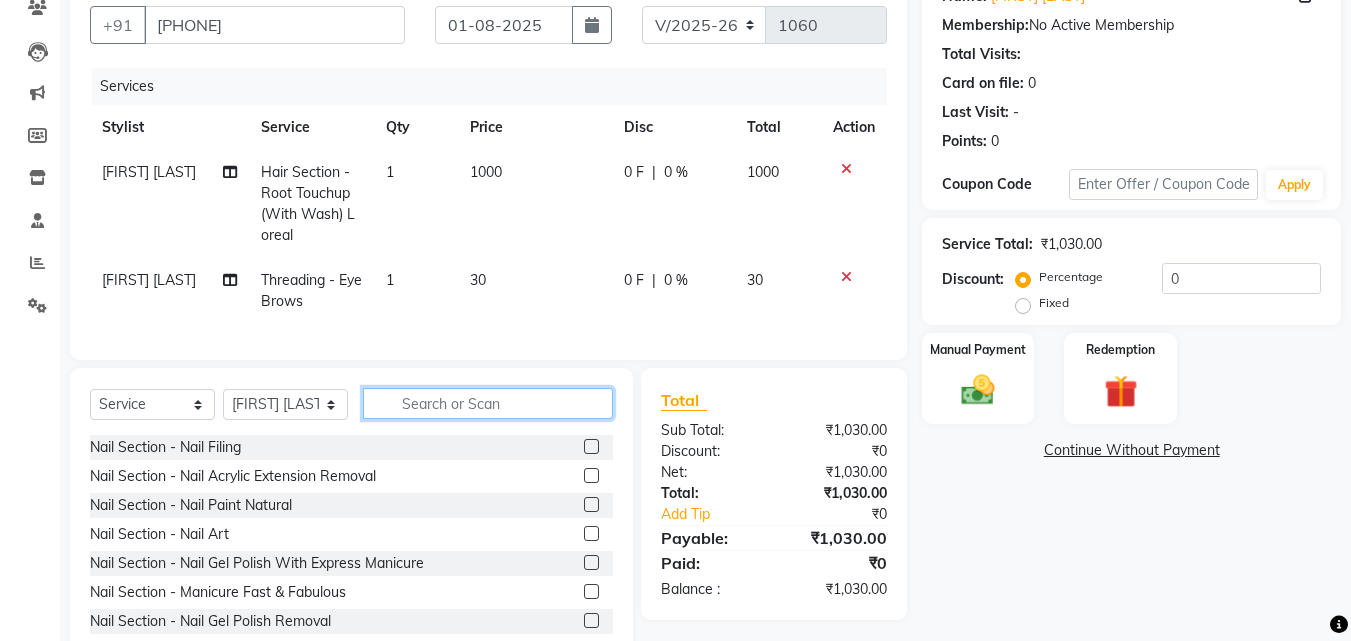 scroll, scrollTop: 200, scrollLeft: 0, axis: vertical 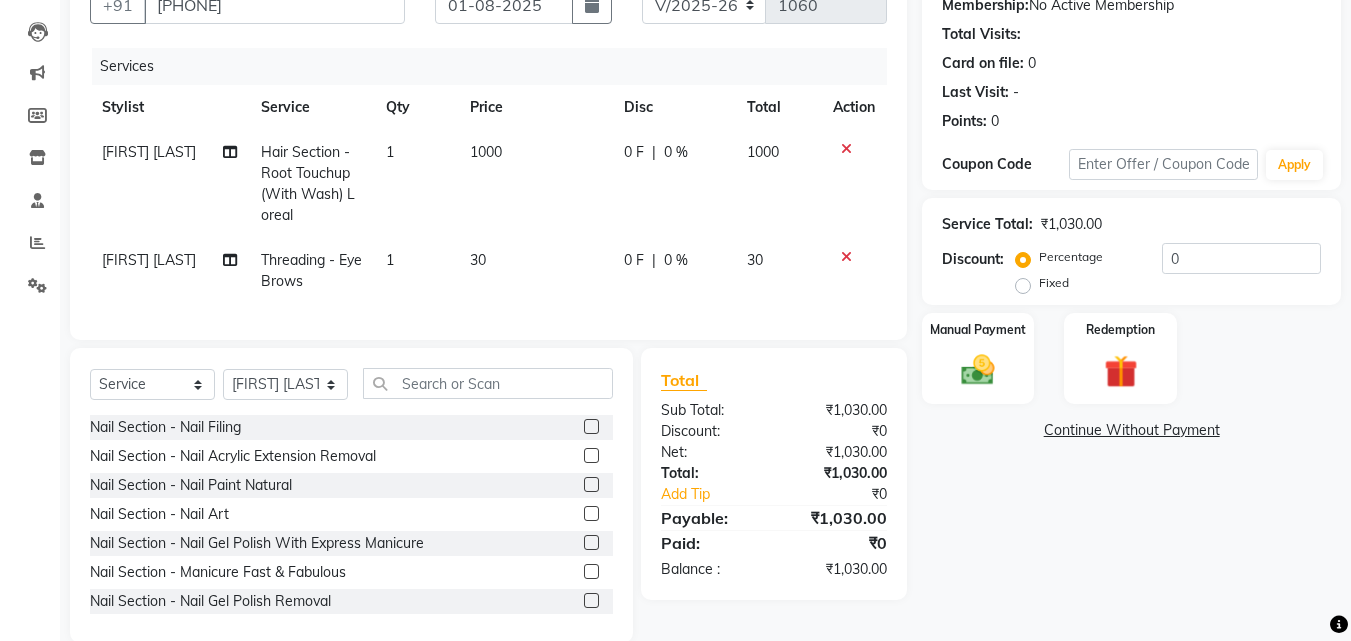 drag, startPoint x: 392, startPoint y: 380, endPoint x: 393, endPoint y: 393, distance: 13.038404 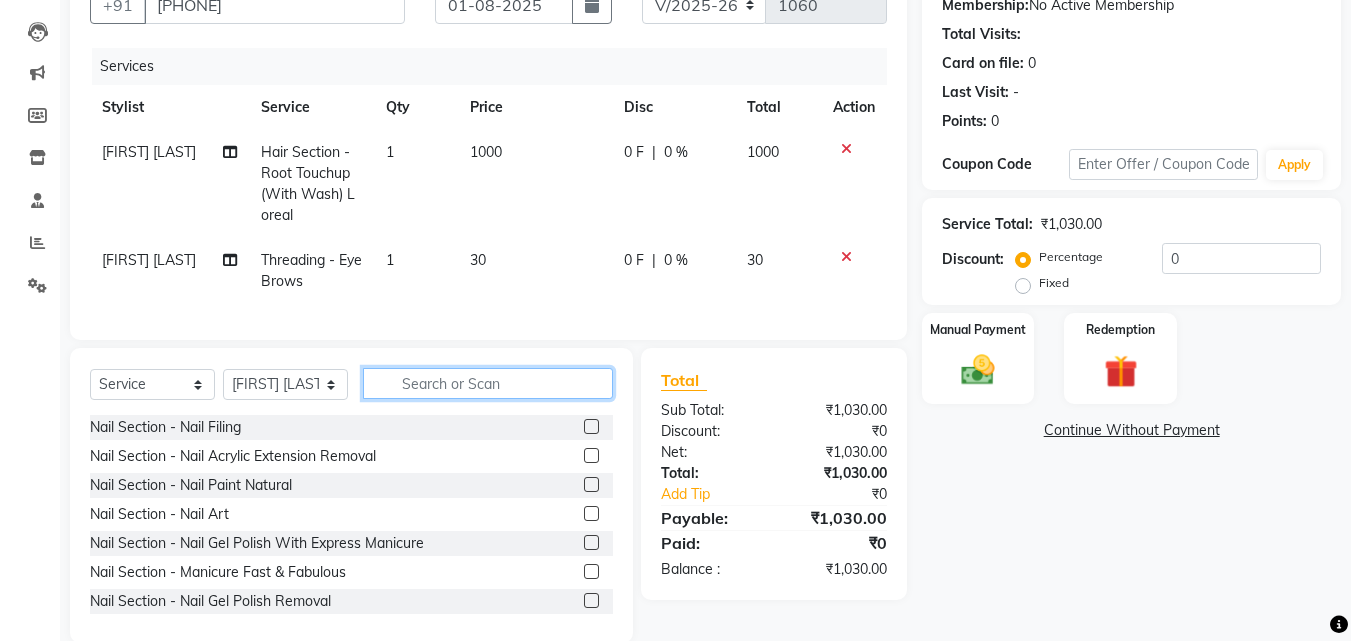 click 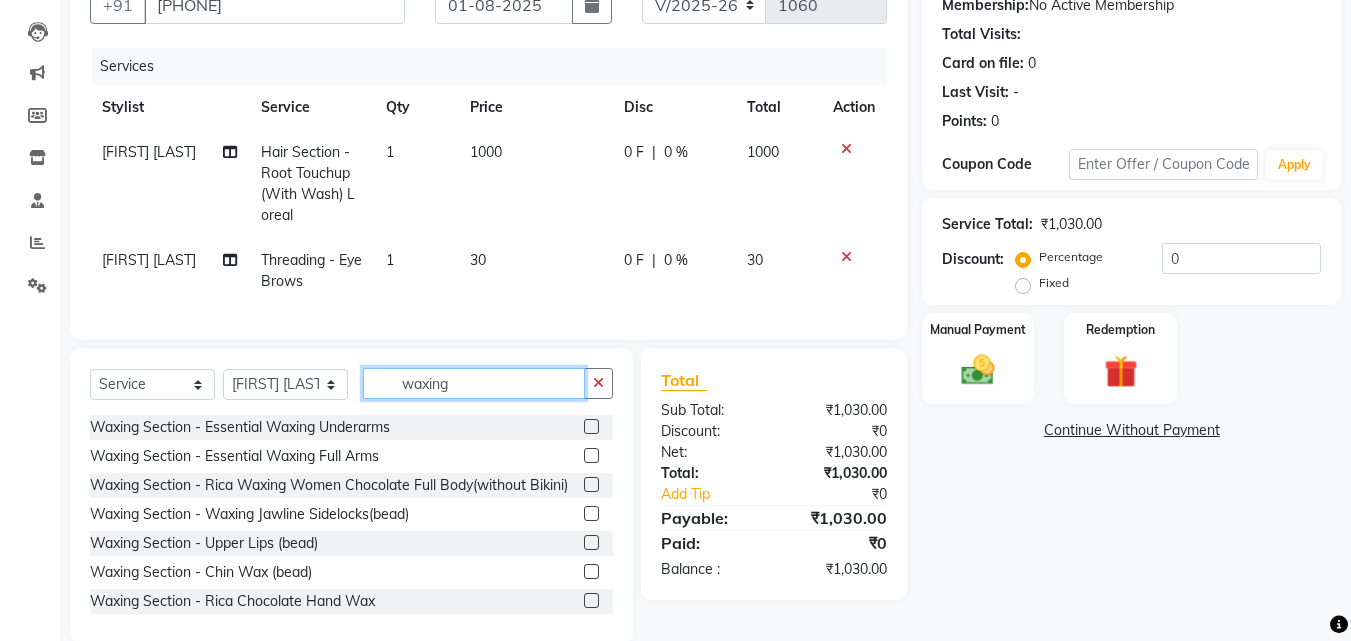 type on "waxing" 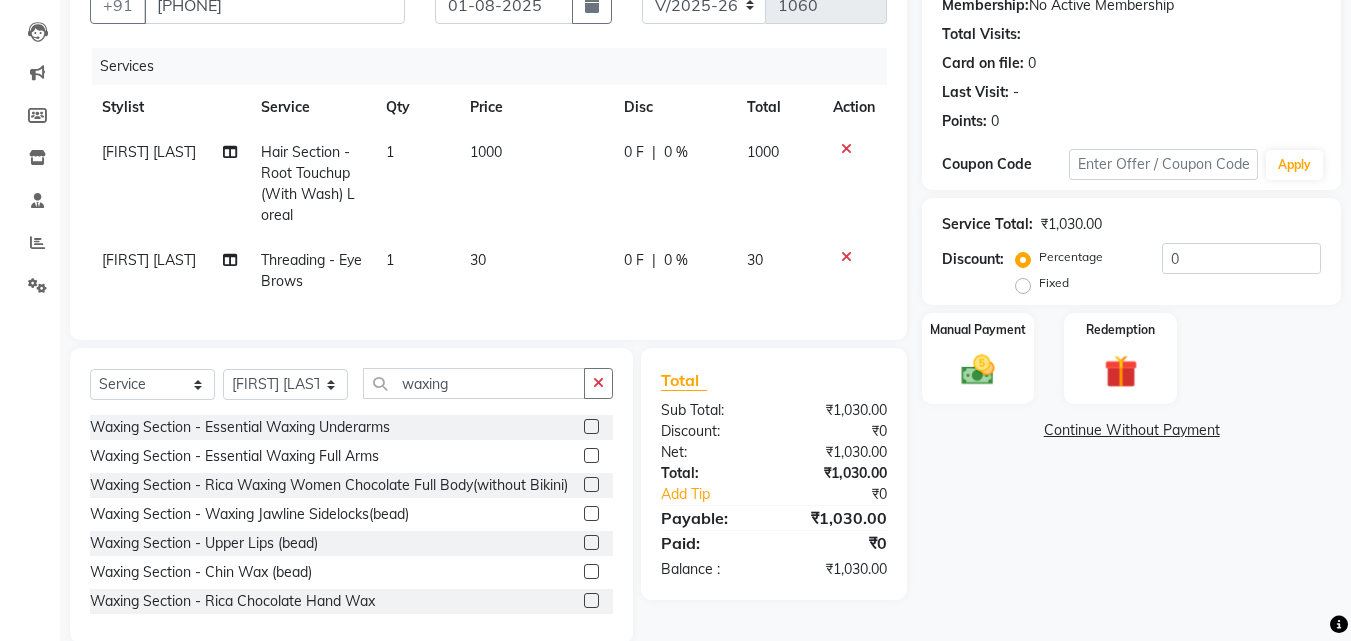 click 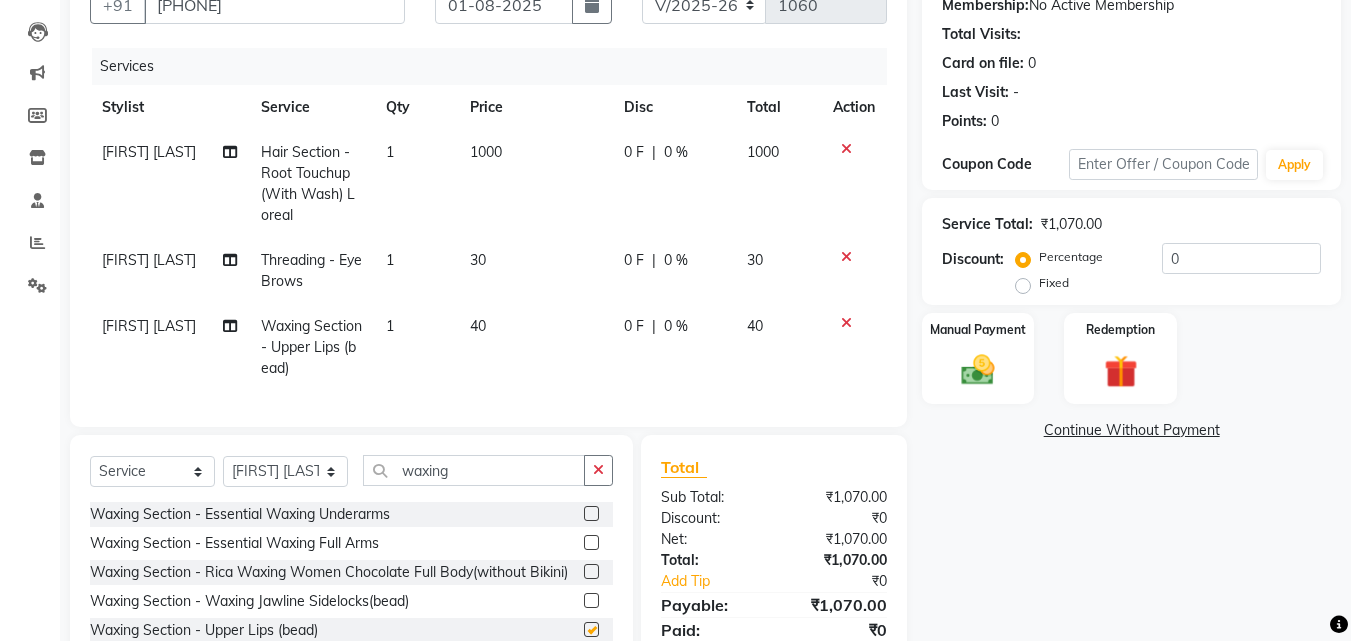 checkbox on "false" 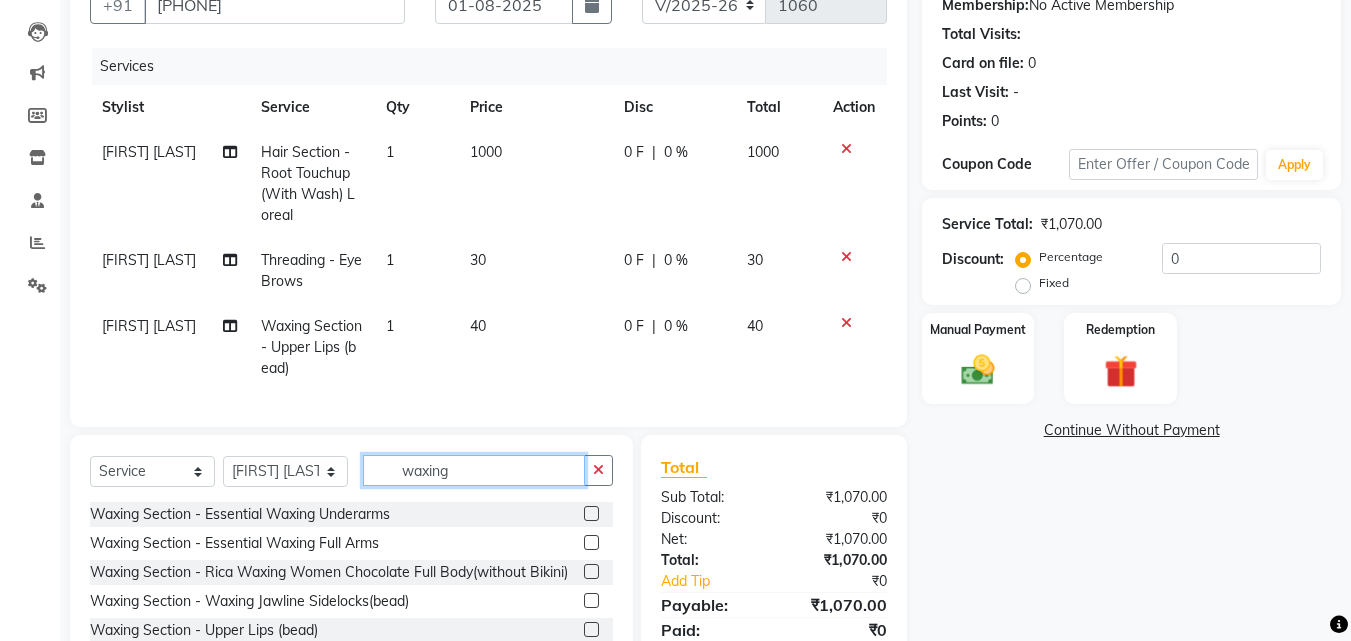 click on "waxing" 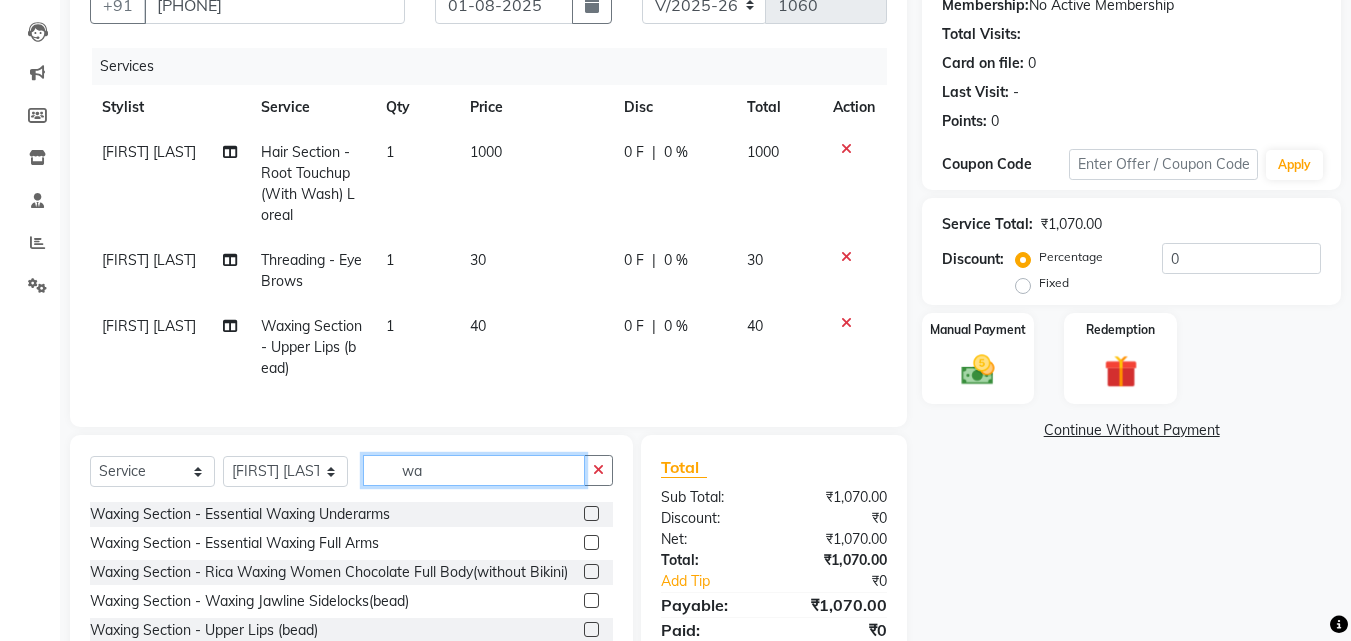 type on "w" 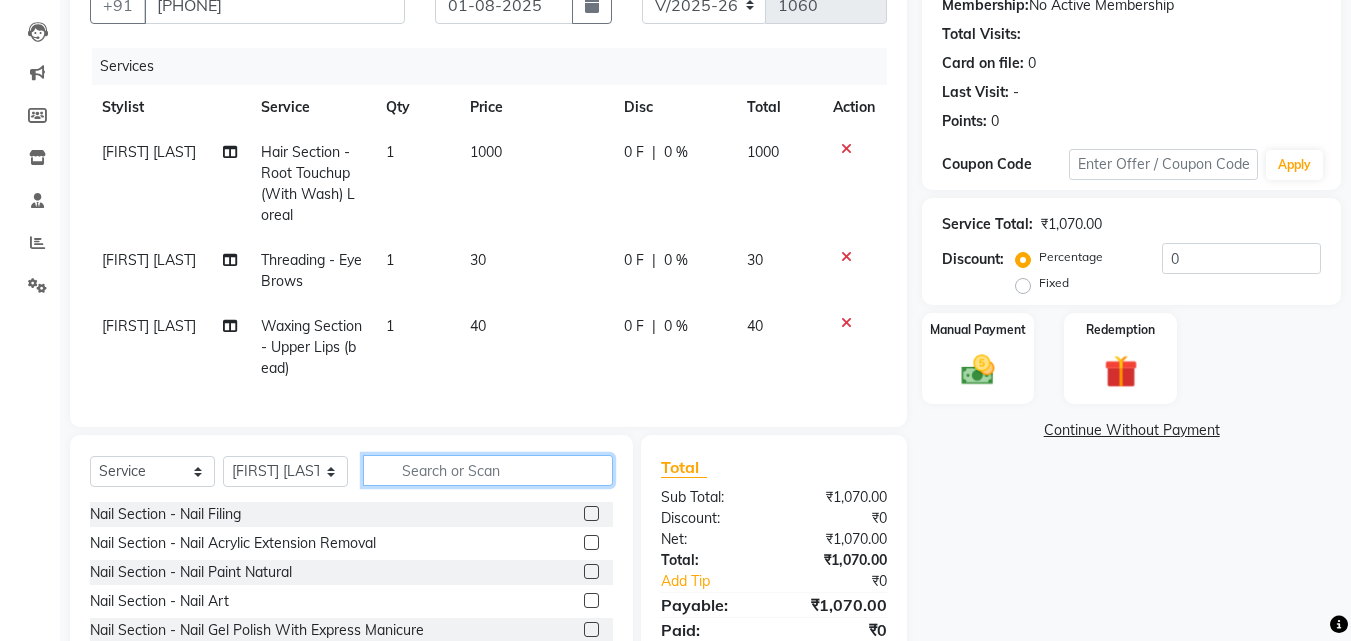 type 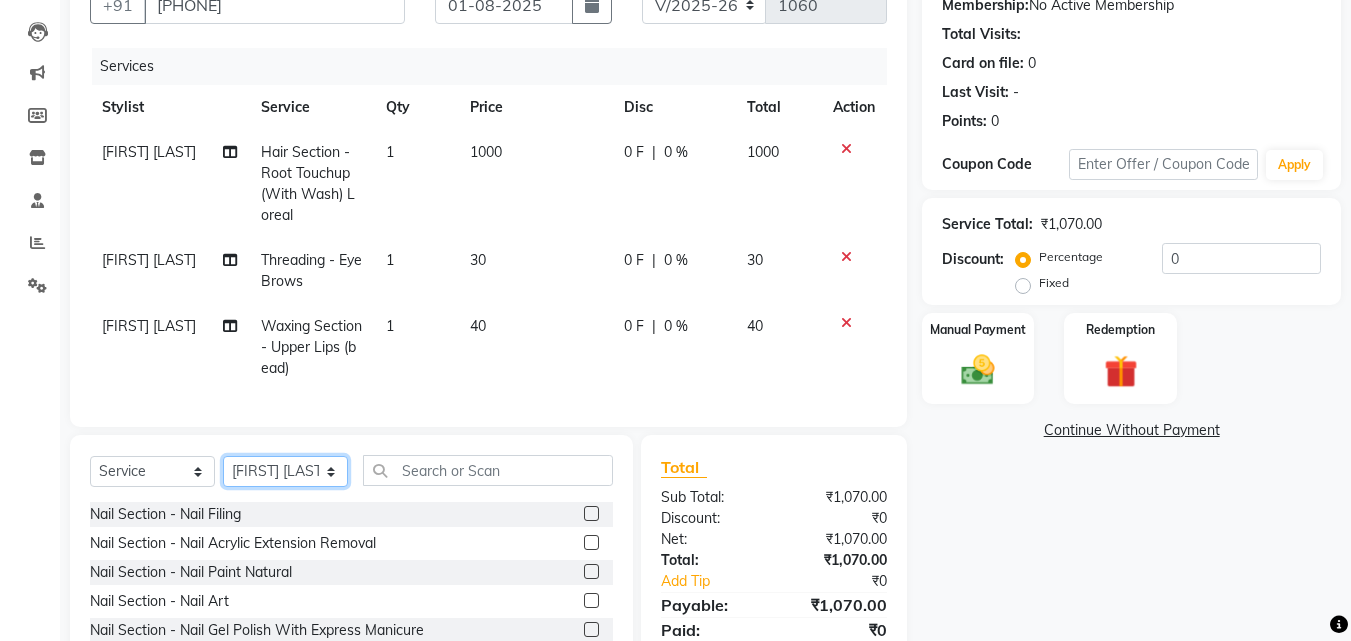 click on "Select Stylist [FIRST] [LAST] [FIRST] [LAST] [FIRST] [LAST] [FIRST] [LAST] [FIRST] [LAST] [FIRST] [LAST] [FIRST] [LAST] [FIRST] [LAST] [FIRST] [LAST]" 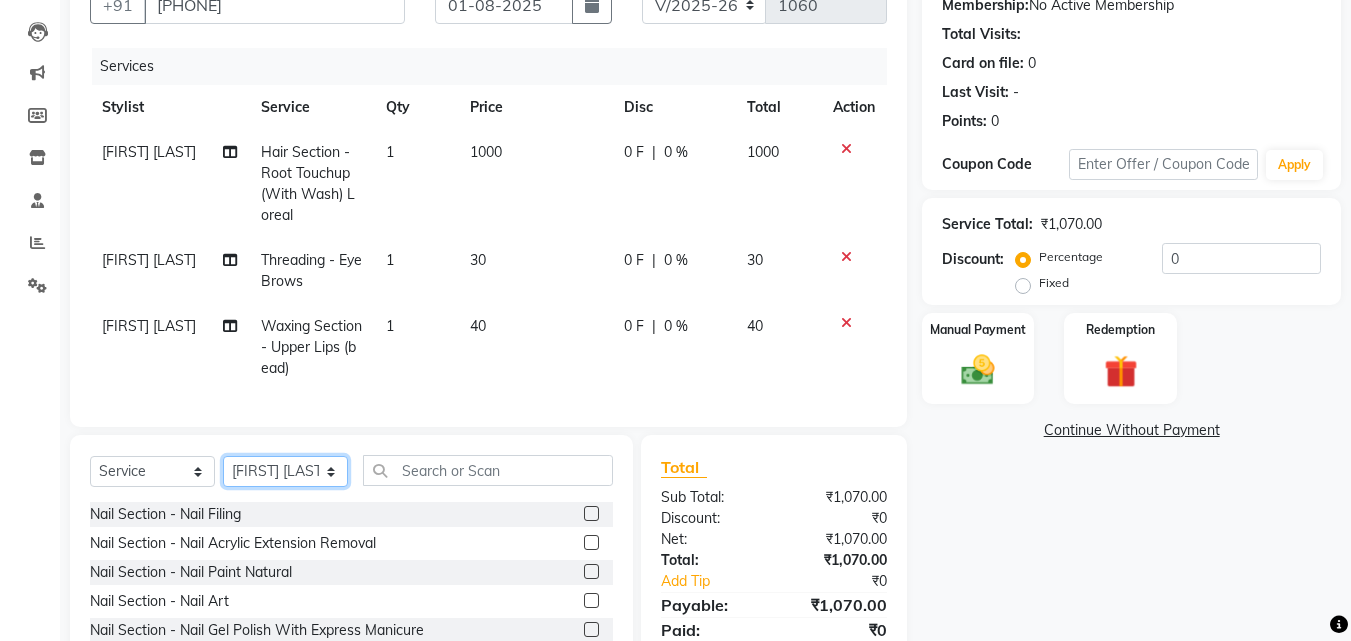 select on "36412" 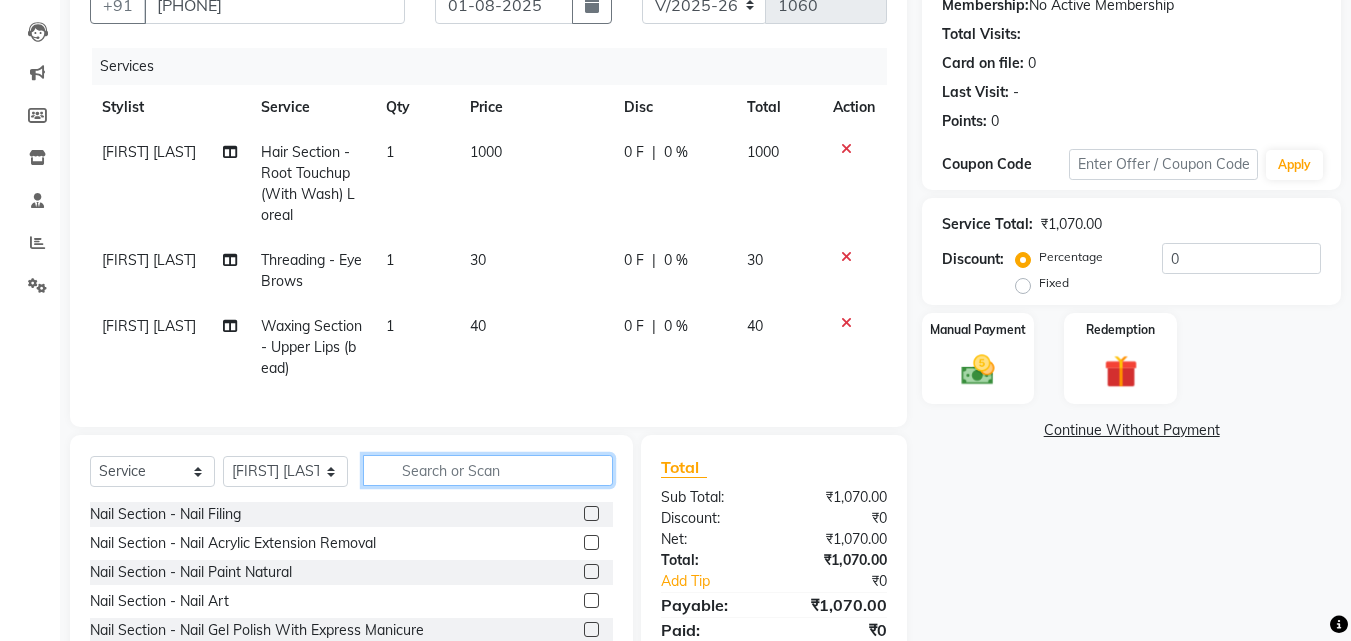 click 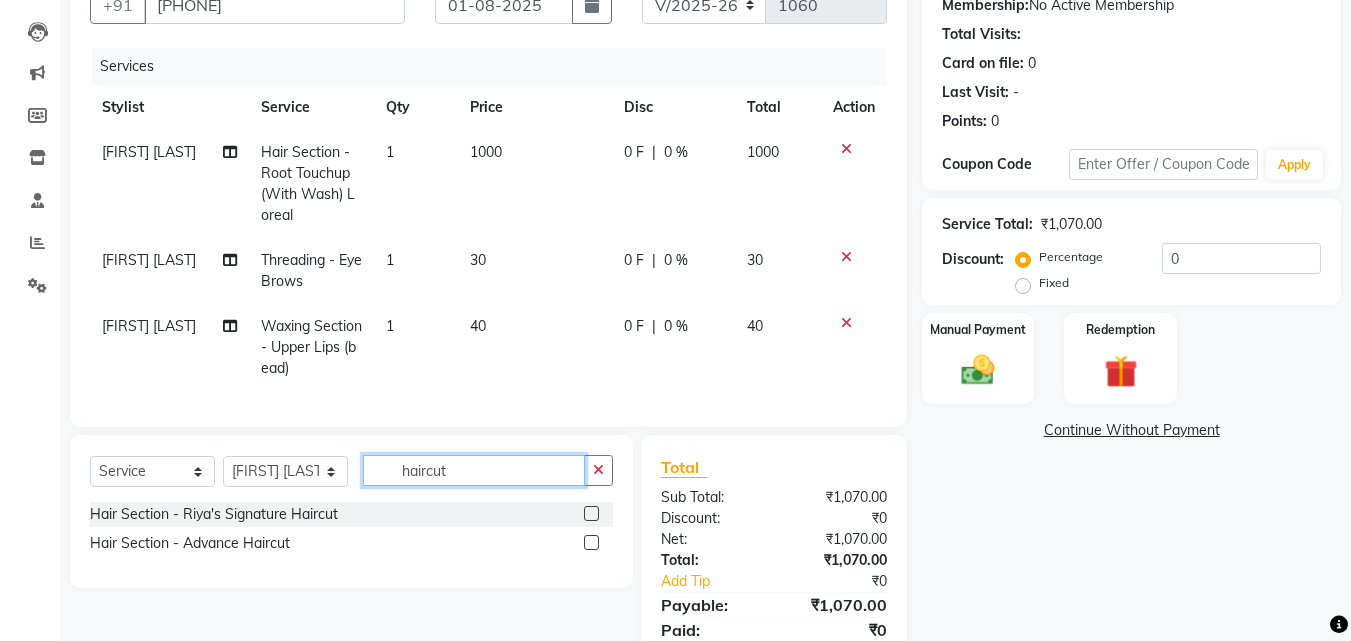 type on "haircut" 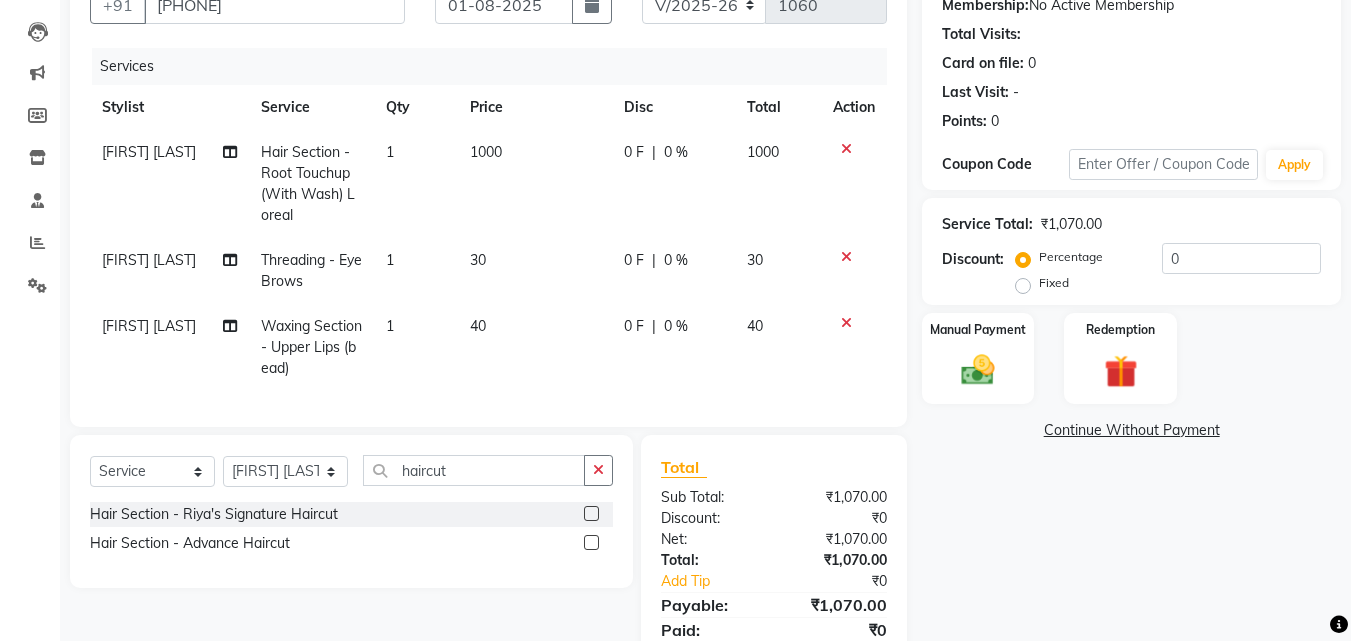 click 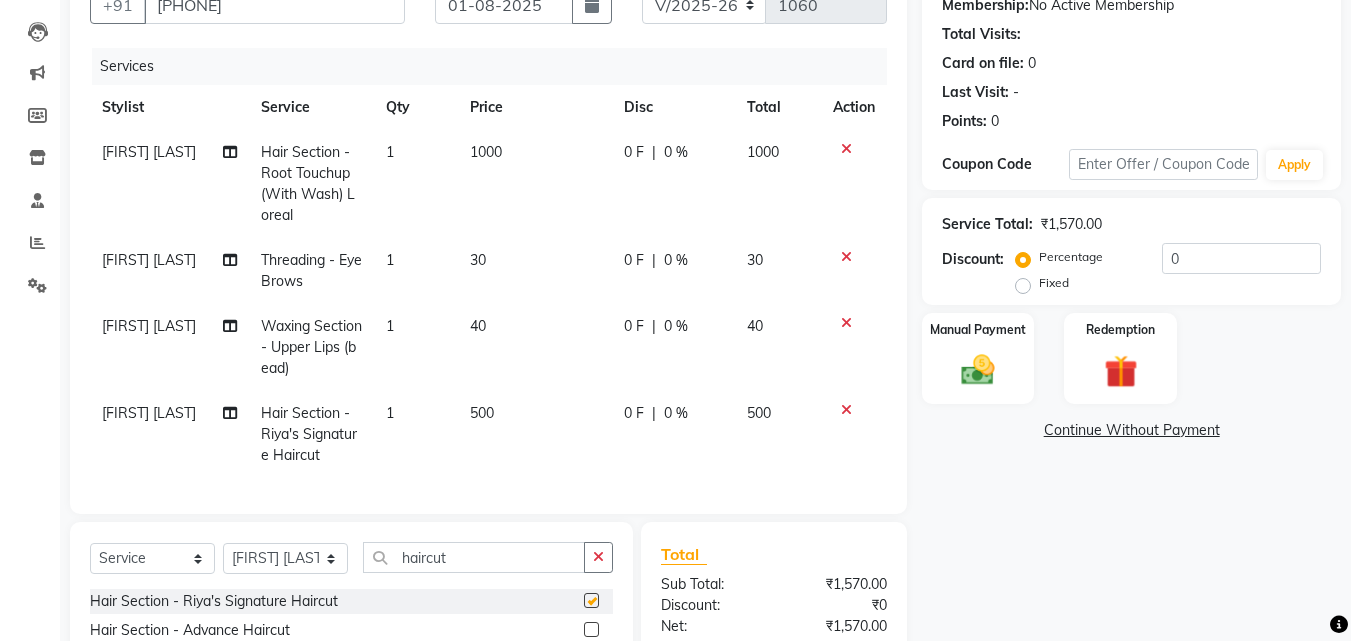 checkbox on "false" 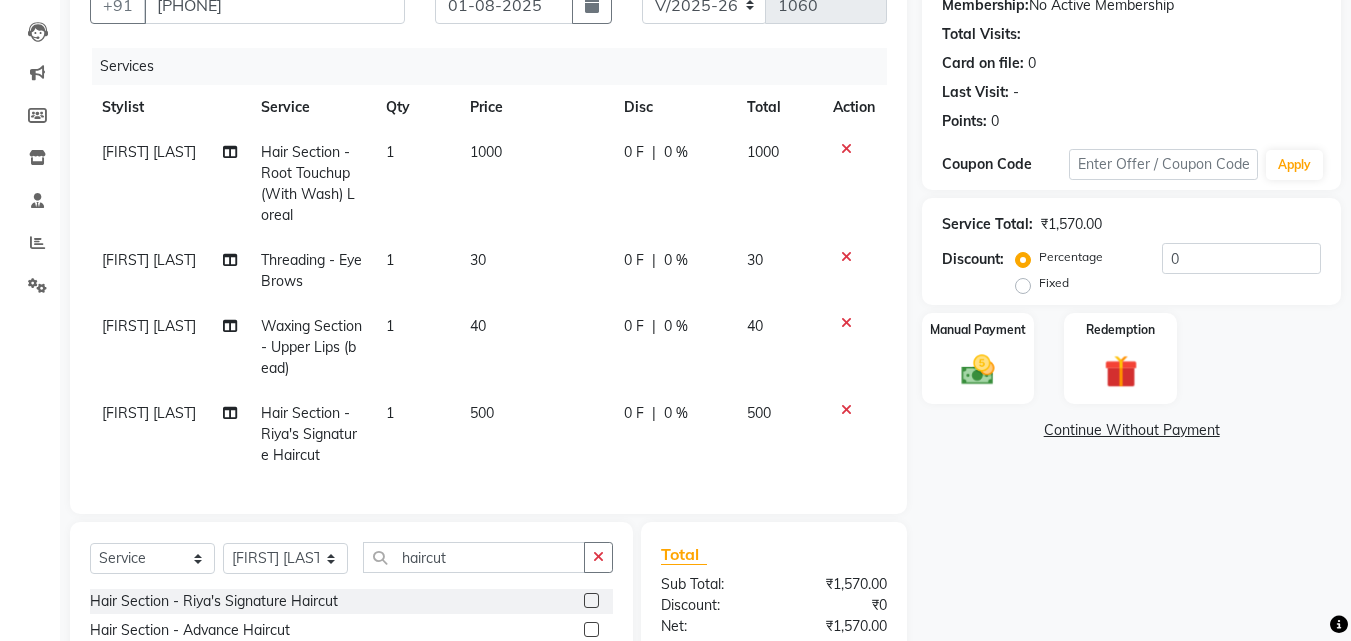 click on "500" 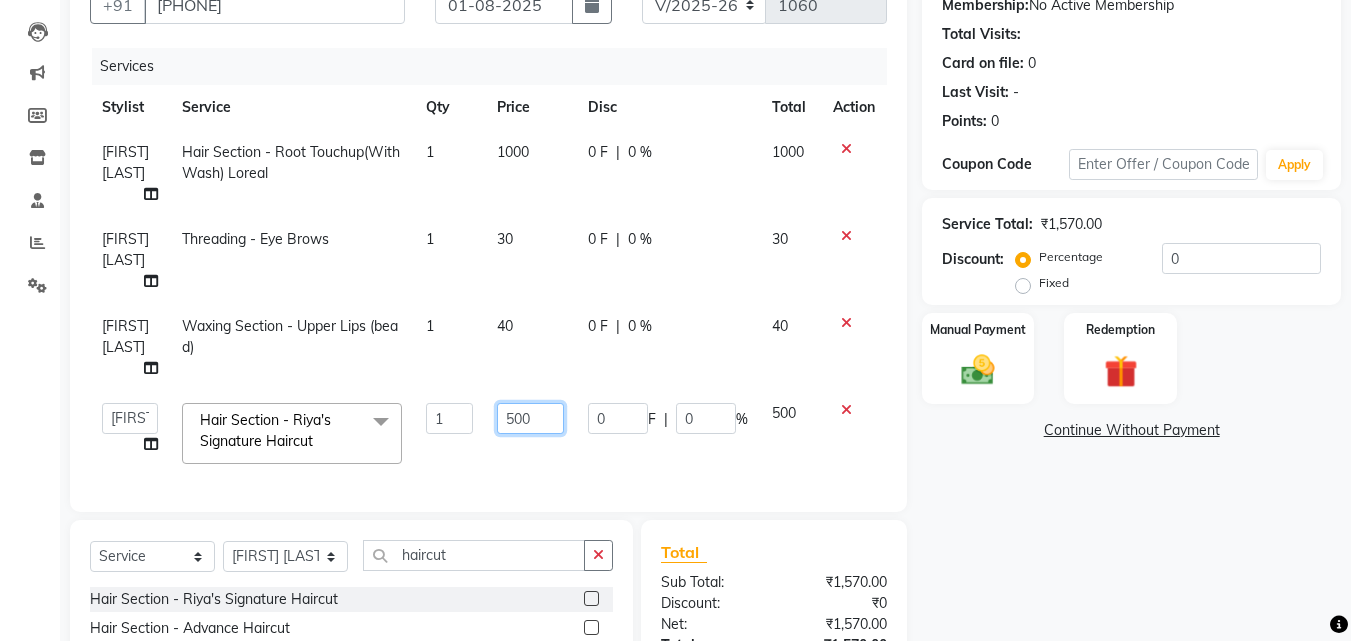 click on "500" 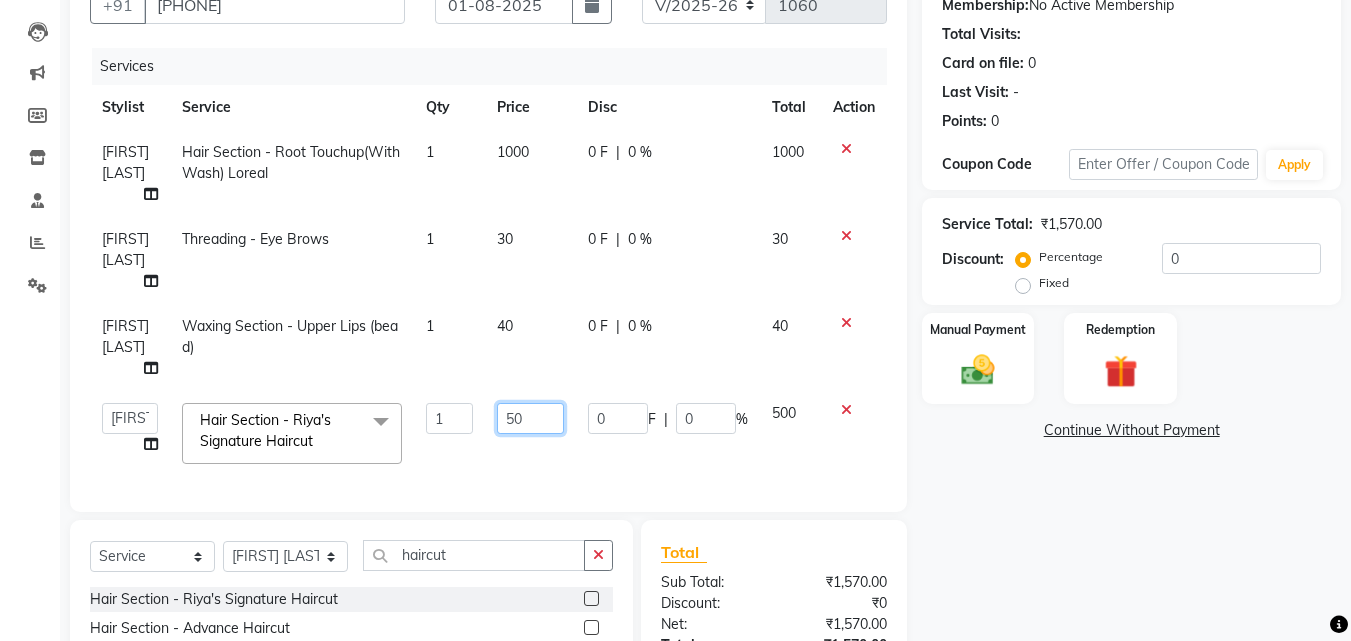 type on "5" 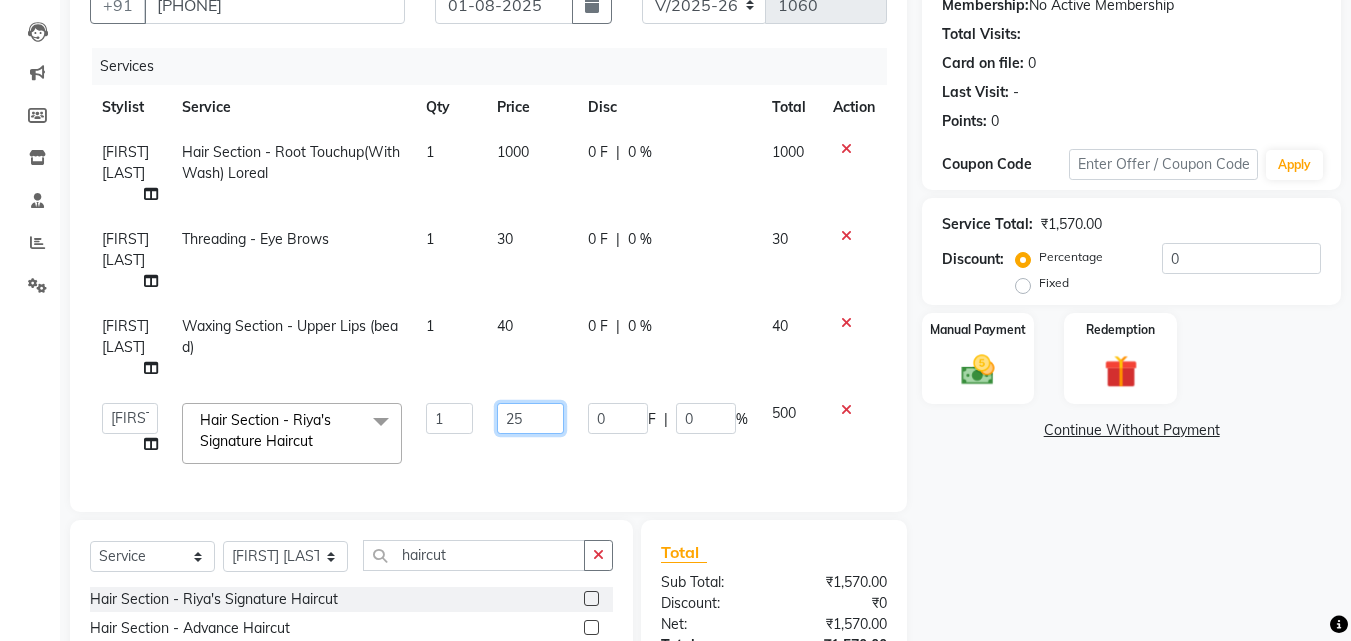 type on "250" 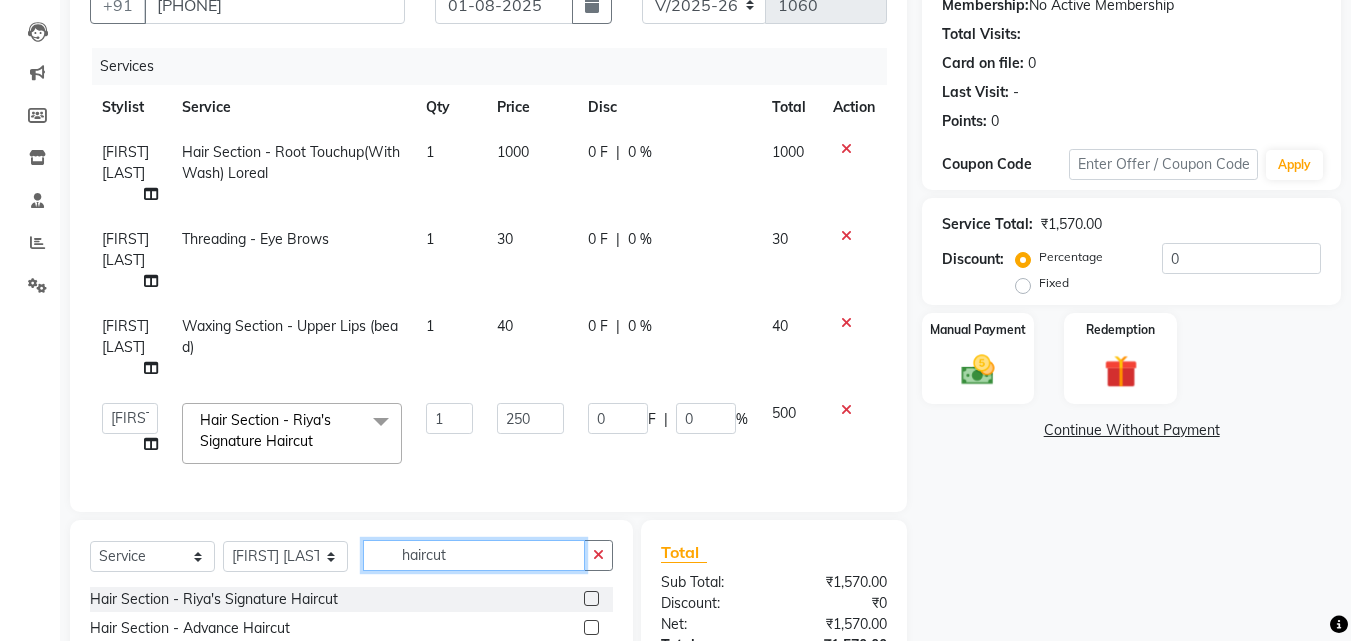 click on "haircut" 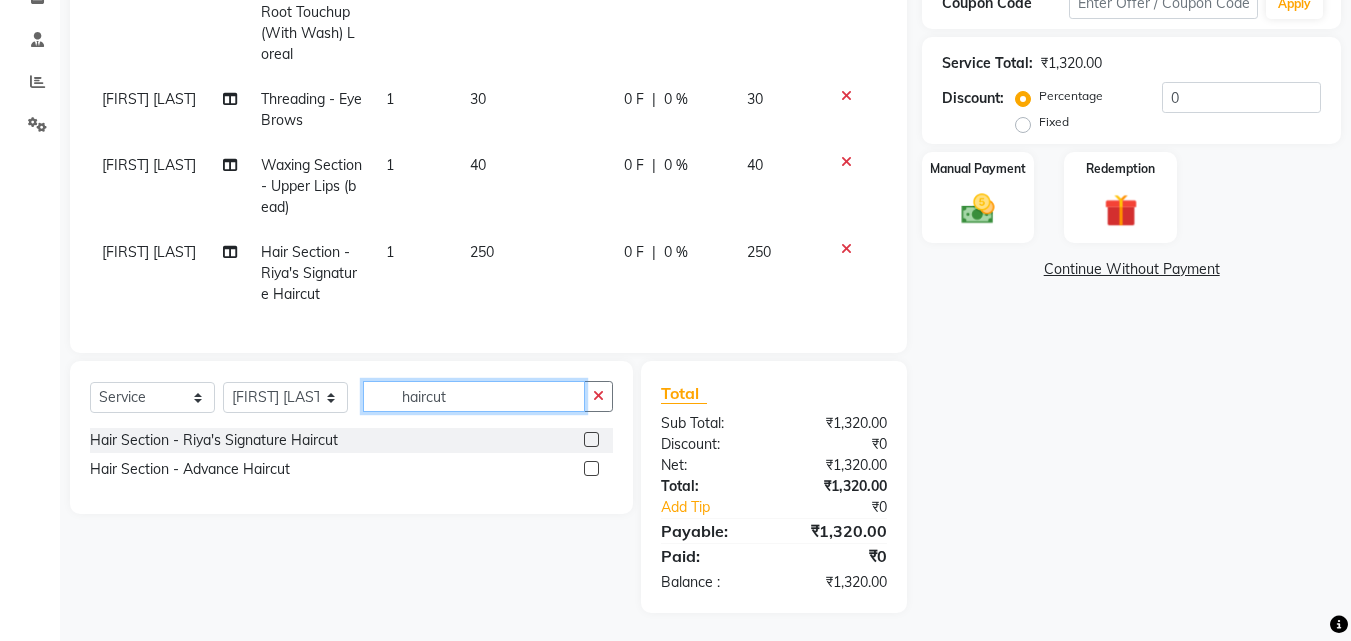scroll, scrollTop: 378, scrollLeft: 0, axis: vertical 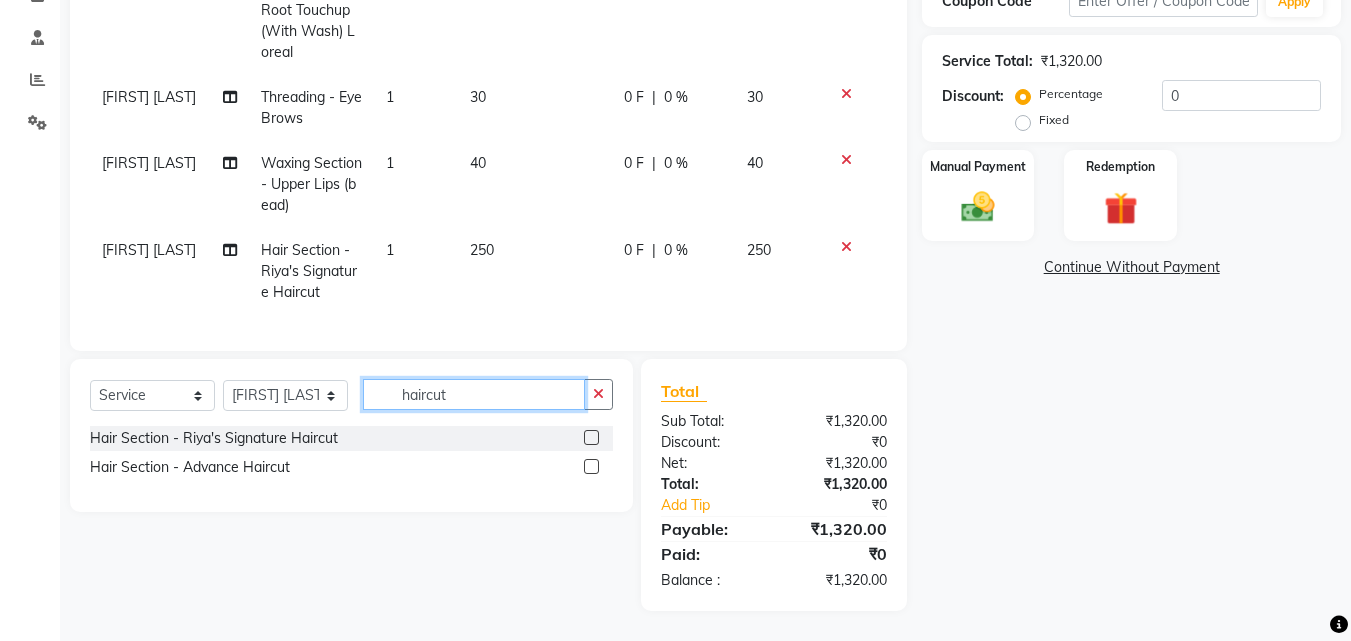 click on "haircut" 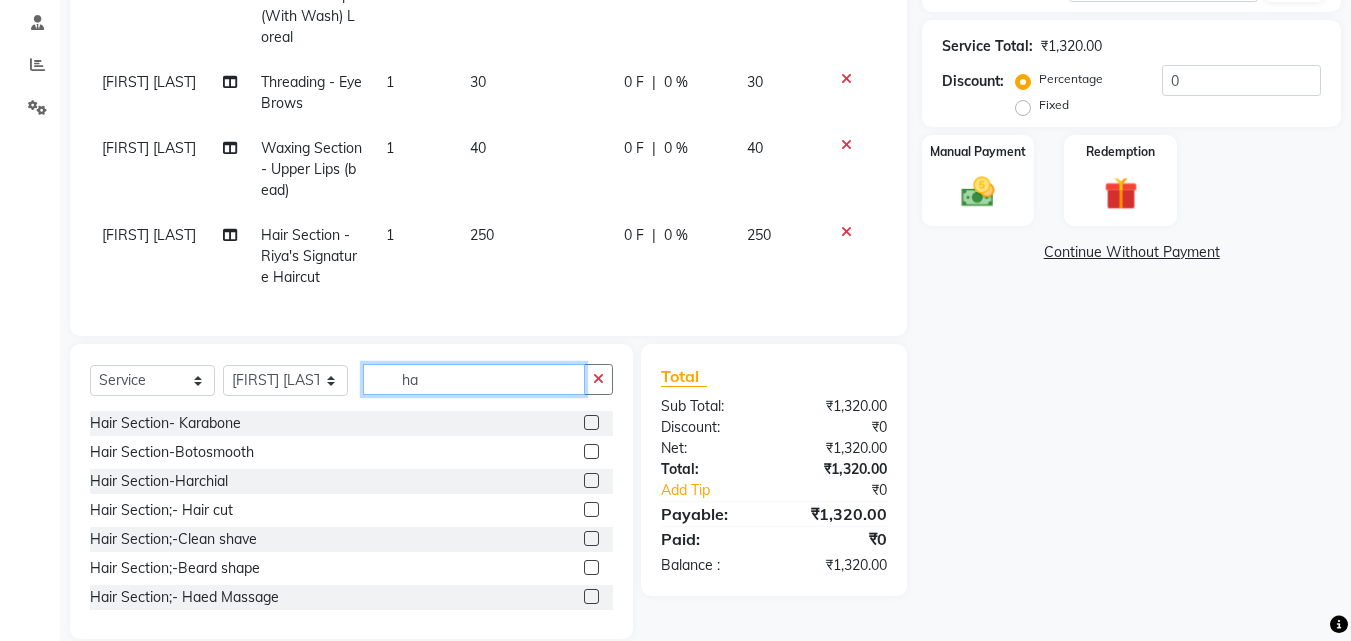 type on "h" 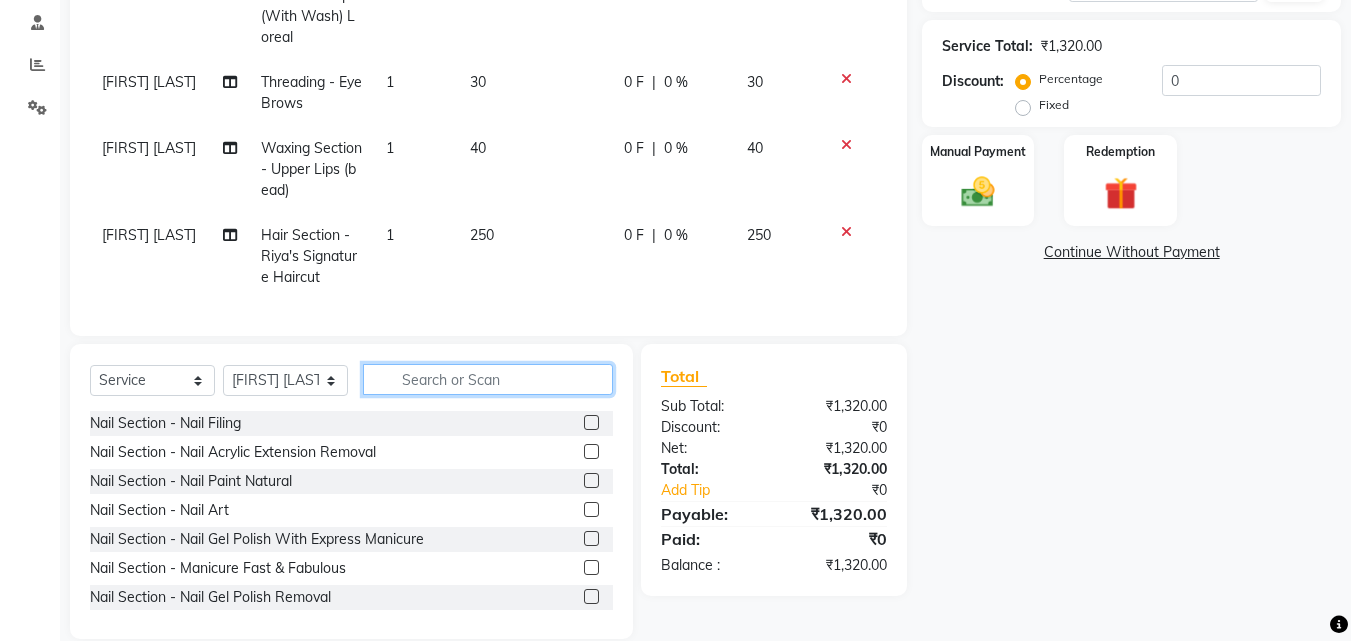 type 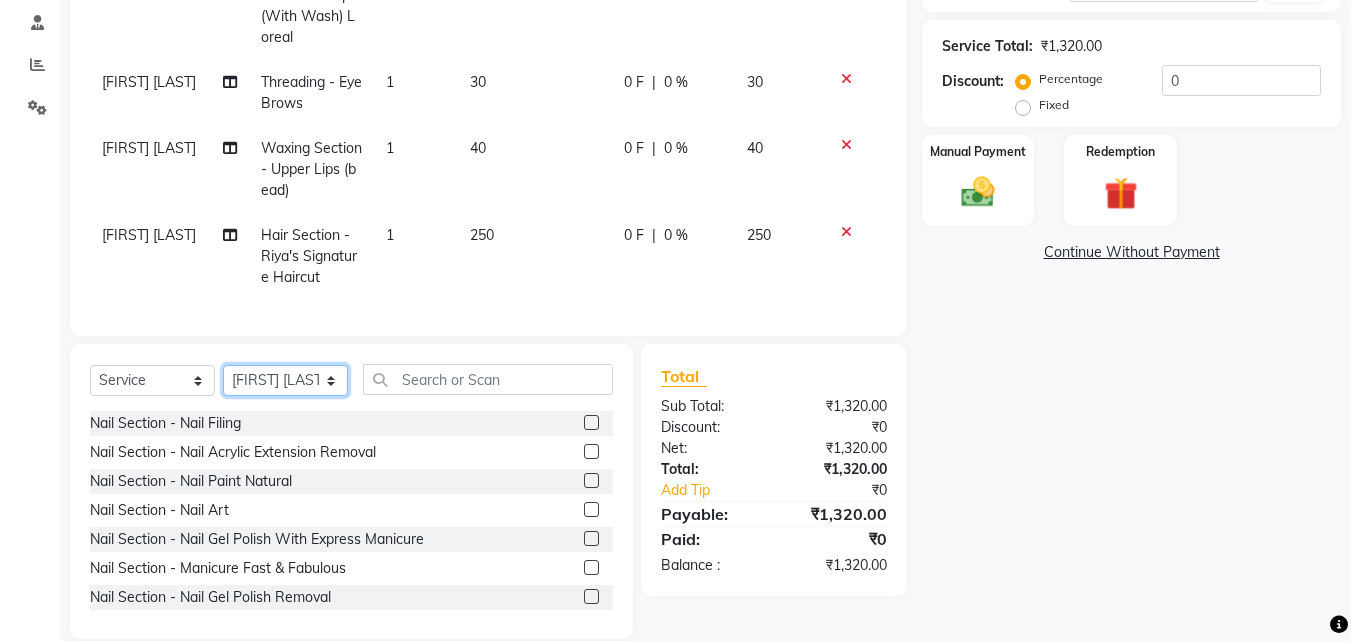 click on "Select Stylist [FIRST] [LAST] [FIRST] [LAST] [FIRST] [LAST] [FIRST] [LAST] [FIRST] [LAST] [FIRST] [LAST] [FIRST] [LAST] [FIRST] [LAST] [FIRST] [LAST]" 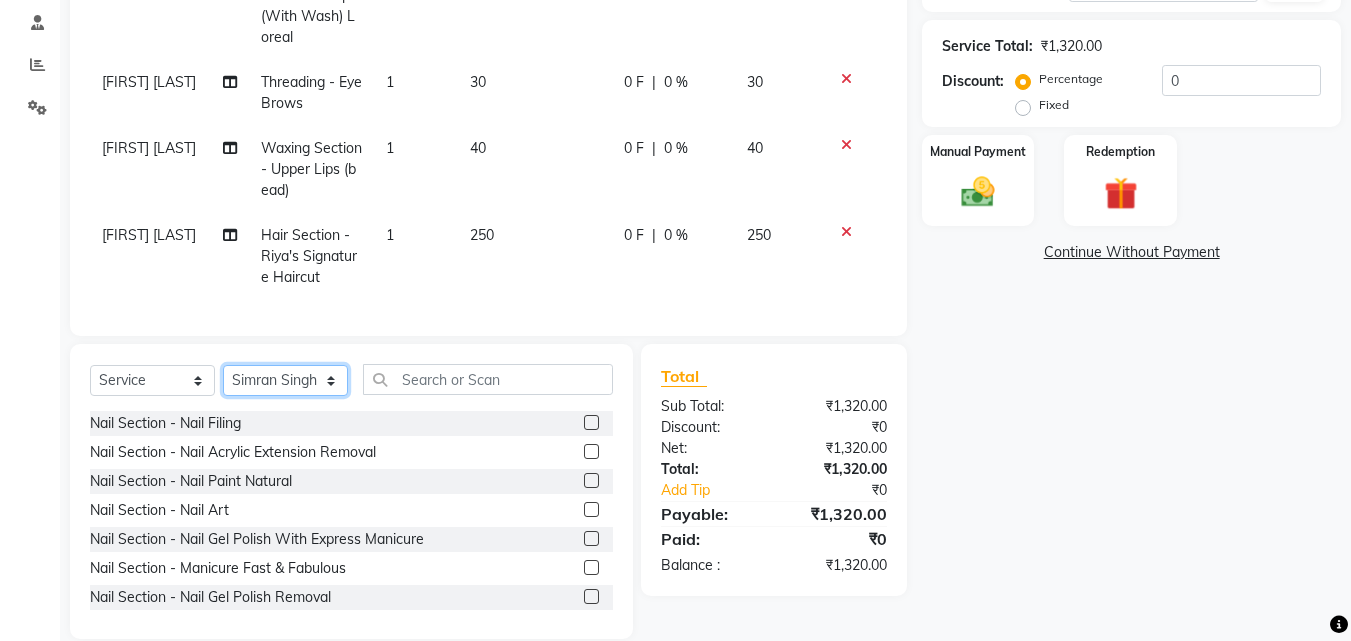 click on "Select Stylist [FIRST] [LAST] [FIRST] [LAST] [FIRST] [LAST] [FIRST] [LAST] [FIRST] [LAST] [FIRST] [LAST] [FIRST] [LAST] [FIRST] [LAST] [FIRST] [LAST]" 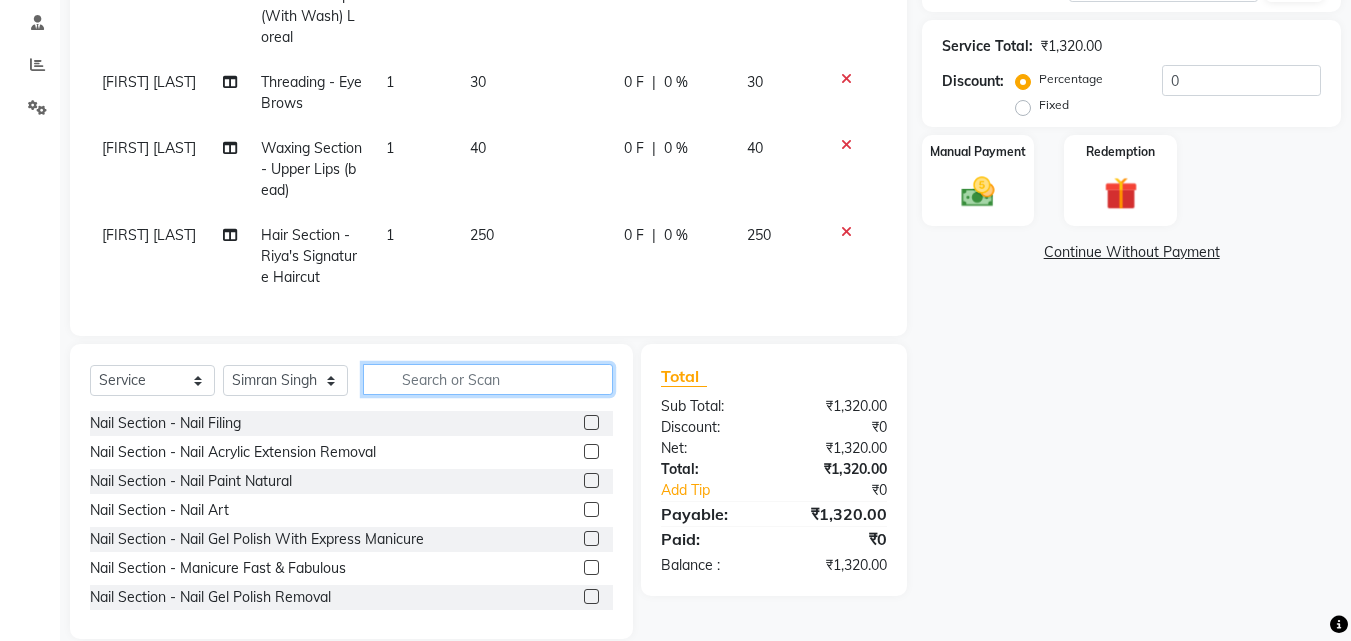 click 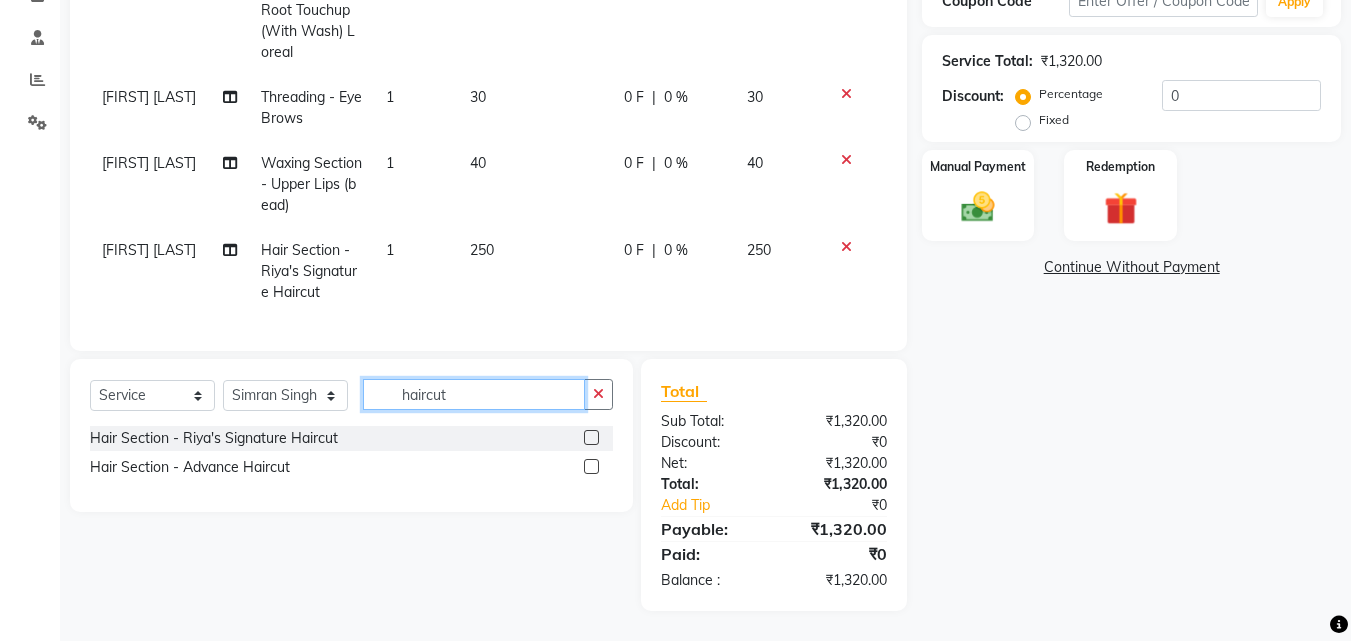 type on "haircut" 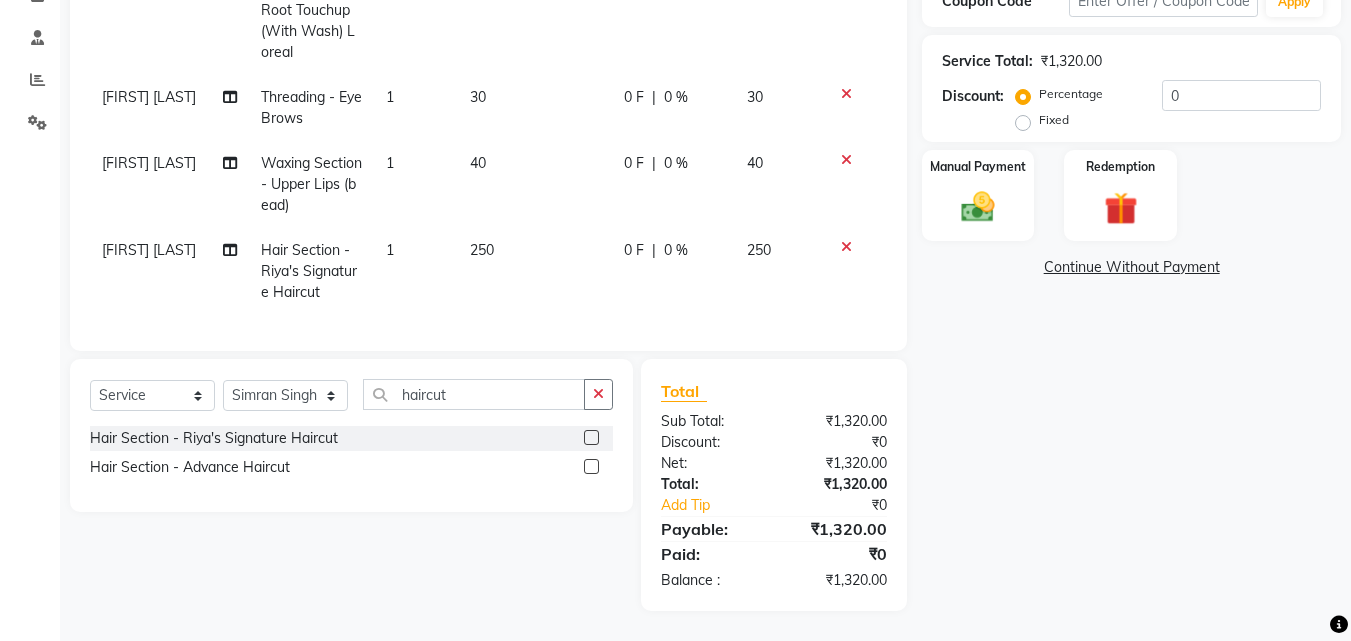 click 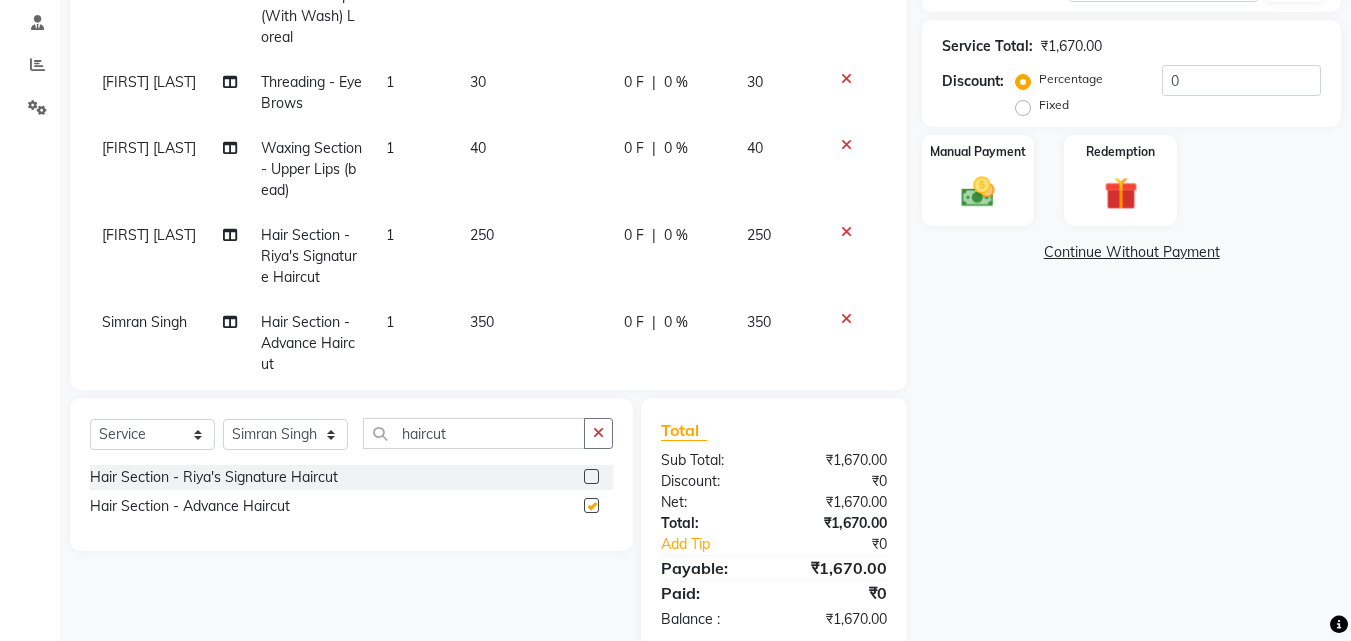 checkbox on "false" 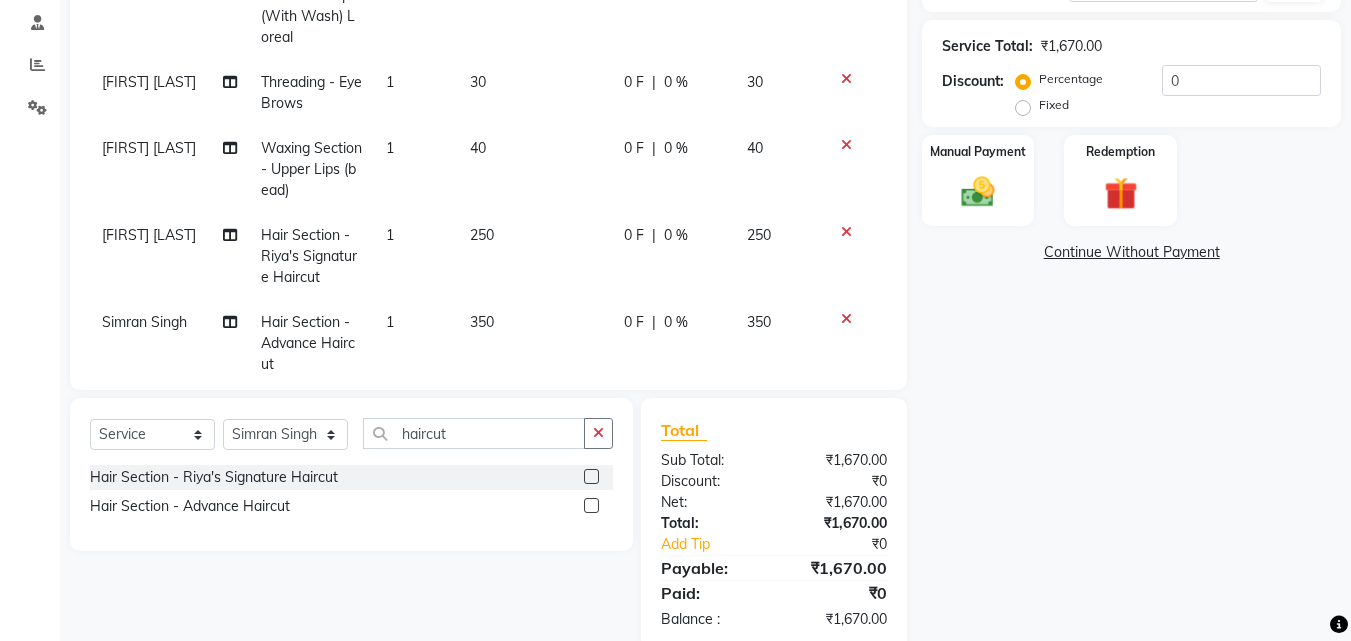 click on "350" 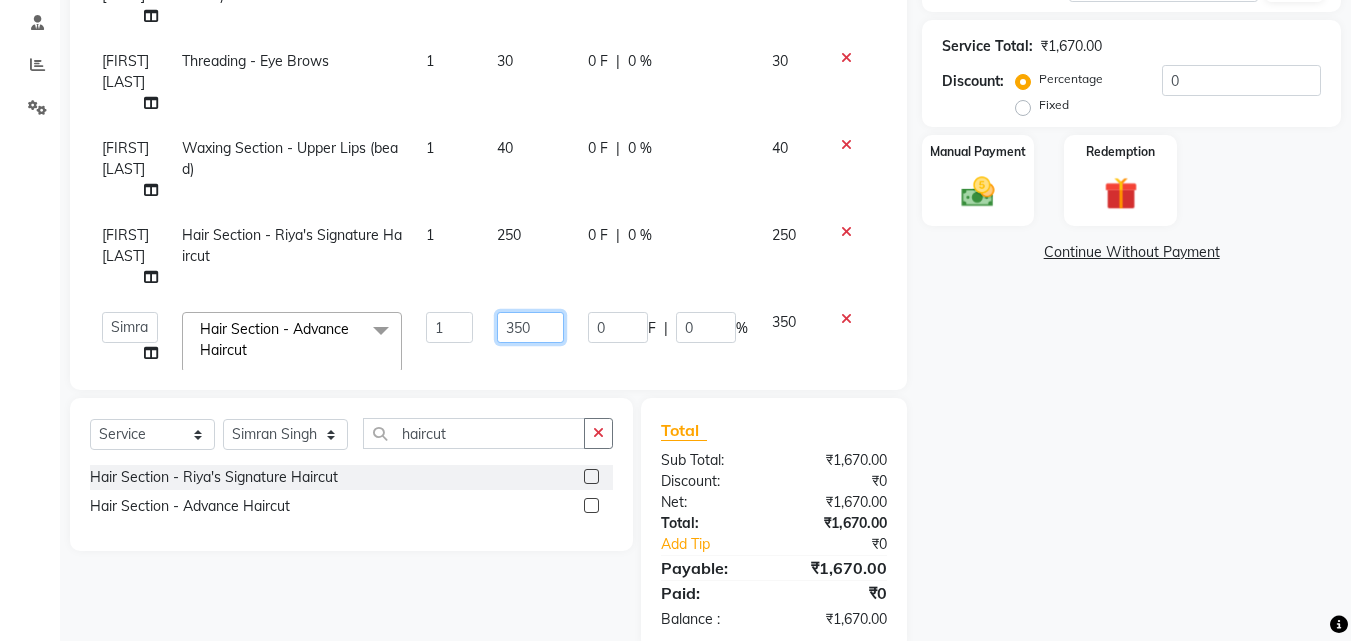 click on "350" 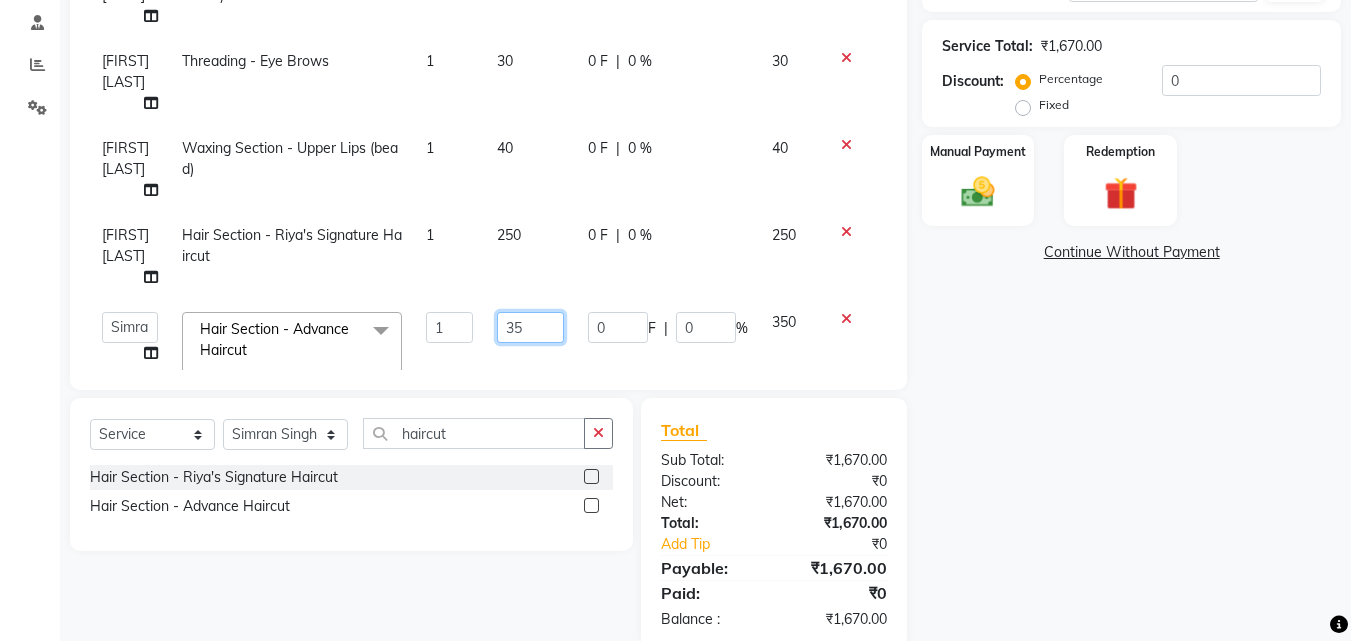type on "3" 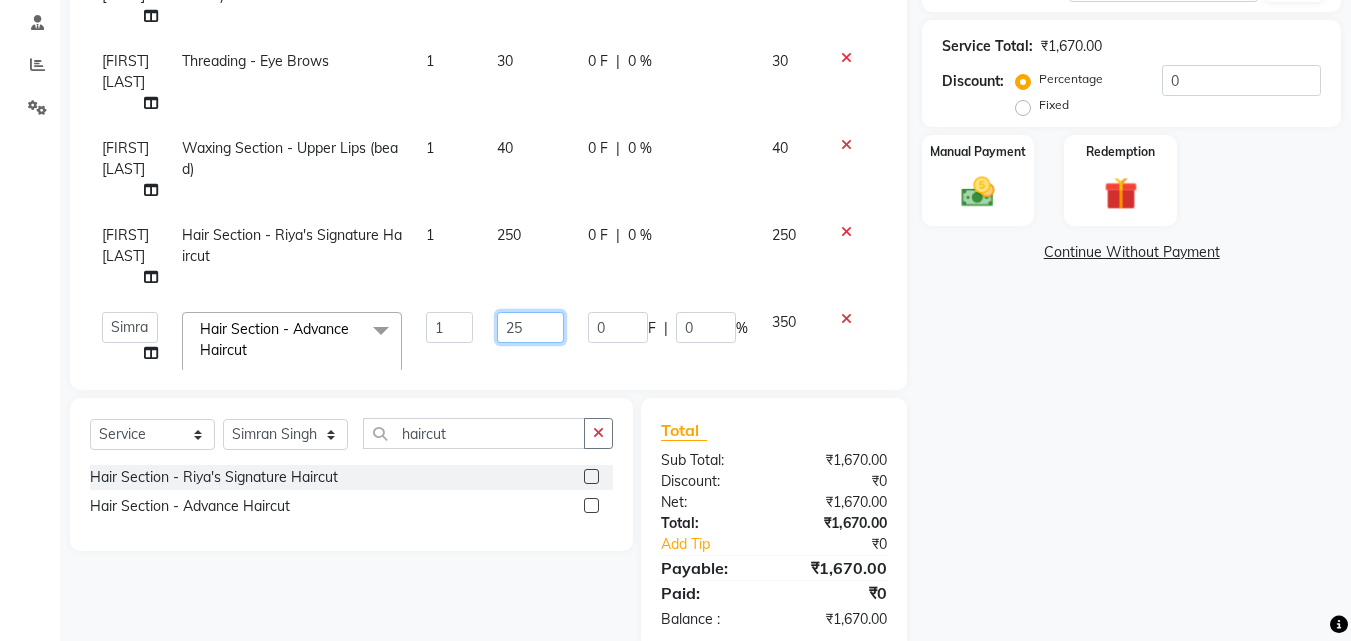 type on "250" 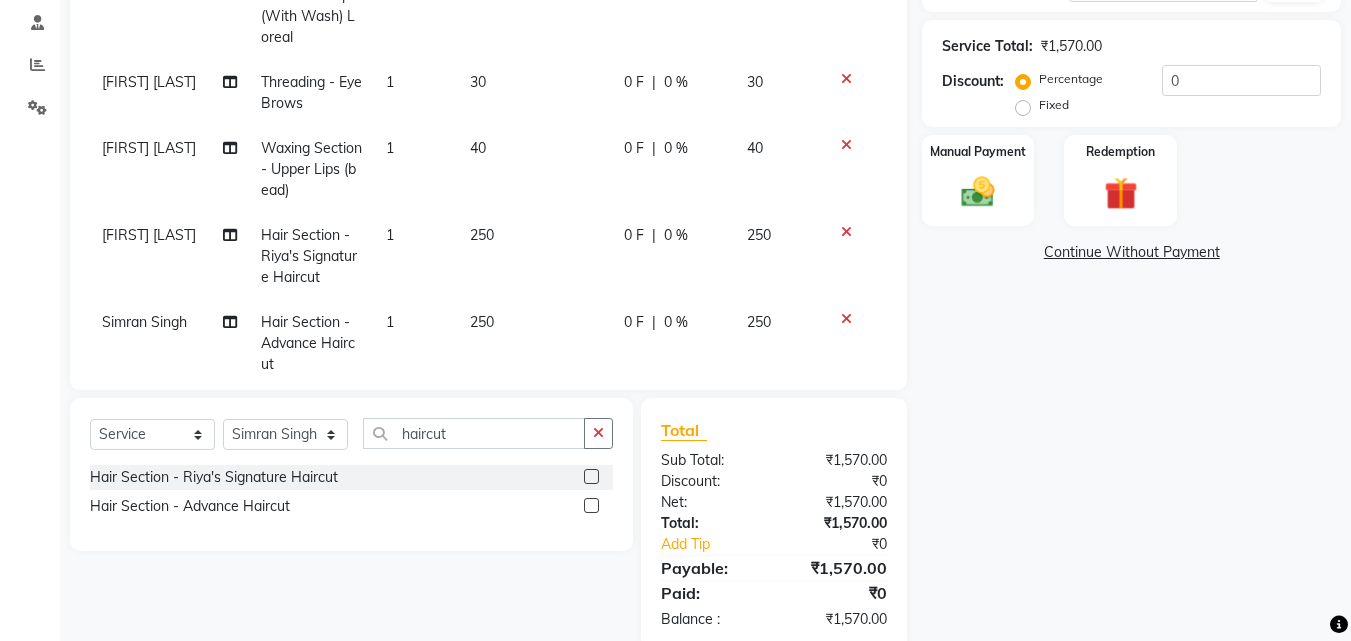 click on "250" 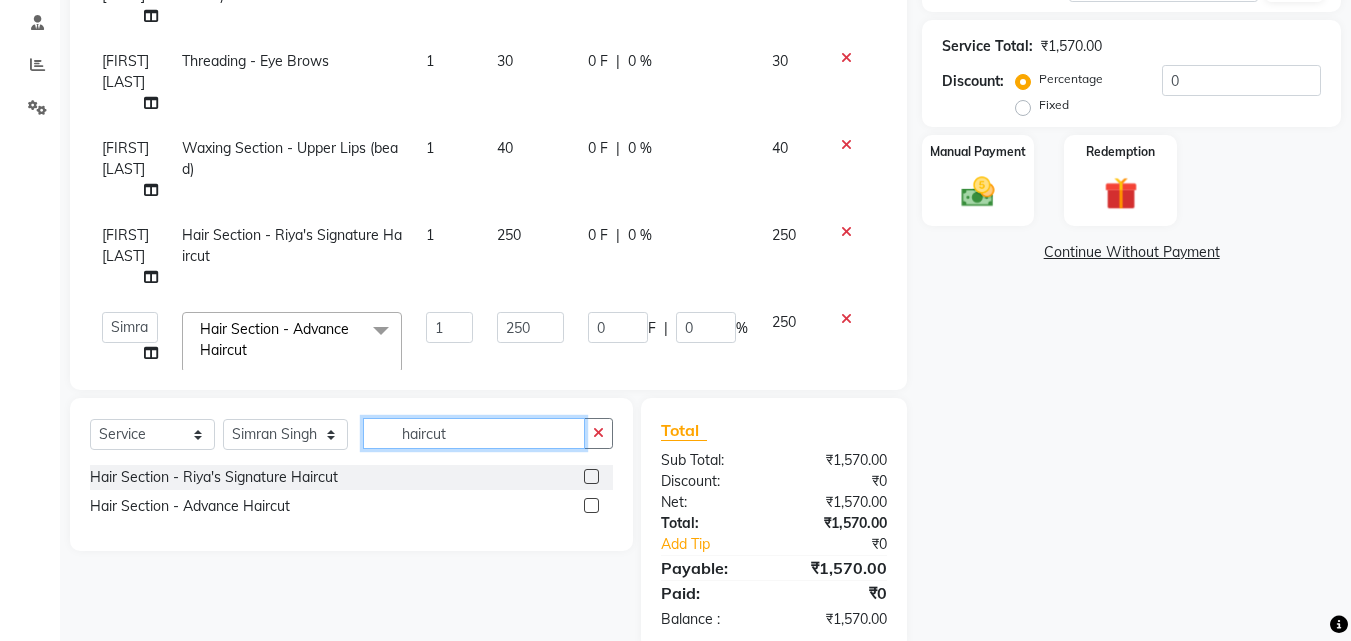 click on "haircut" 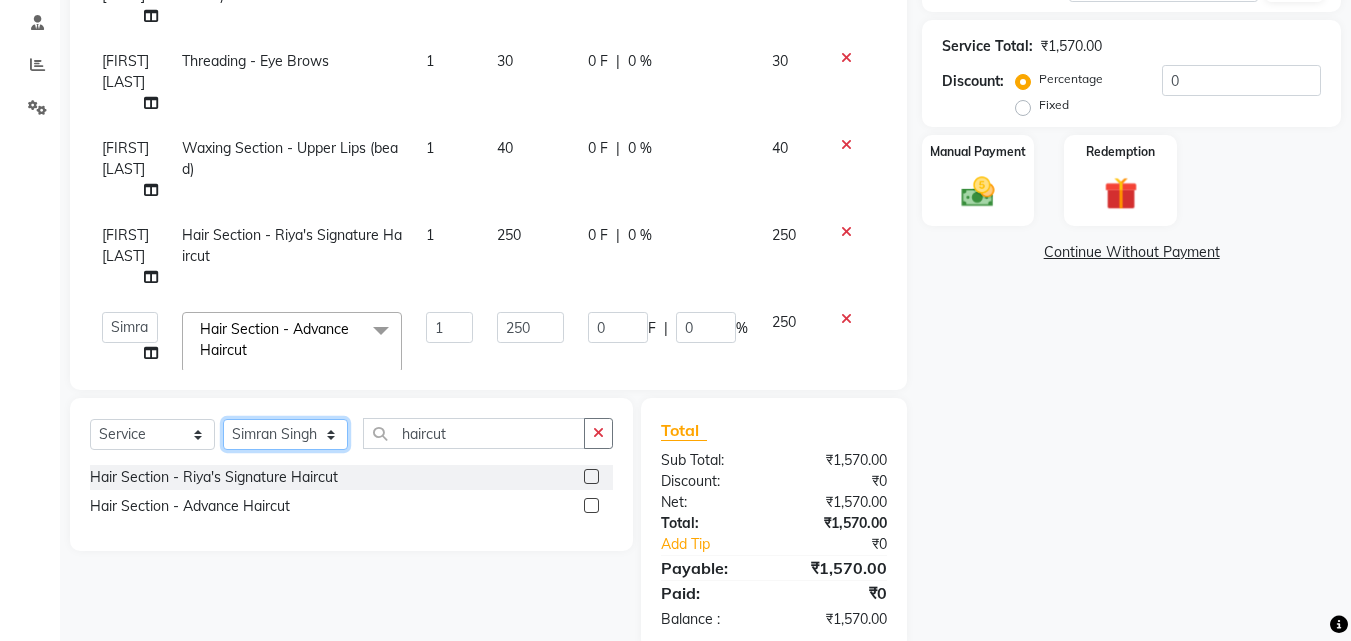 click on "Select Stylist [FIRST] [LAST] [FIRST] [LAST] [FIRST] [LAST] [FIRST] [LAST] [FIRST] [LAST] [FIRST] [LAST] [FIRST] [LAST] [FIRST] [LAST] [FIRST] [LAST]" 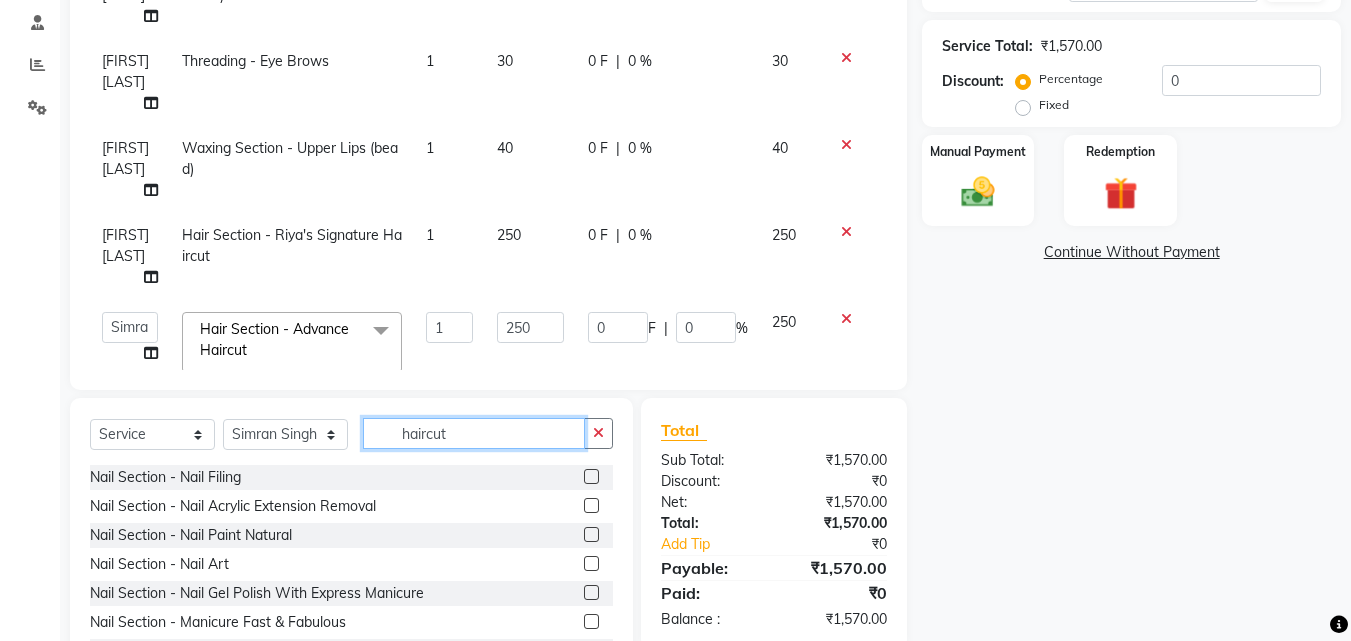 click on "haircut" 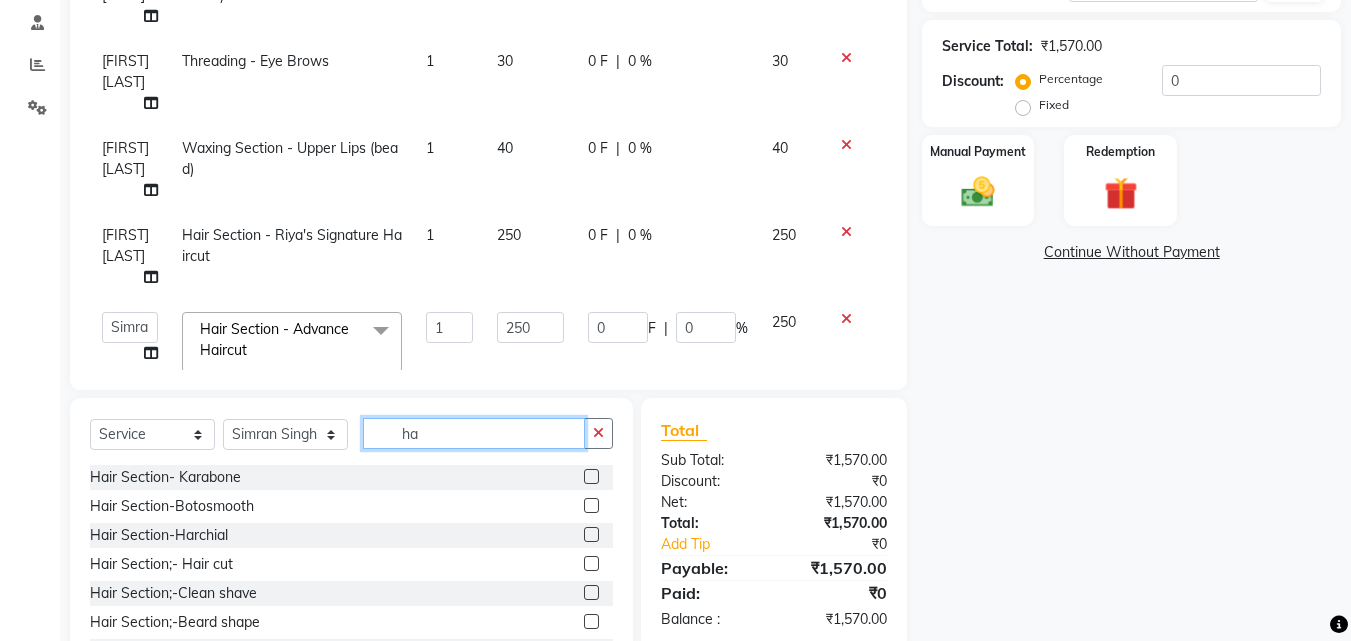 type on "h" 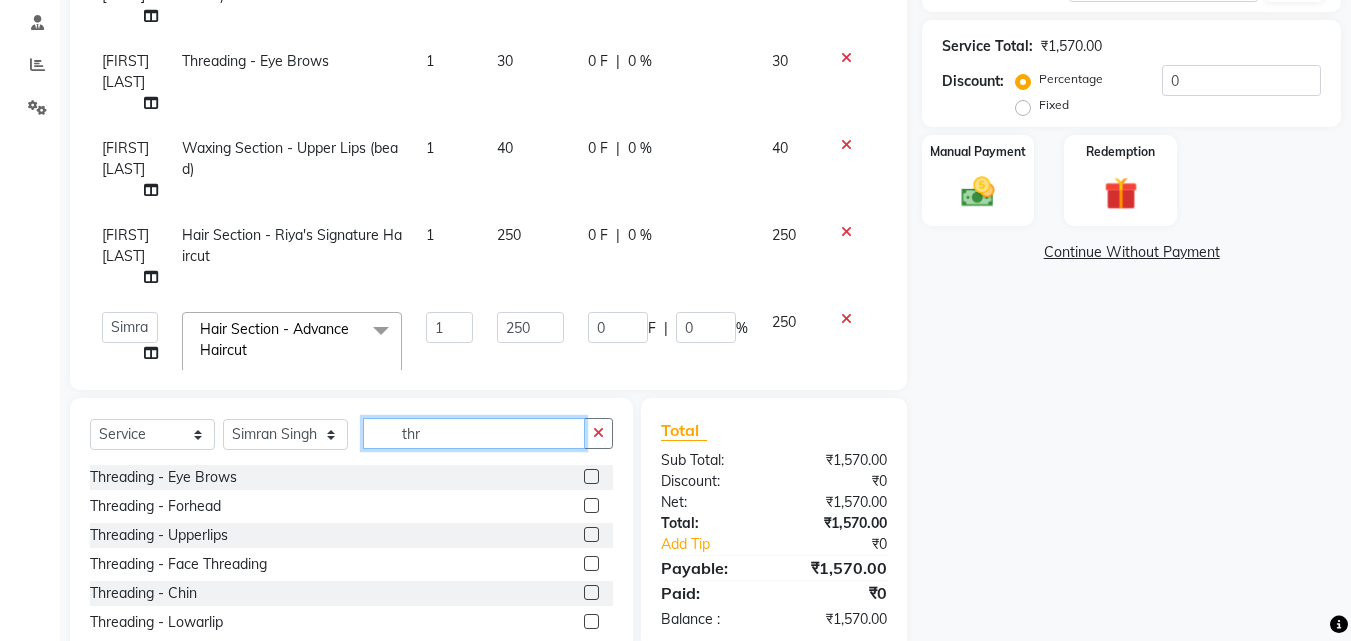 type on "thr" 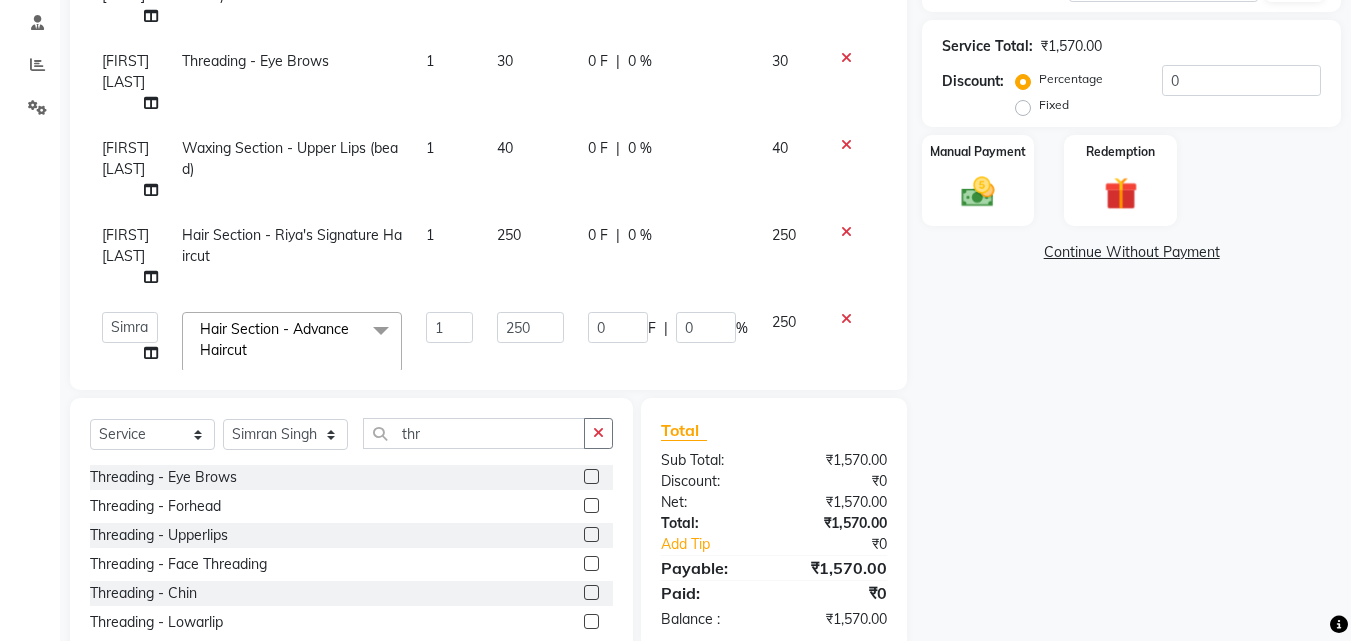 click 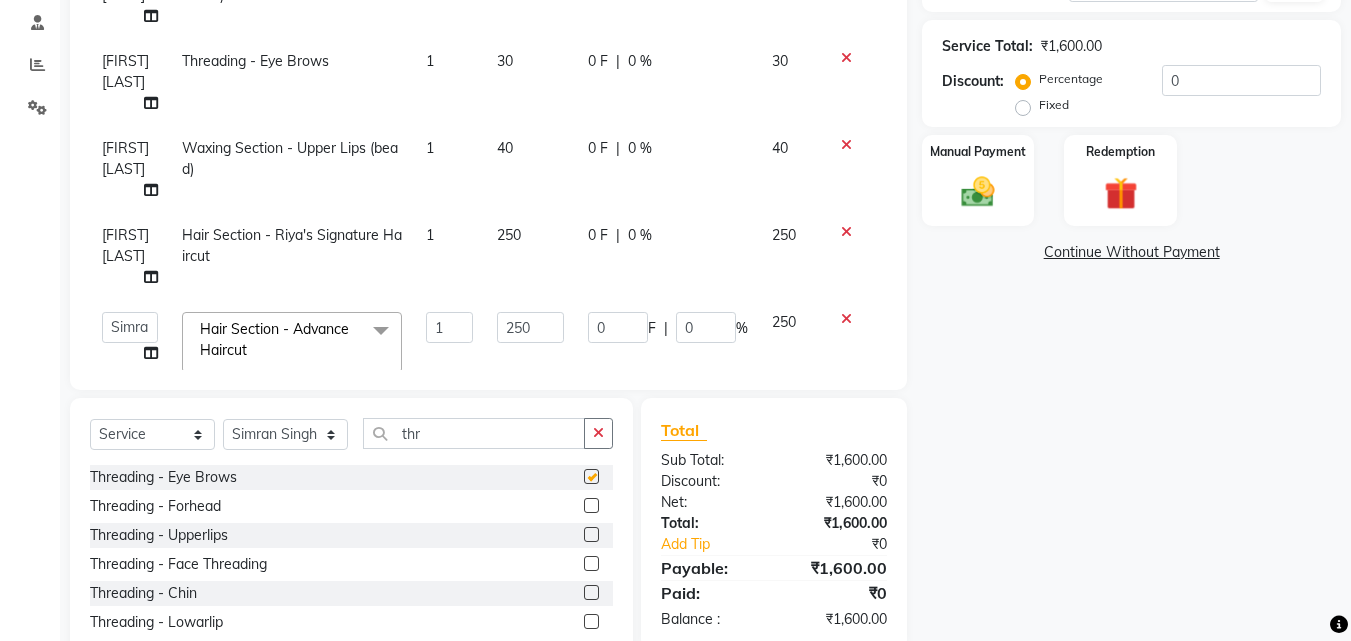 checkbox on "false" 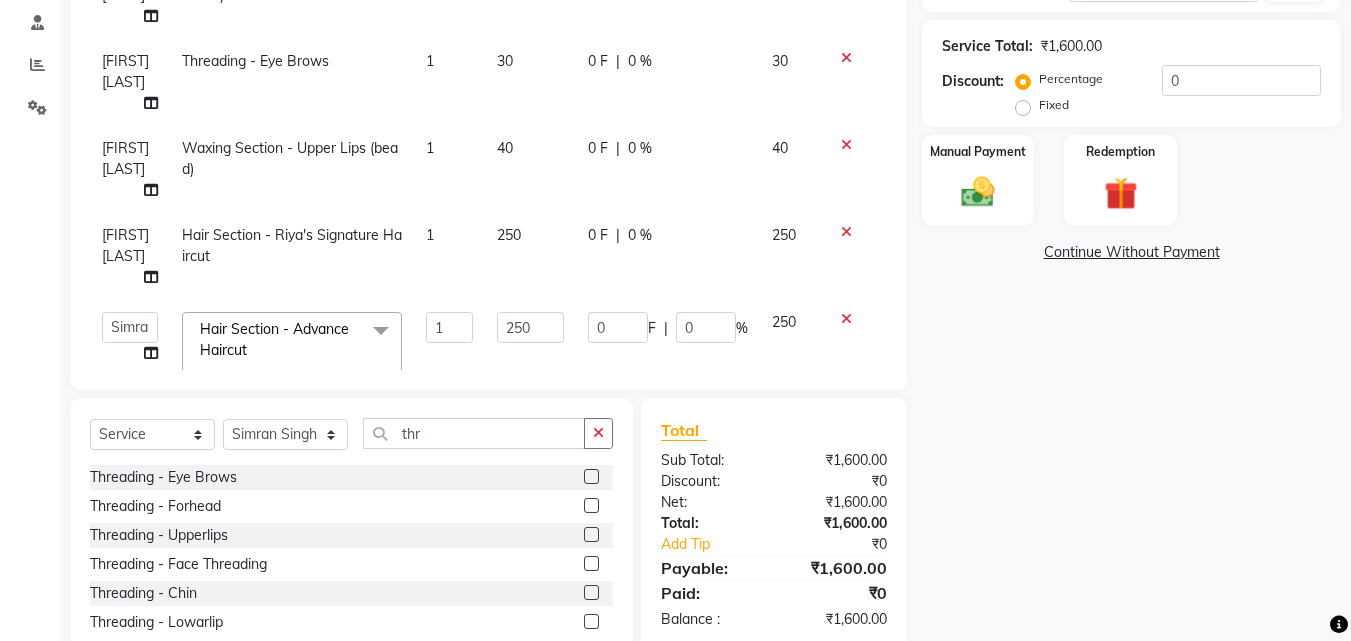 click 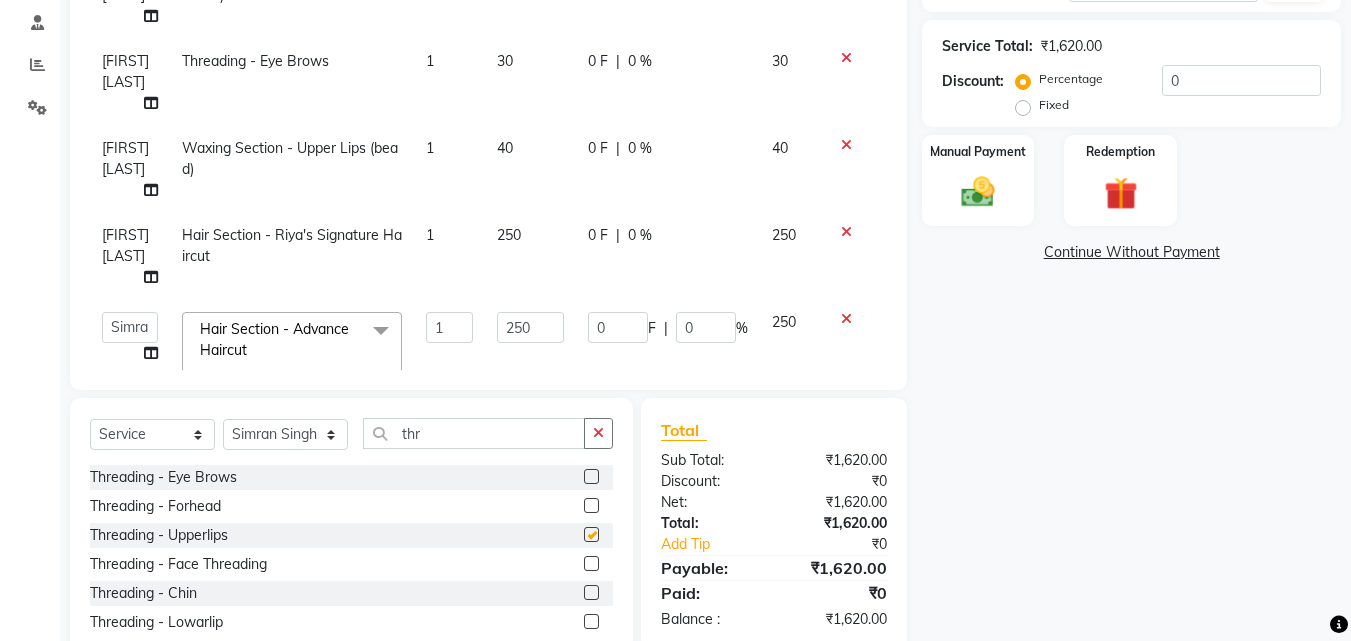 checkbox on "false" 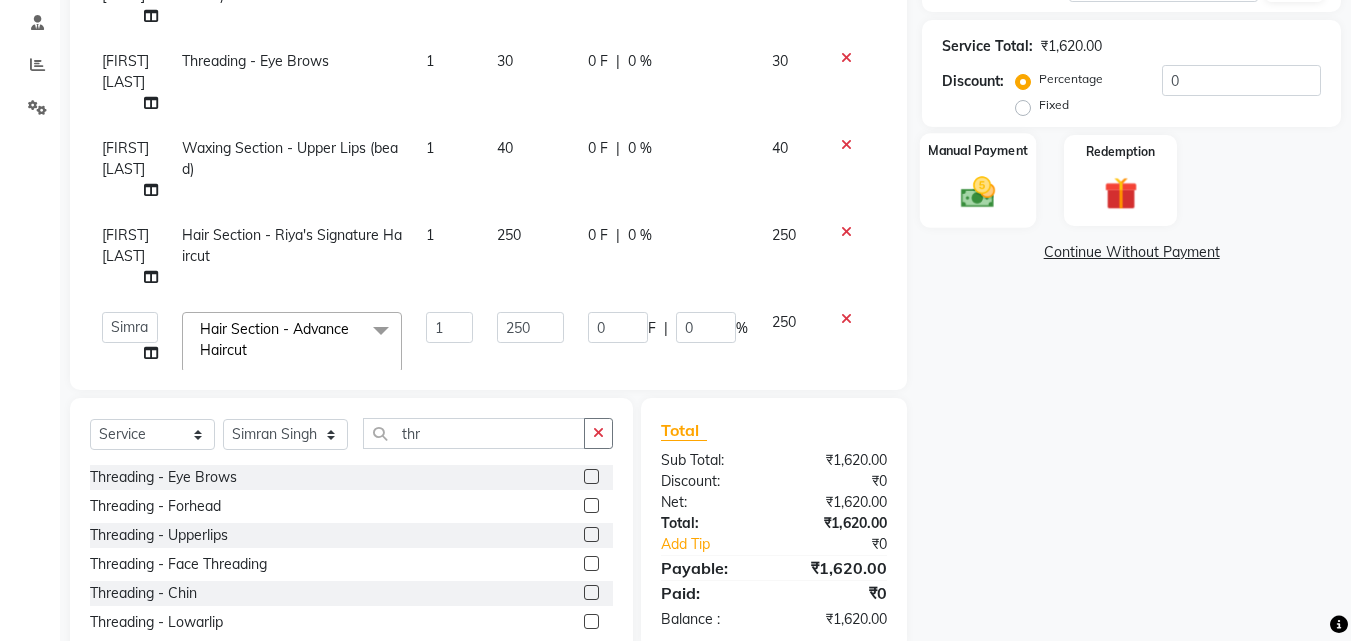 click on "Manual Payment" 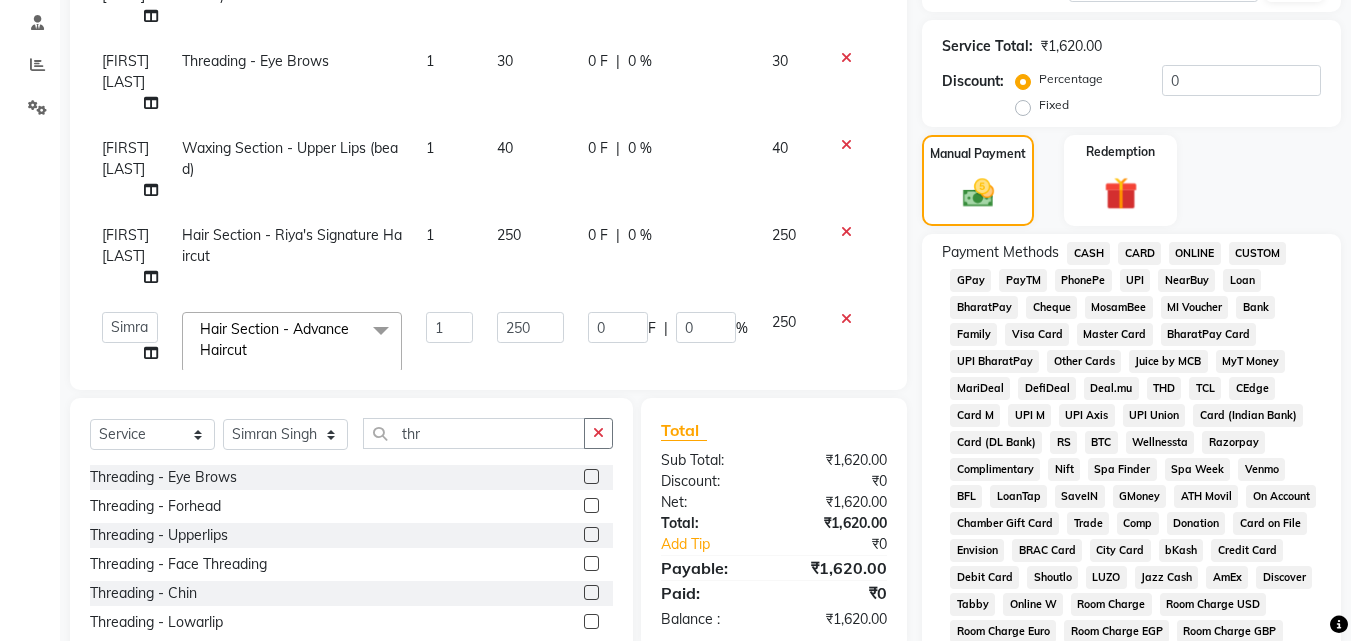 click on "GPay" 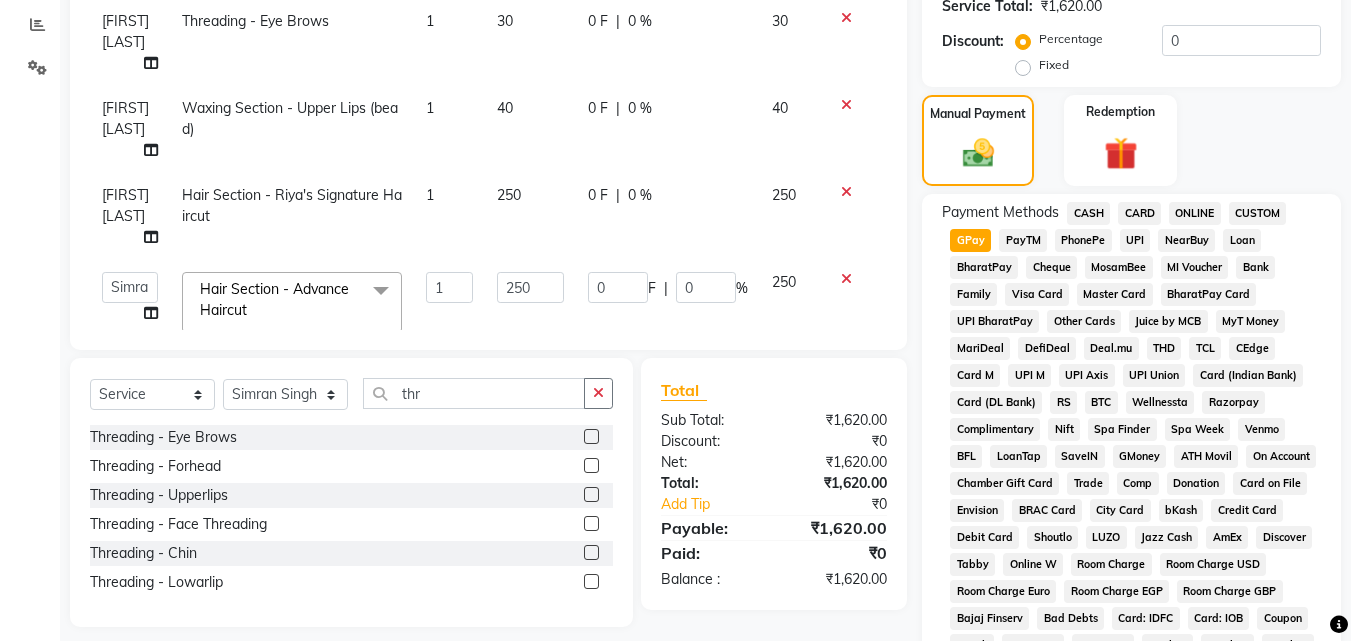 scroll, scrollTop: 861, scrollLeft: 0, axis: vertical 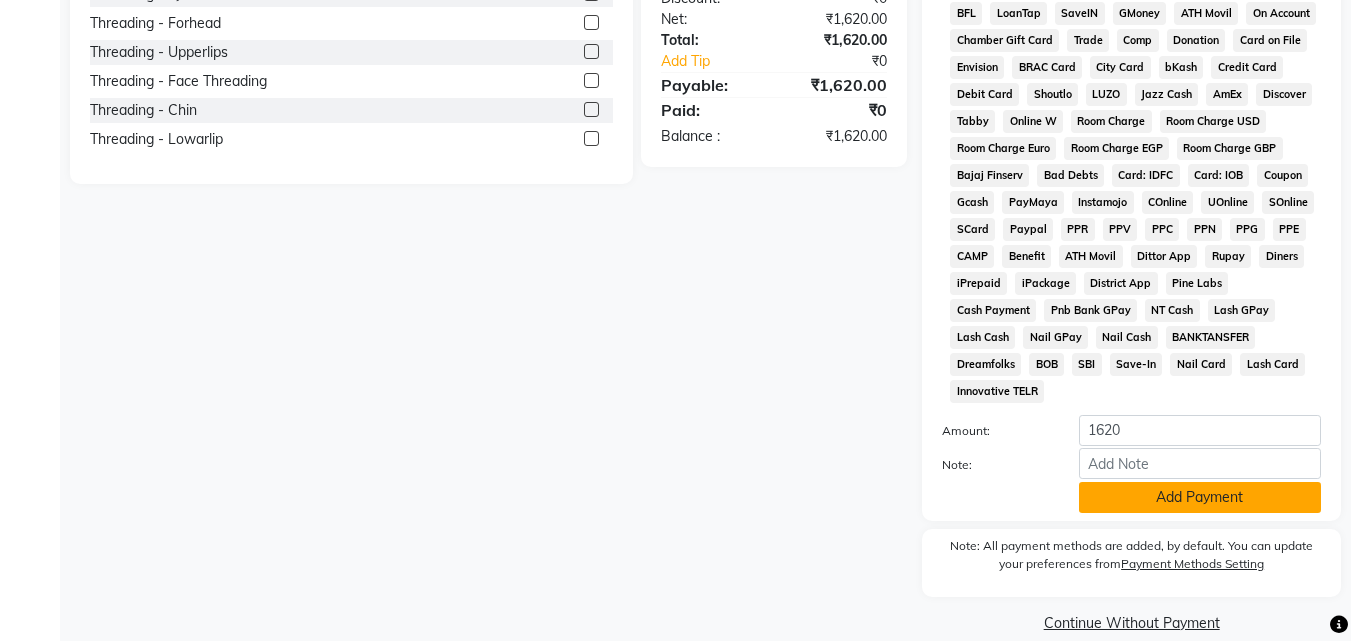 click on "Add Payment" 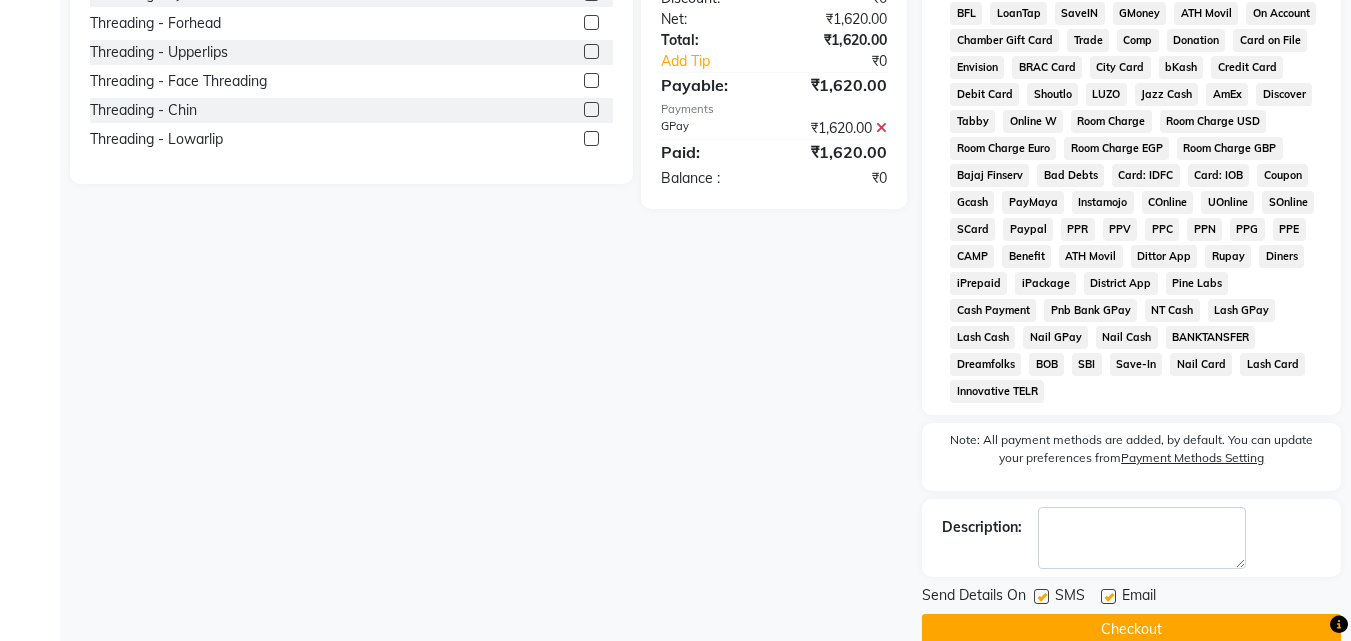 click on "Checkout" 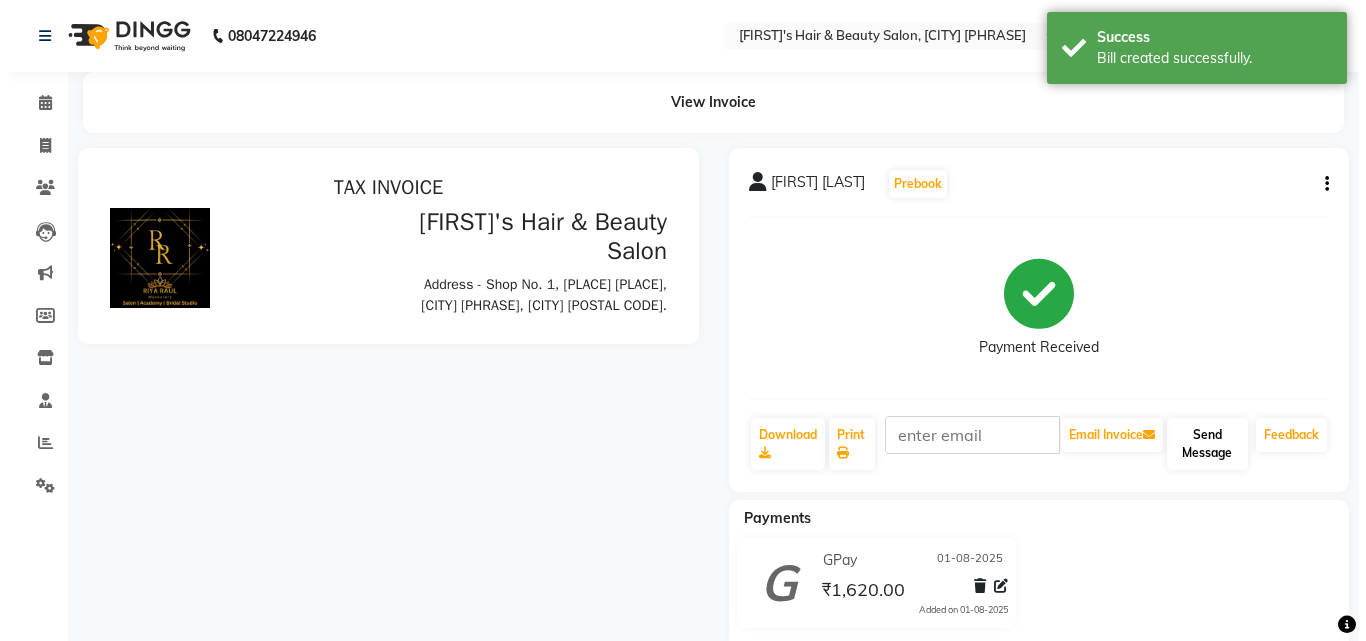 scroll, scrollTop: 0, scrollLeft: 0, axis: both 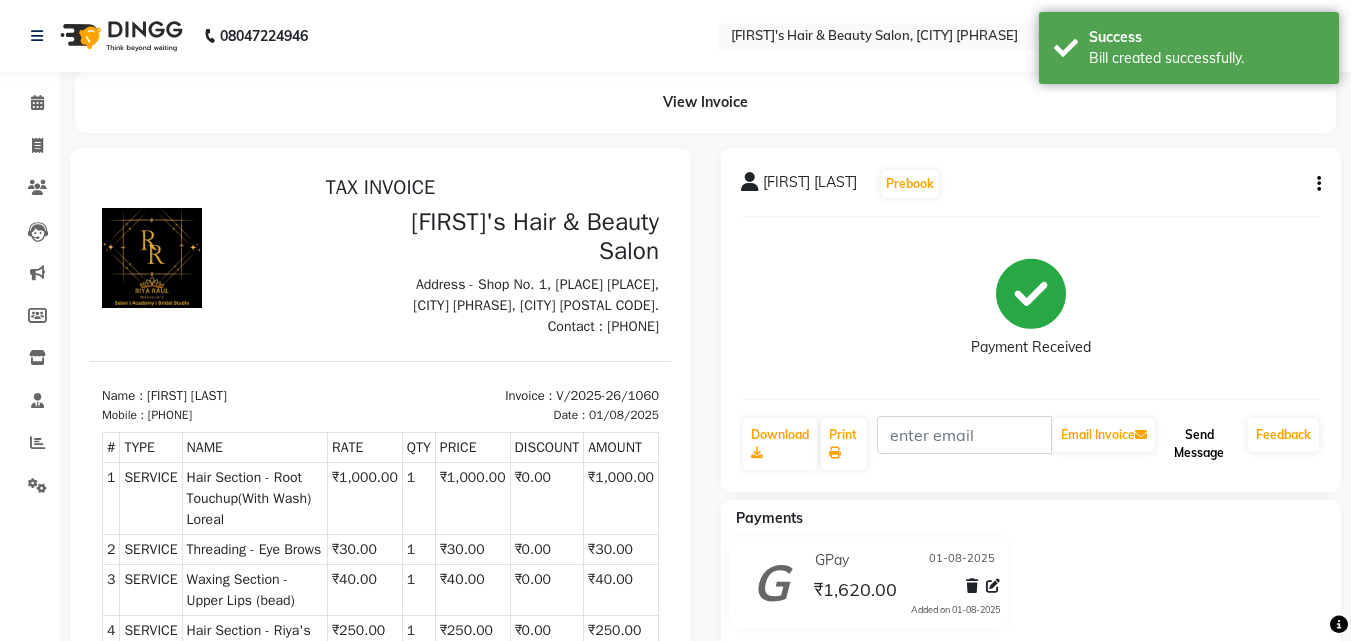 click on "Send Message" 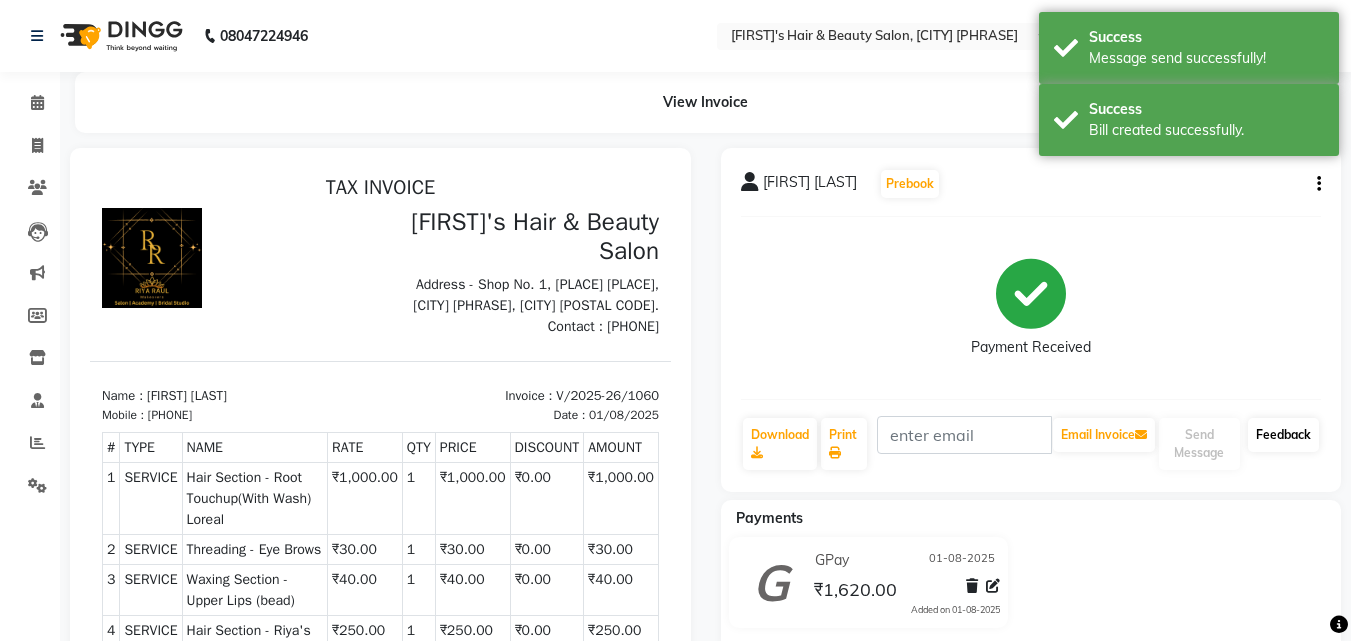 click on "Feedback" 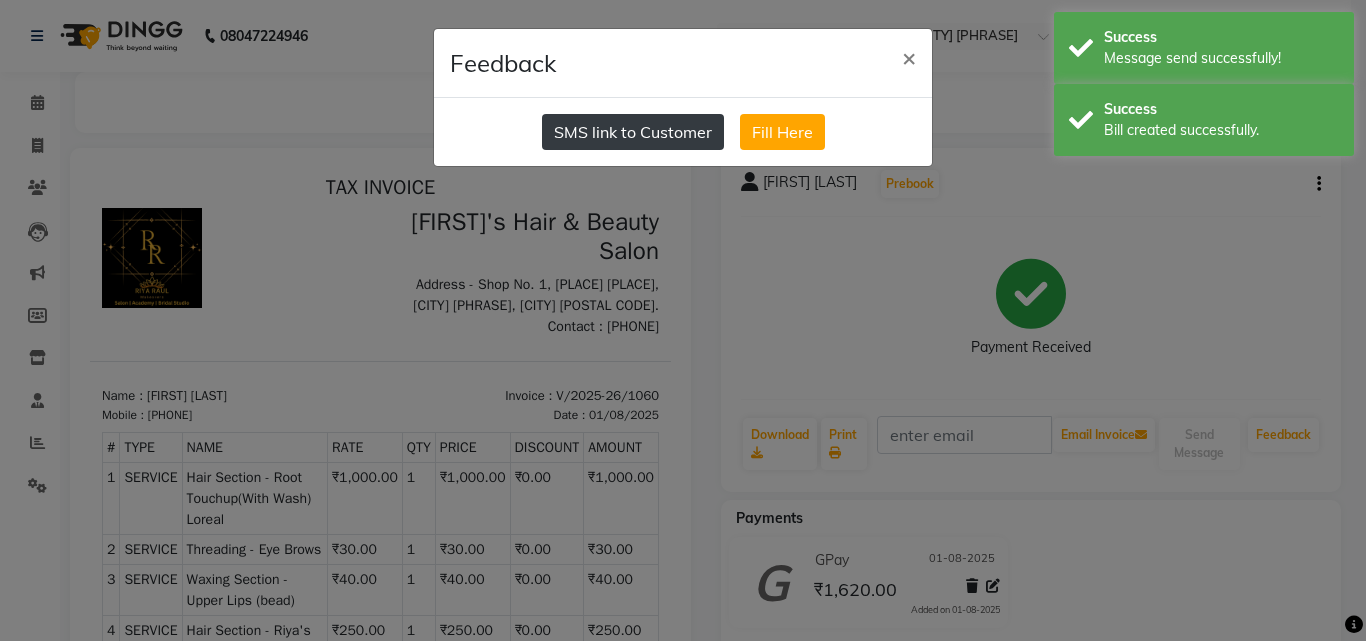 click on "SMS link to Customer" 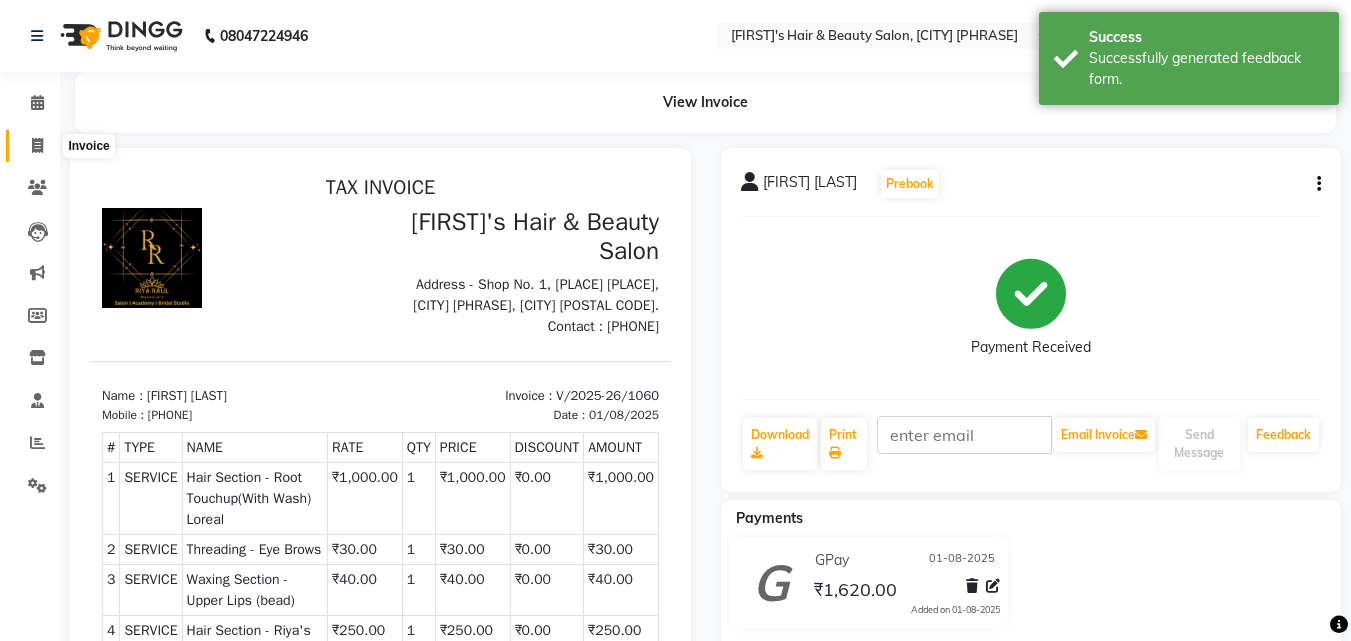 click 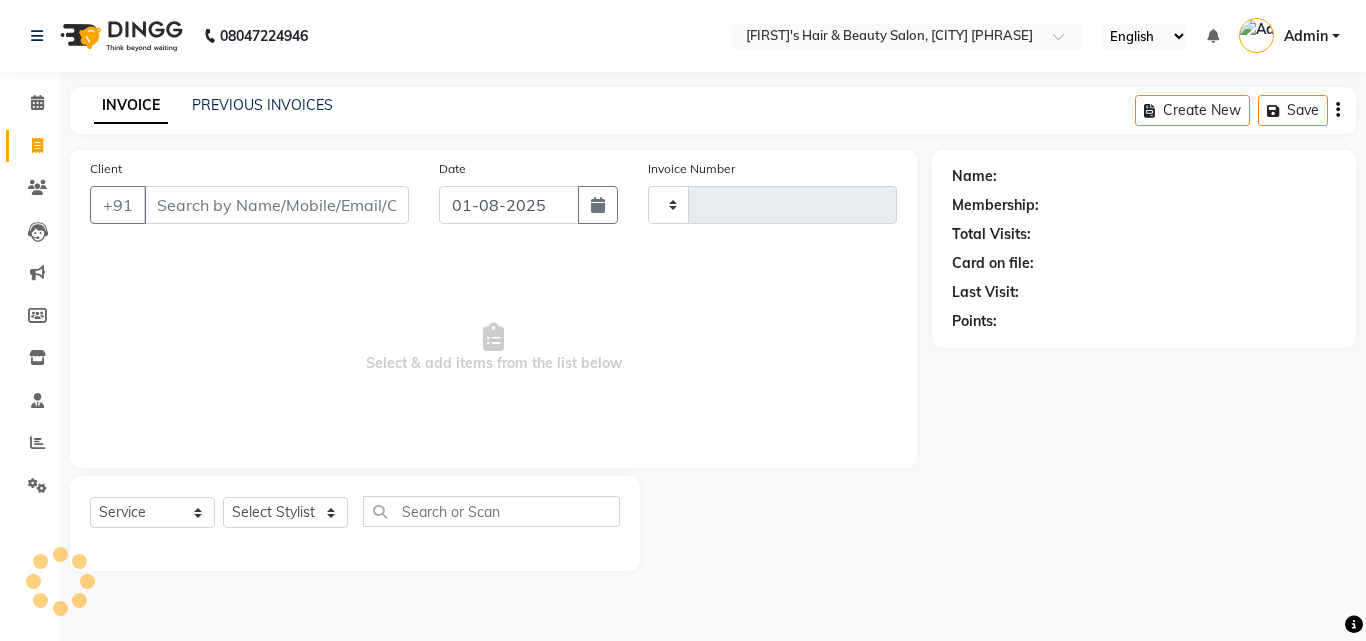 type on "1061" 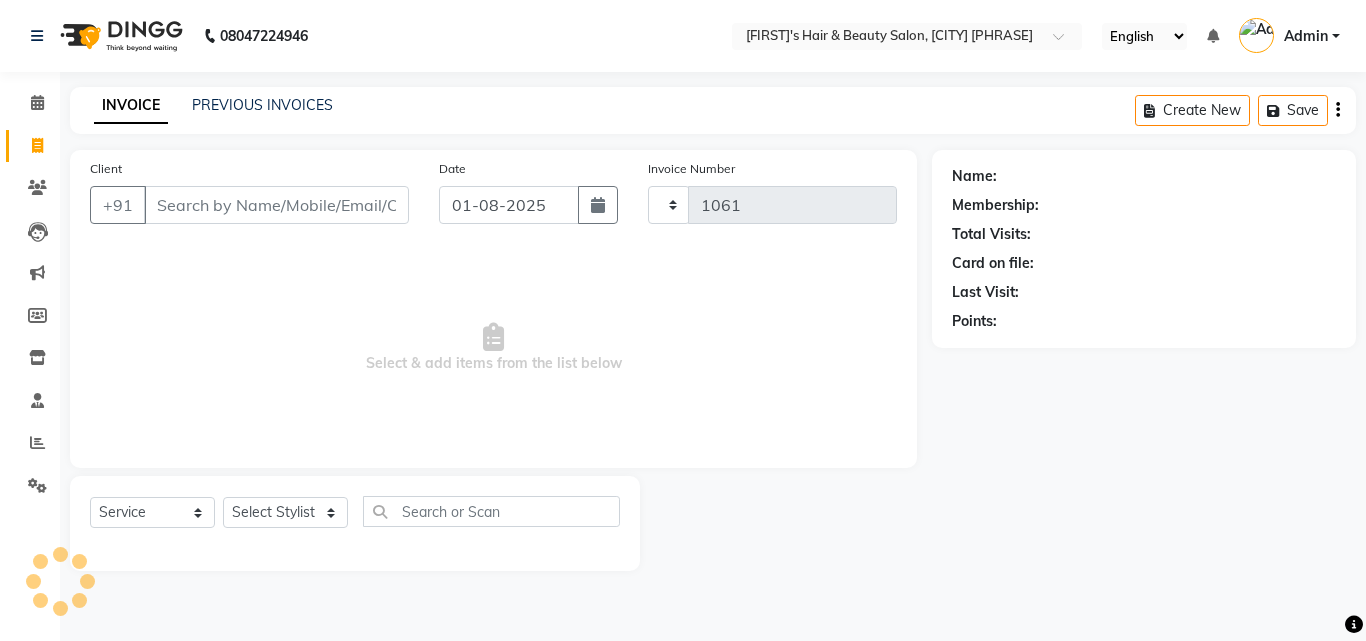 select on "5401" 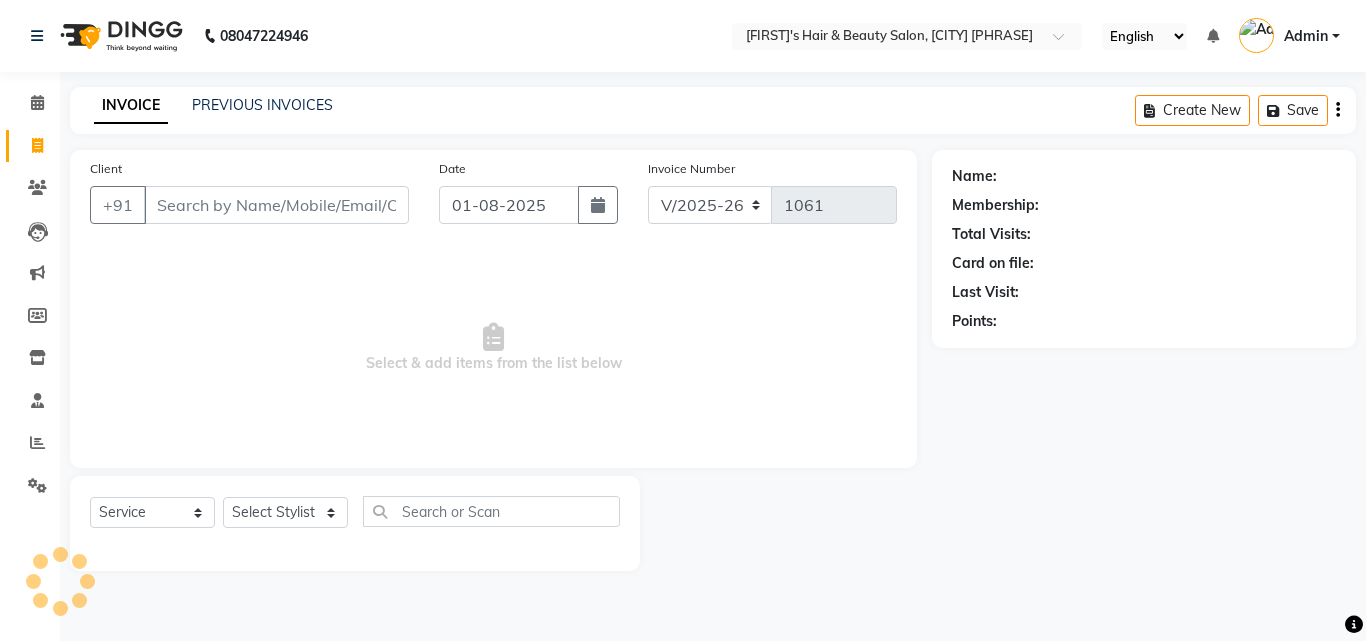 click on "Client" at bounding box center (276, 205) 